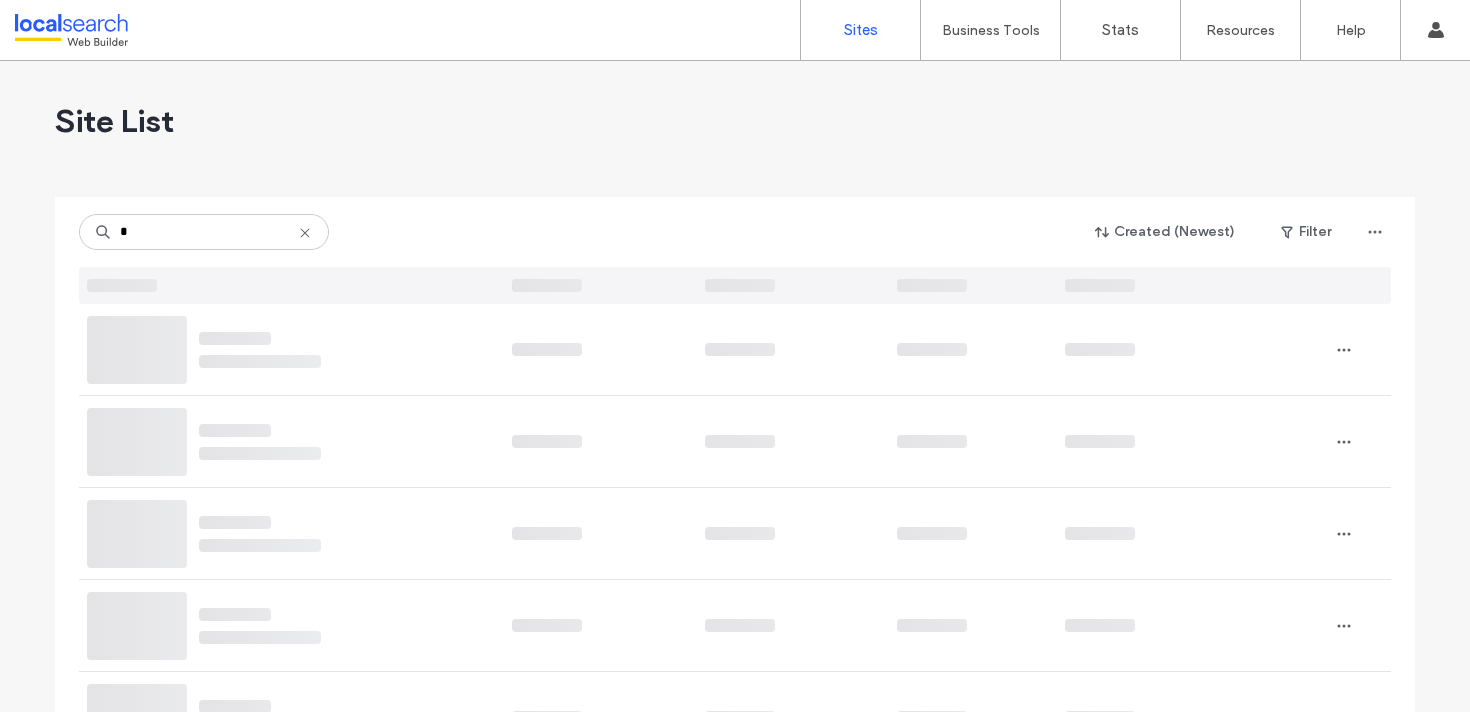 scroll, scrollTop: 0, scrollLeft: 0, axis: both 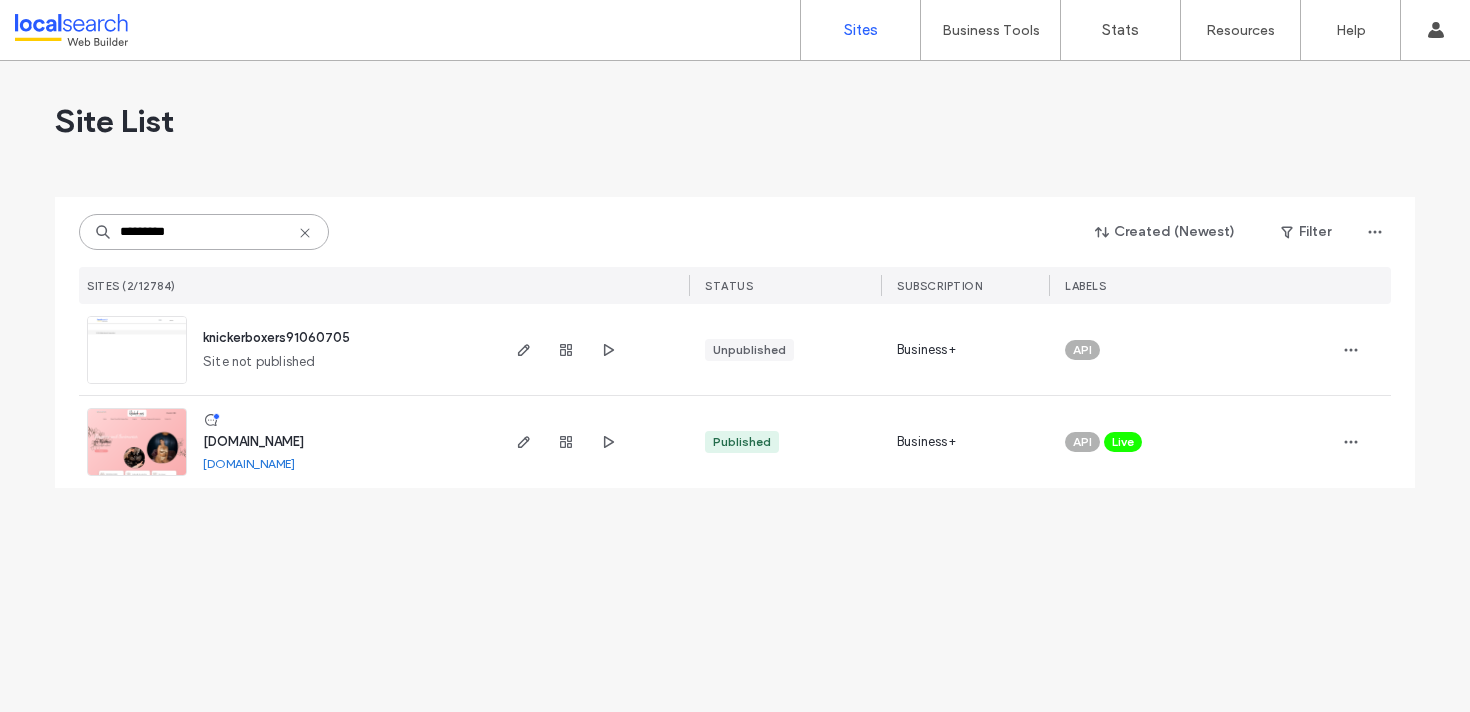 type on "*********" 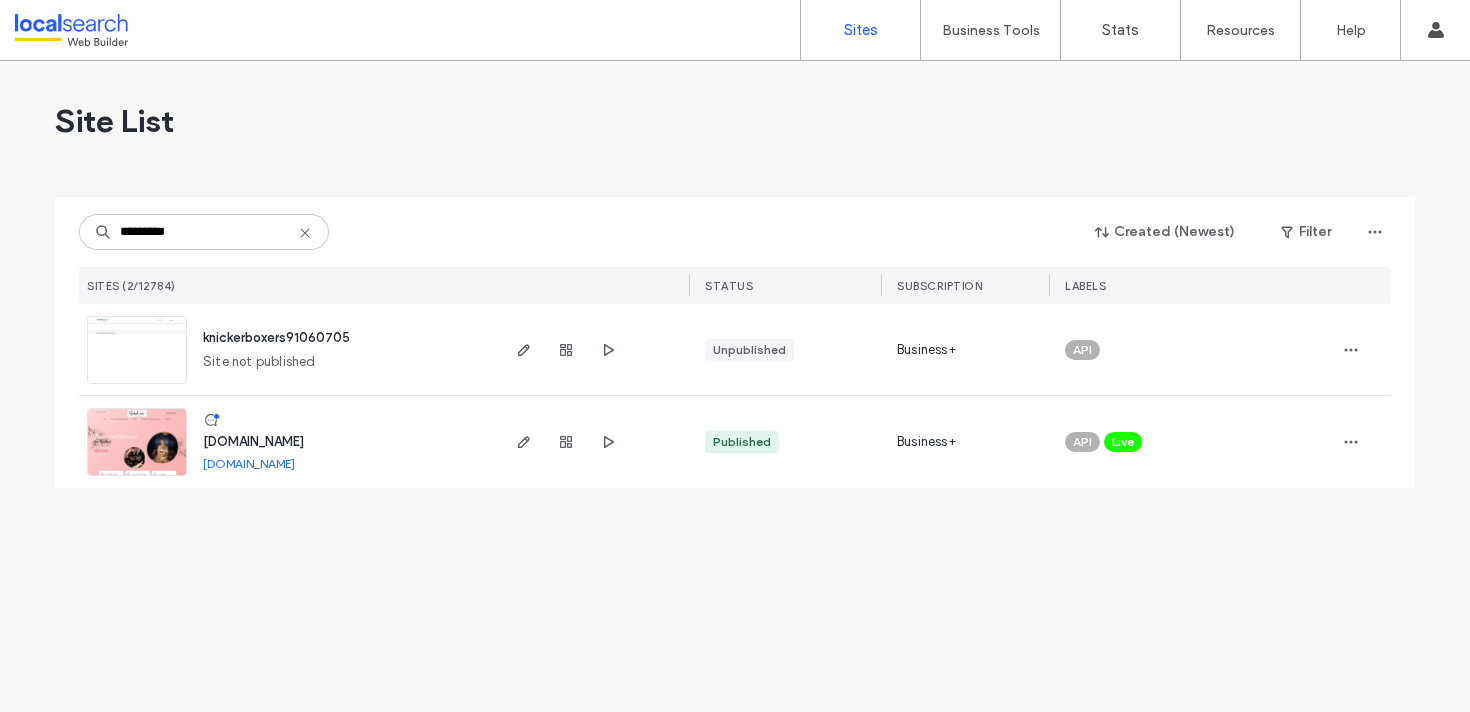 click on "www.knickerboxers.com.au" at bounding box center (253, 441) 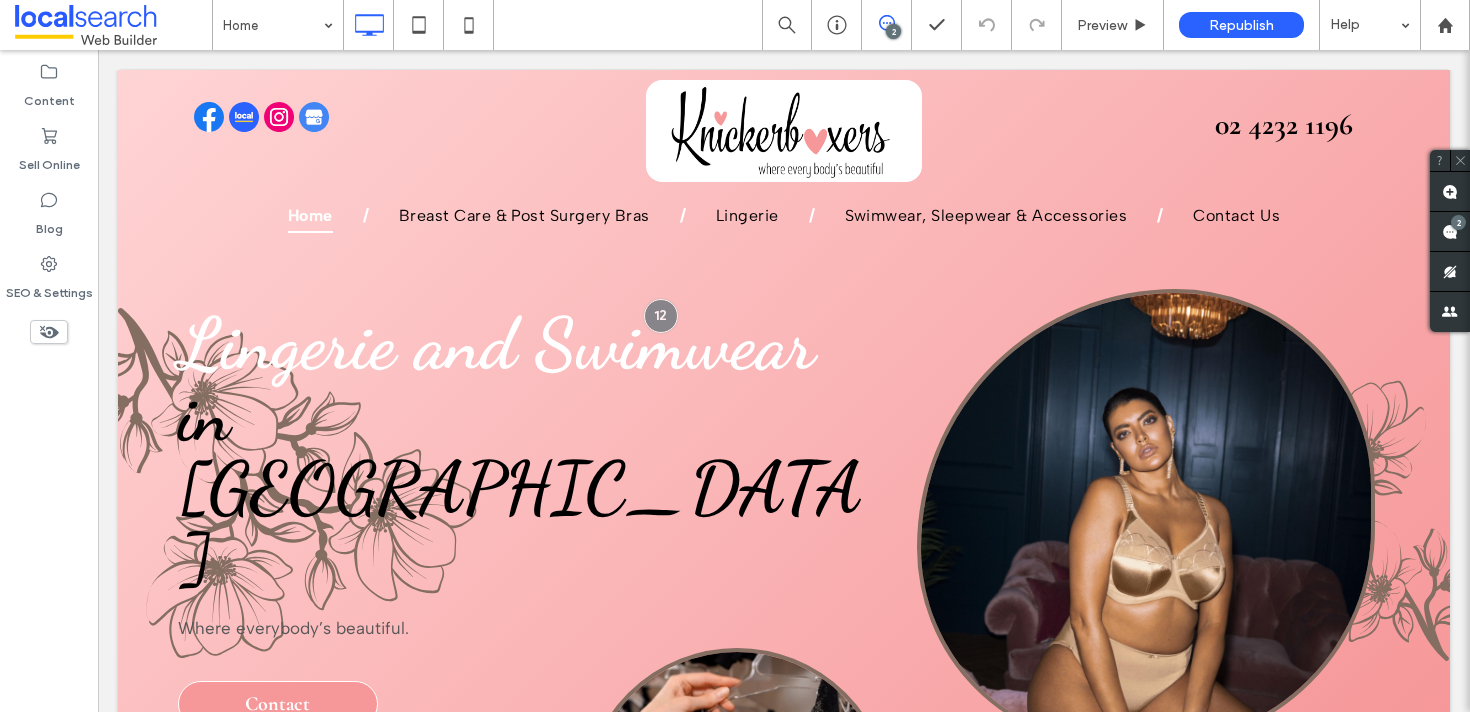 scroll, scrollTop: 0, scrollLeft: 0, axis: both 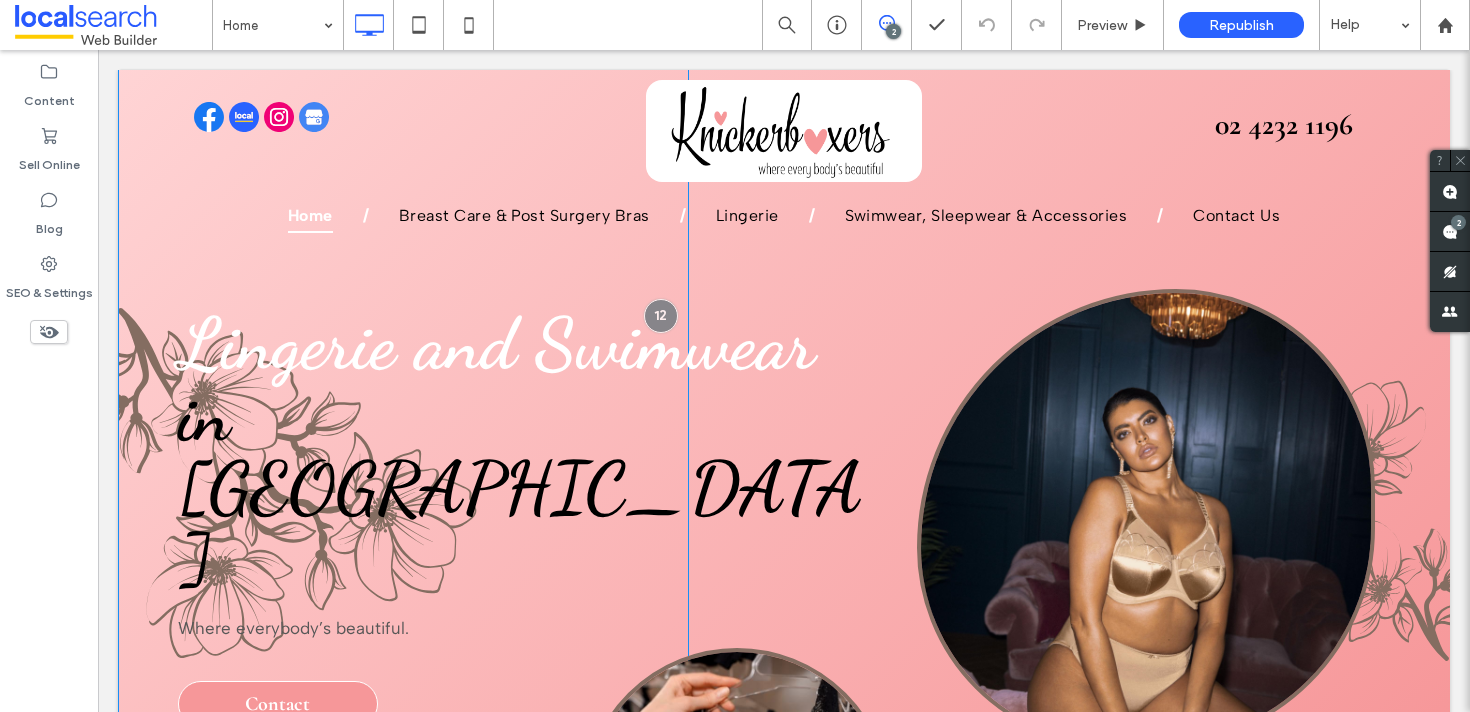 click on "Floral Icon
.st0-1522249856{fill:none;}" 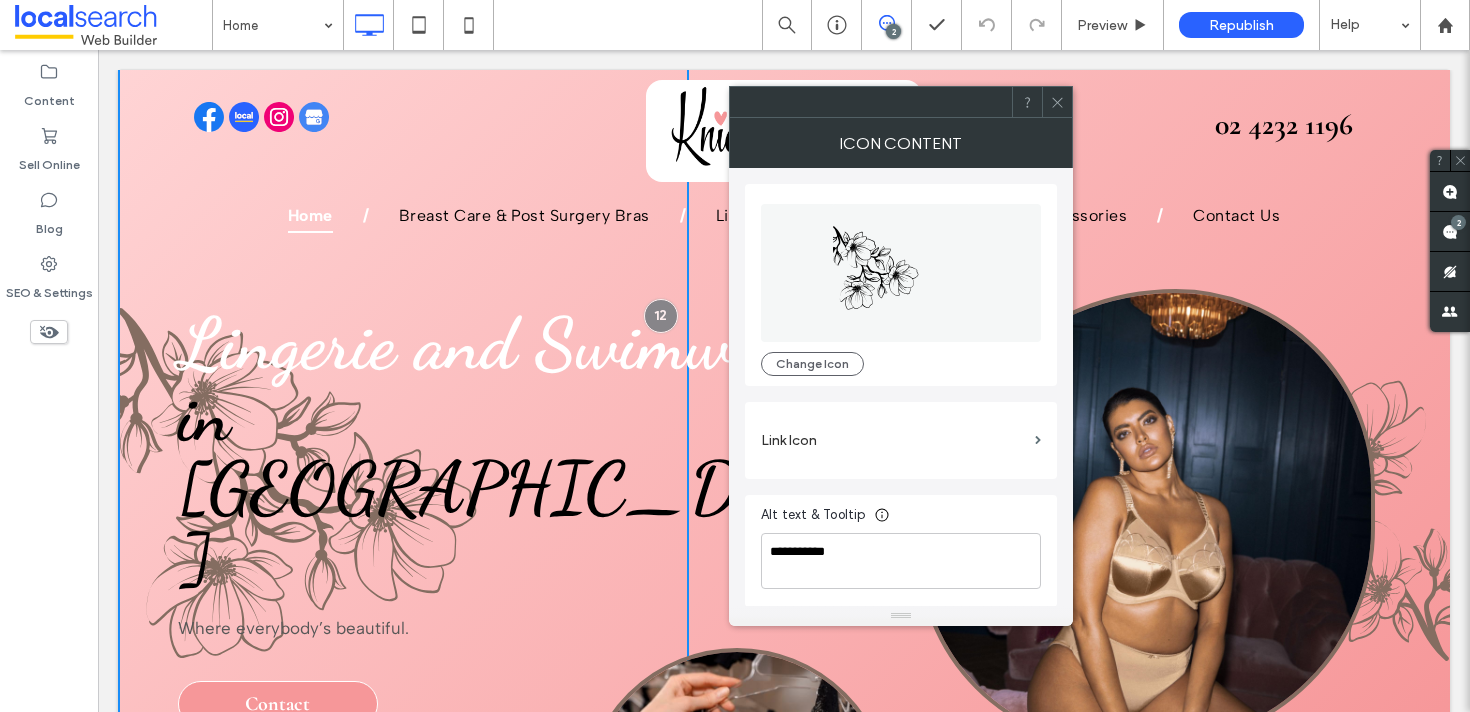 click on "Home
Breast Care & Post Surgery Bras
Lingerie
Swimwear, Sleepwear & Accessories
Contact Us" at bounding box center [784, 216] 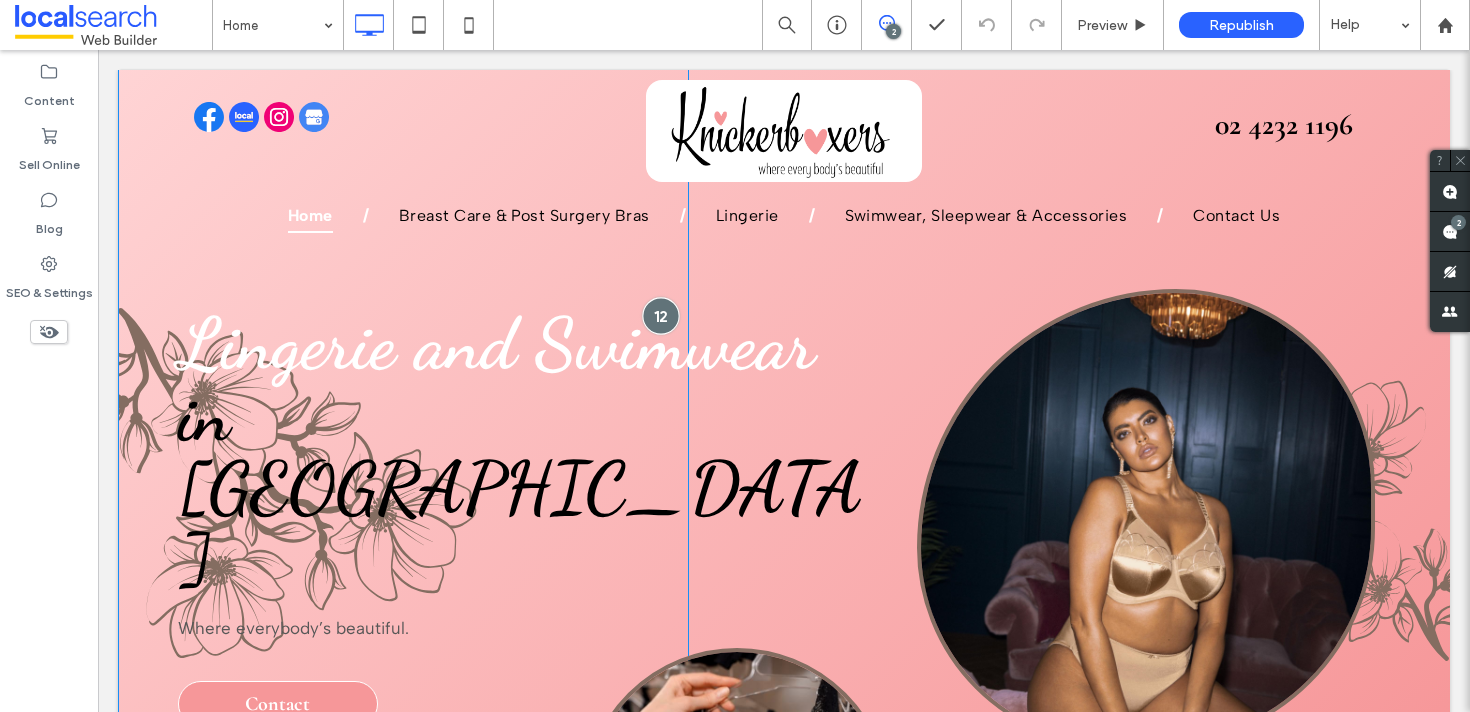 click at bounding box center (660, 315) 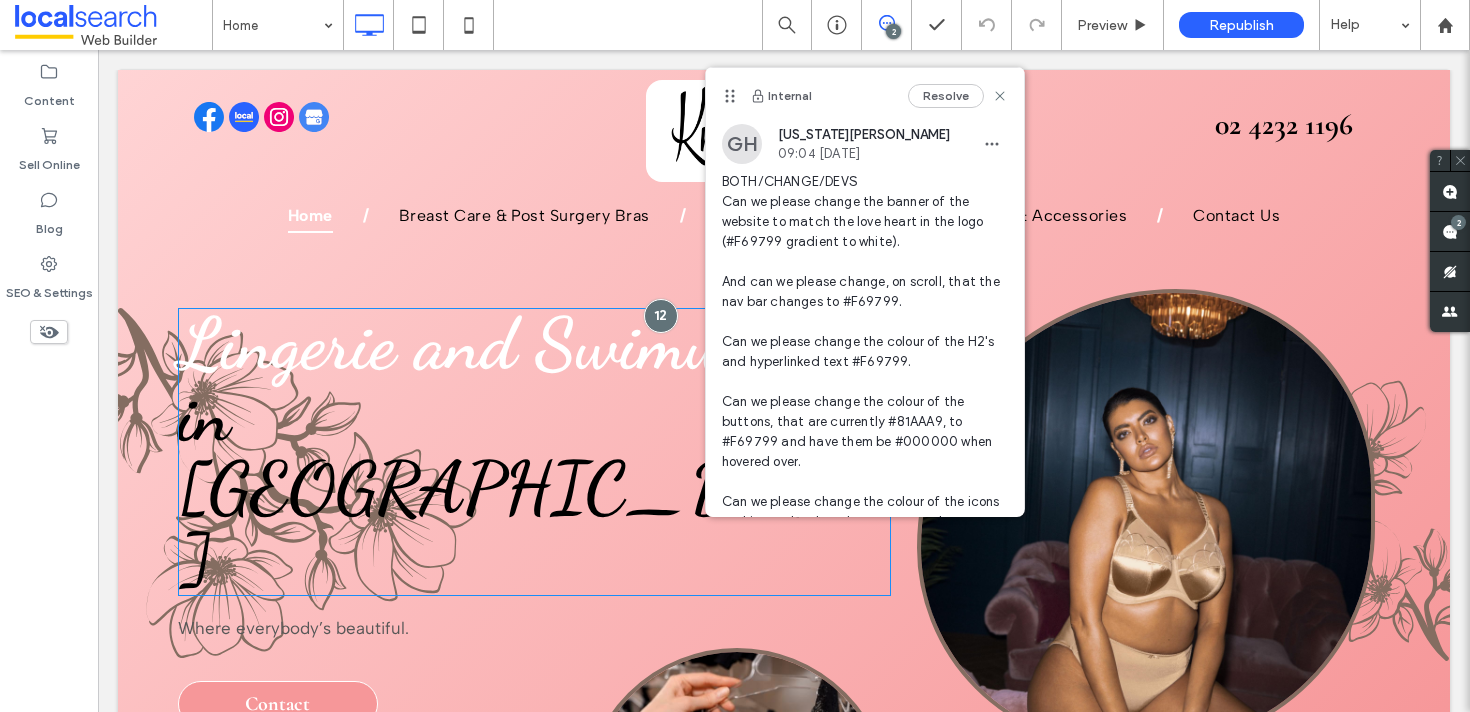 click on "Lingerie and Swimwear" at bounding box center [496, 344] 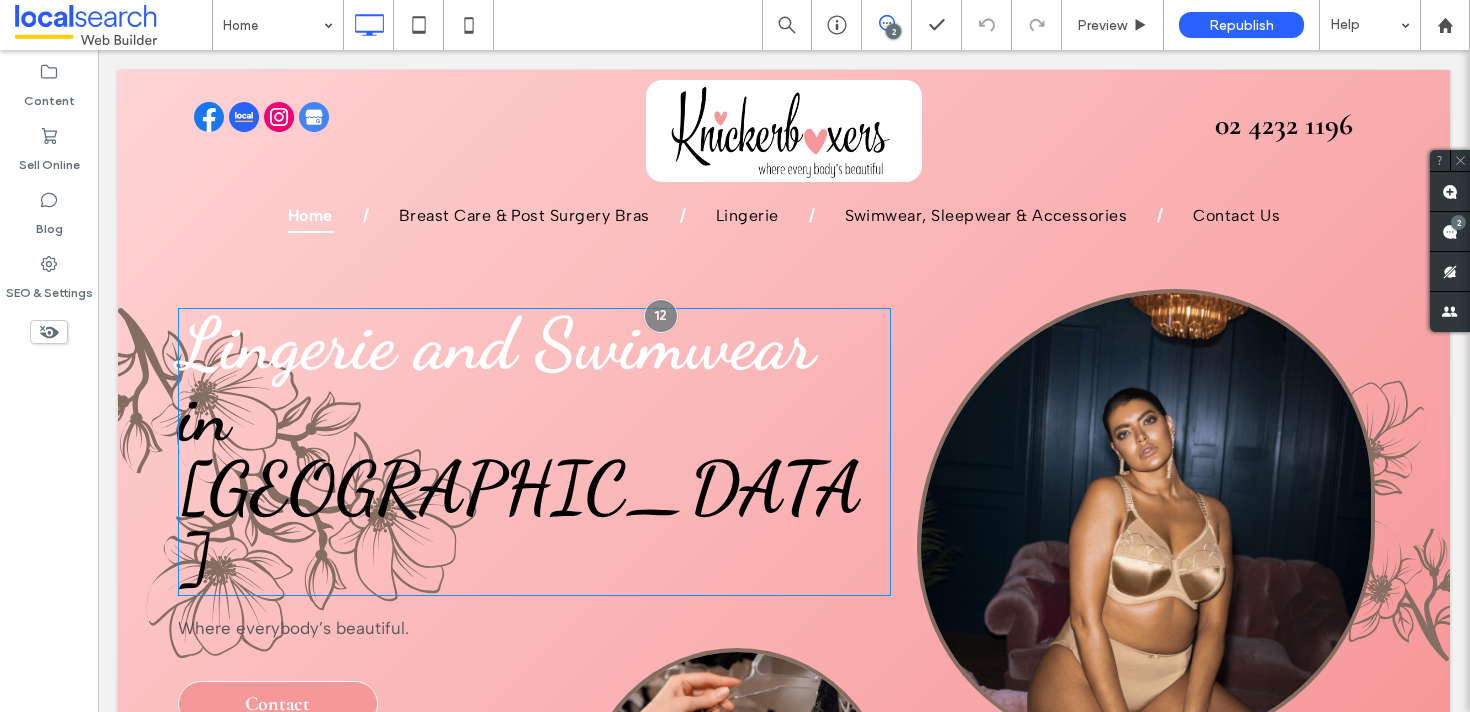 click on "Lingerie and Swimwear" at bounding box center [496, 344] 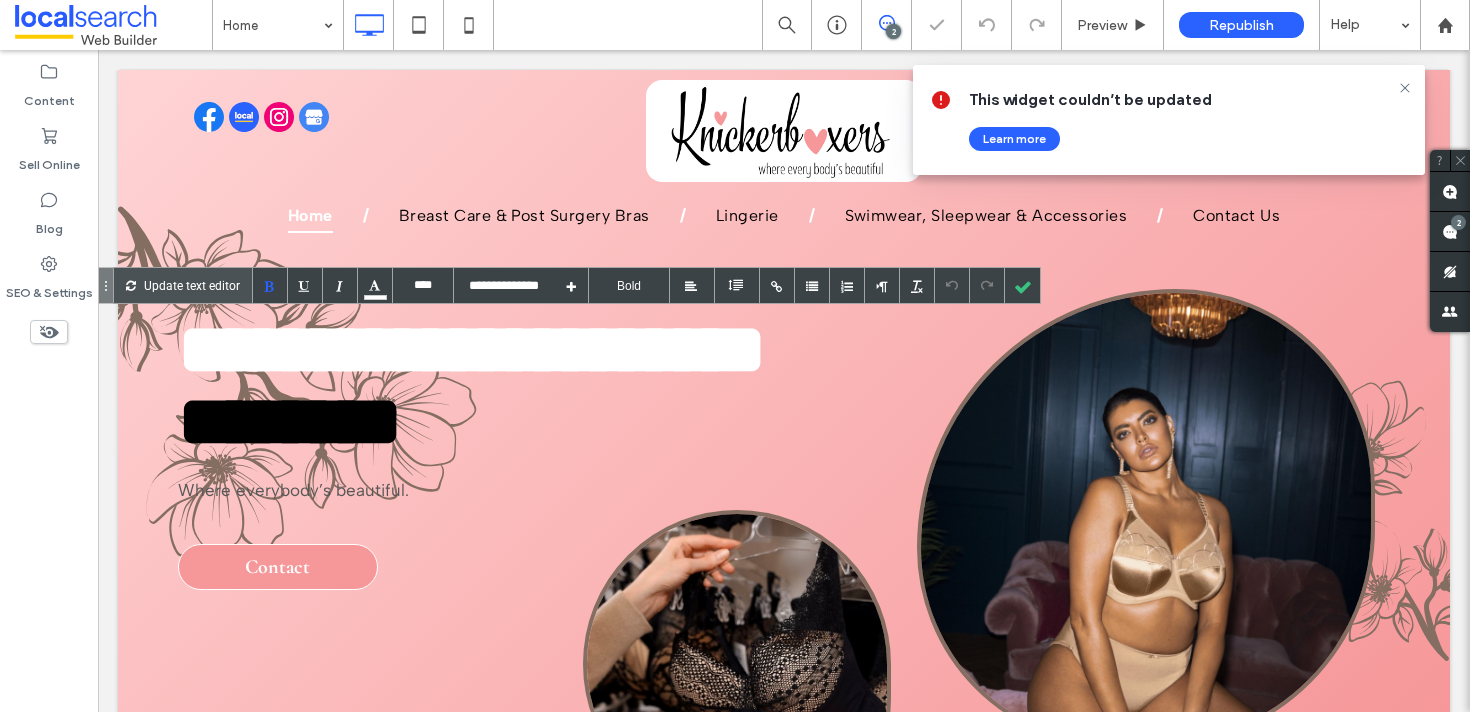 click on "**********" at bounding box center (472, 349) 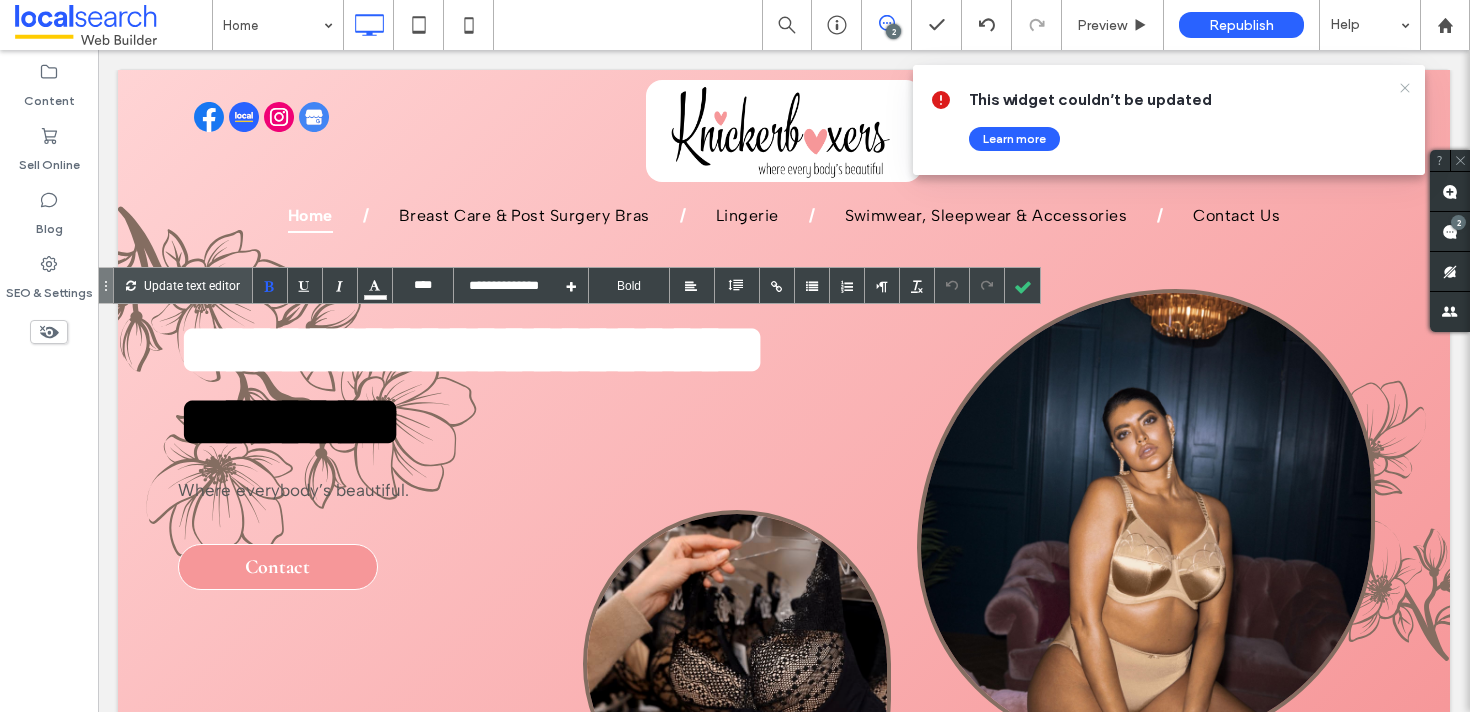 click 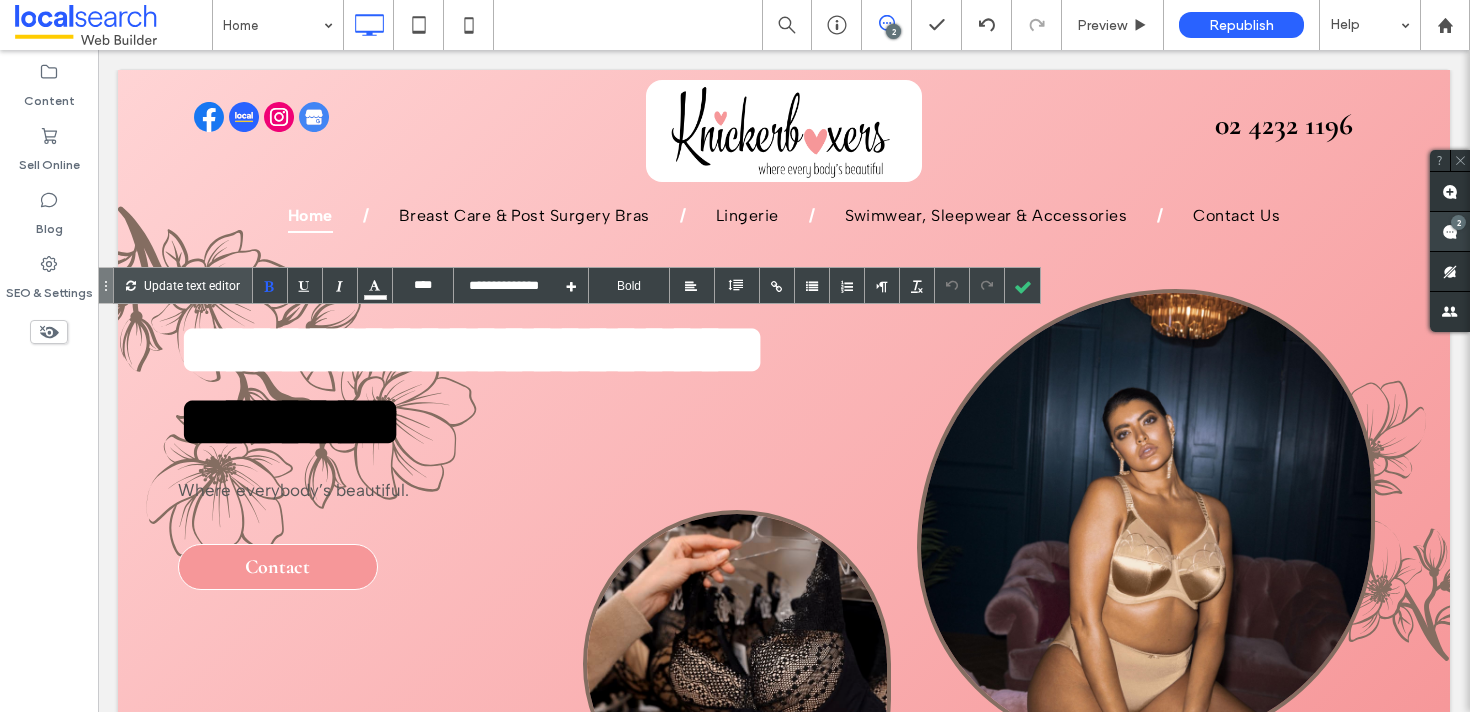 click on "2" at bounding box center [1458, 222] 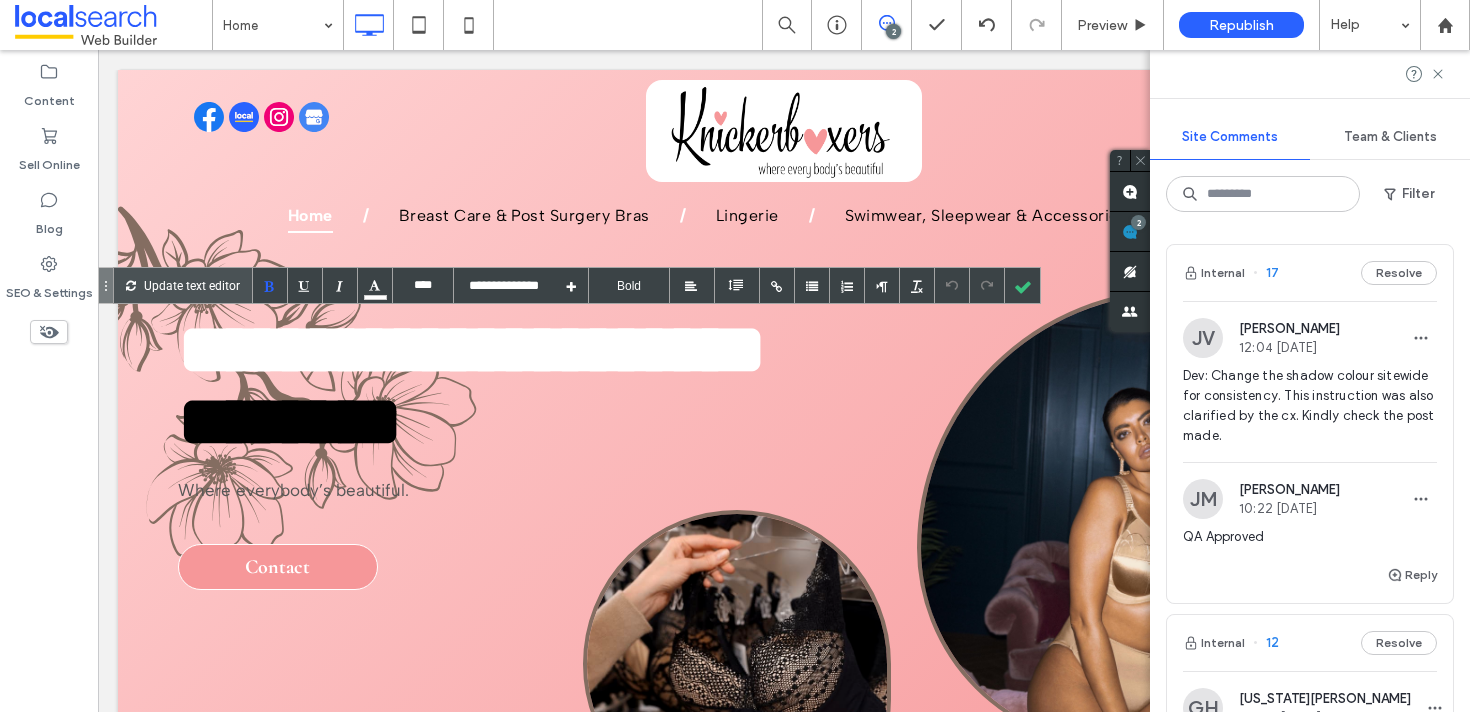 click on "[PERSON_NAME]" at bounding box center (1289, 328) 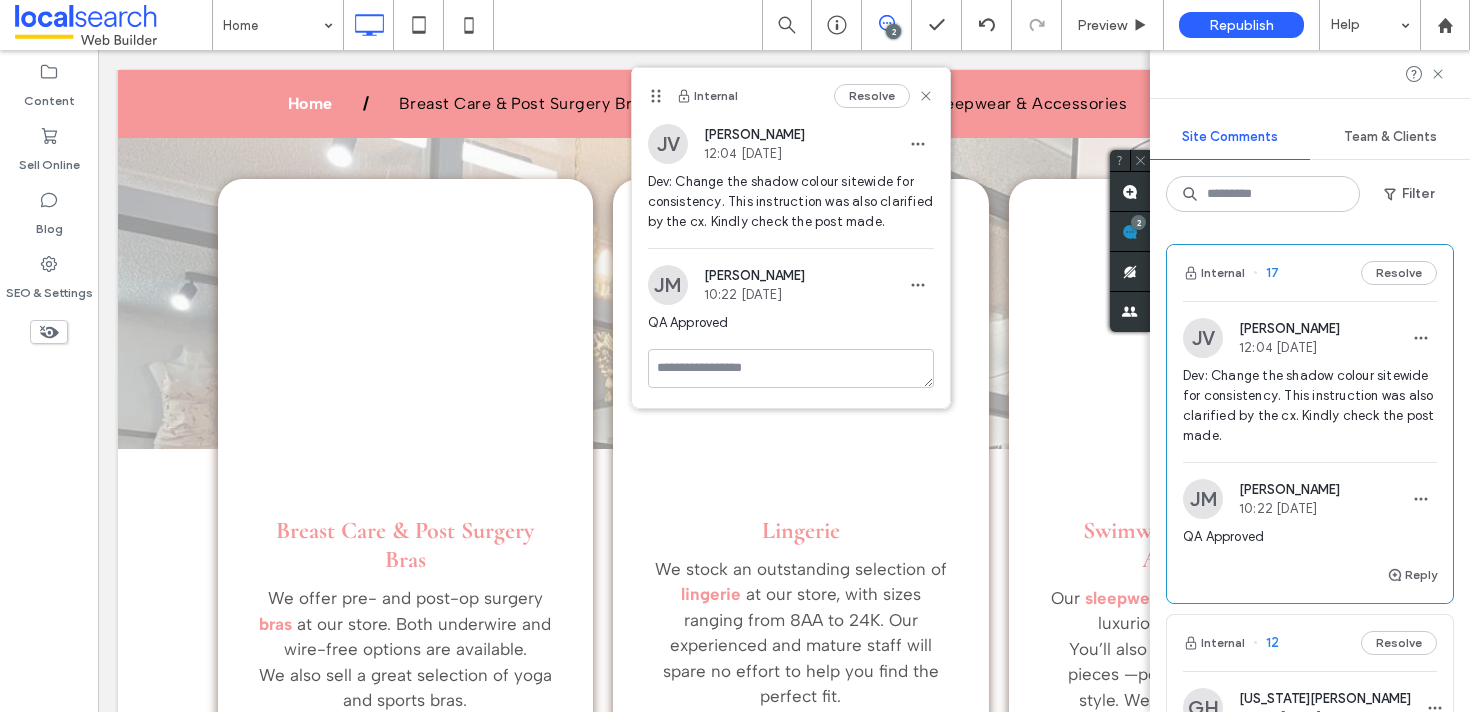 scroll, scrollTop: 2278, scrollLeft: 0, axis: vertical 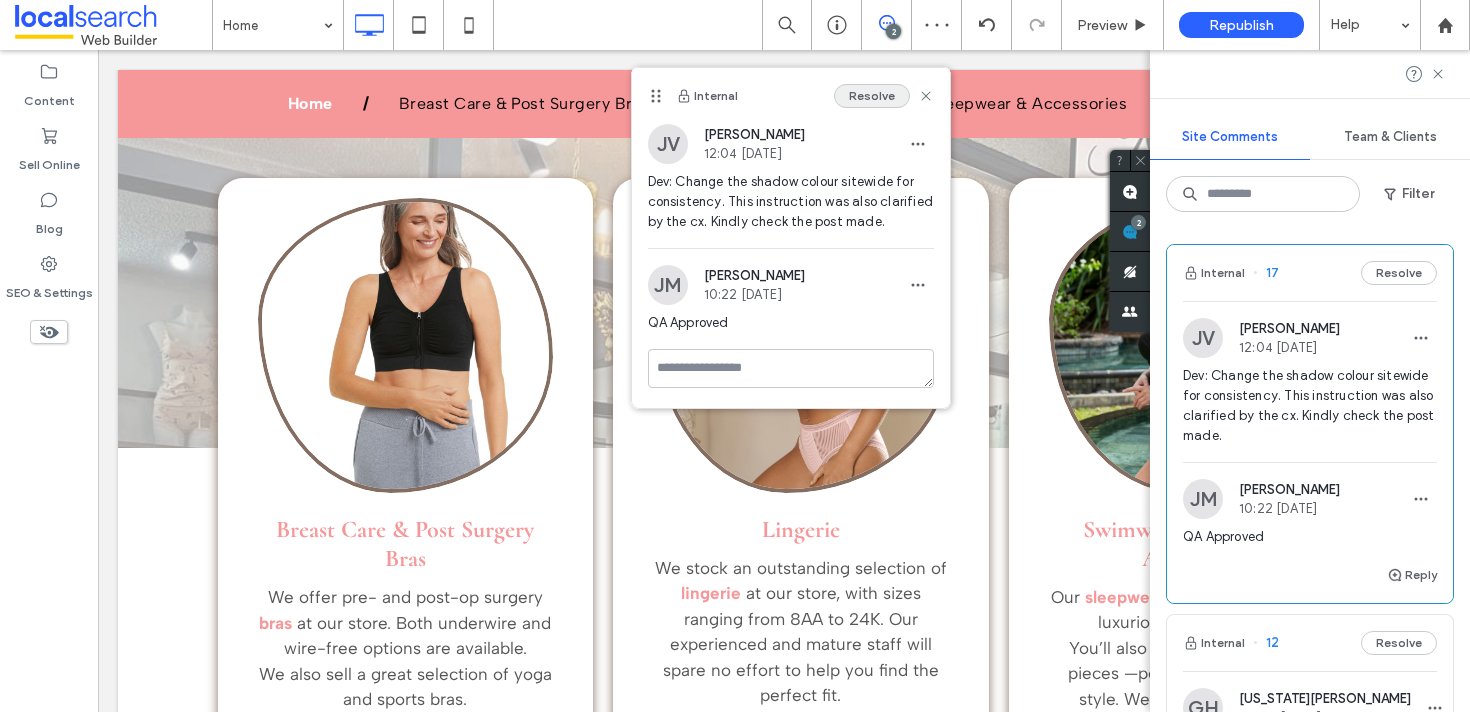 click on "Resolve" at bounding box center (872, 96) 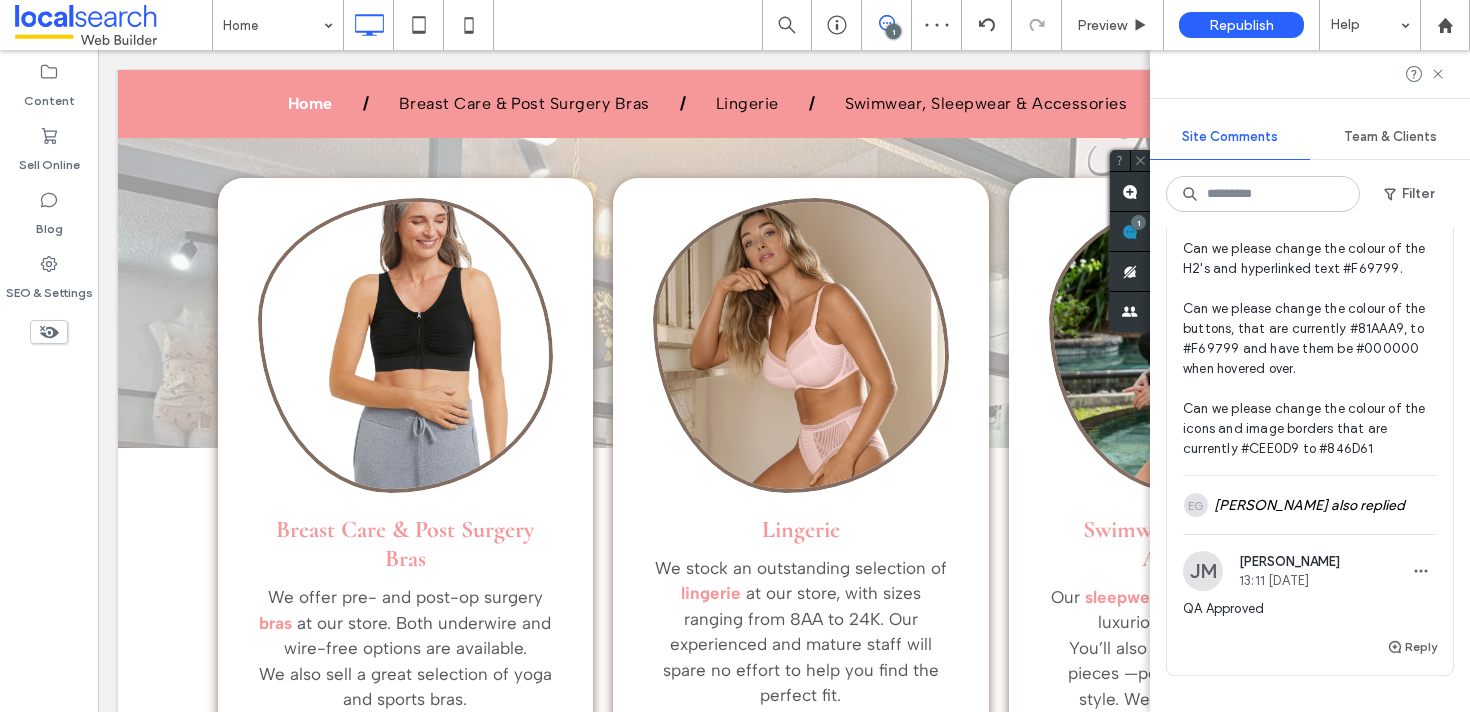 scroll, scrollTop: 290, scrollLeft: 0, axis: vertical 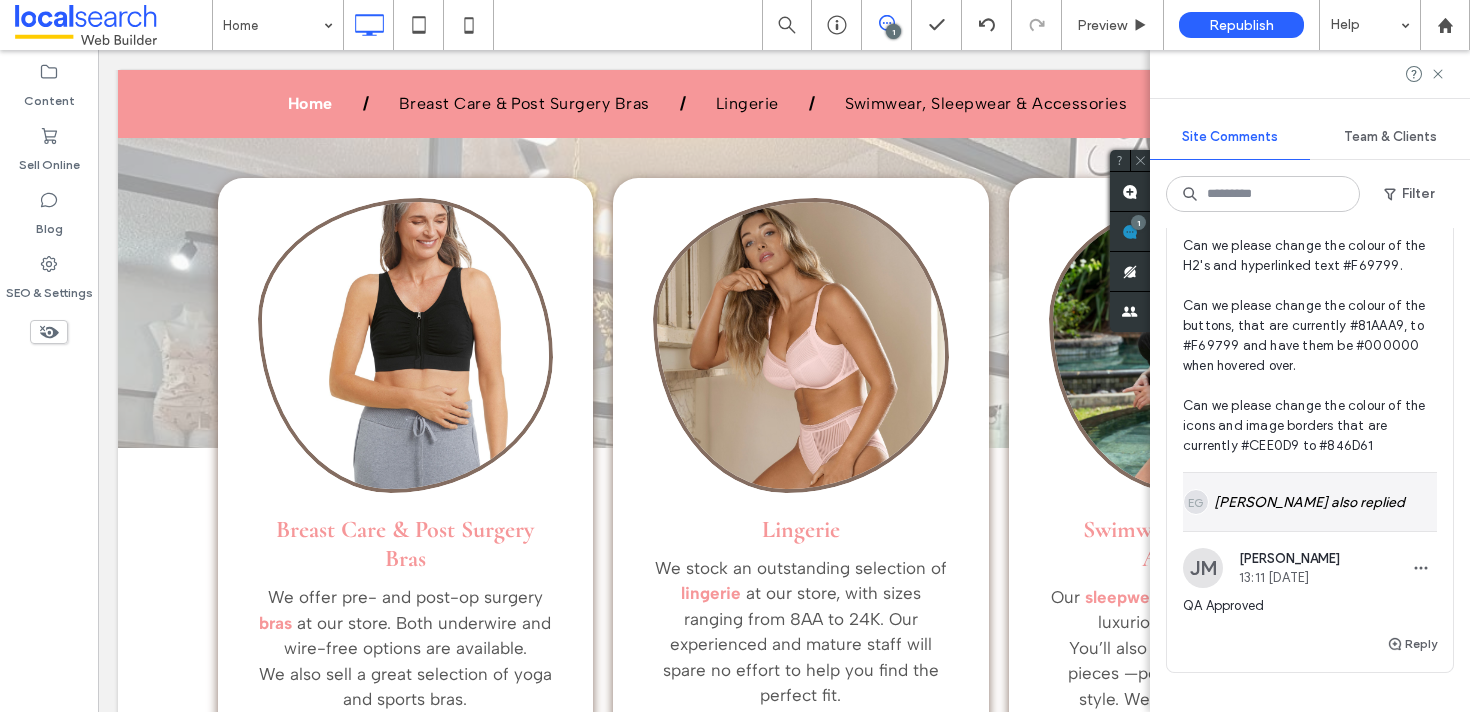 click on "EG [PERSON_NAME] also replied" at bounding box center [1310, 502] 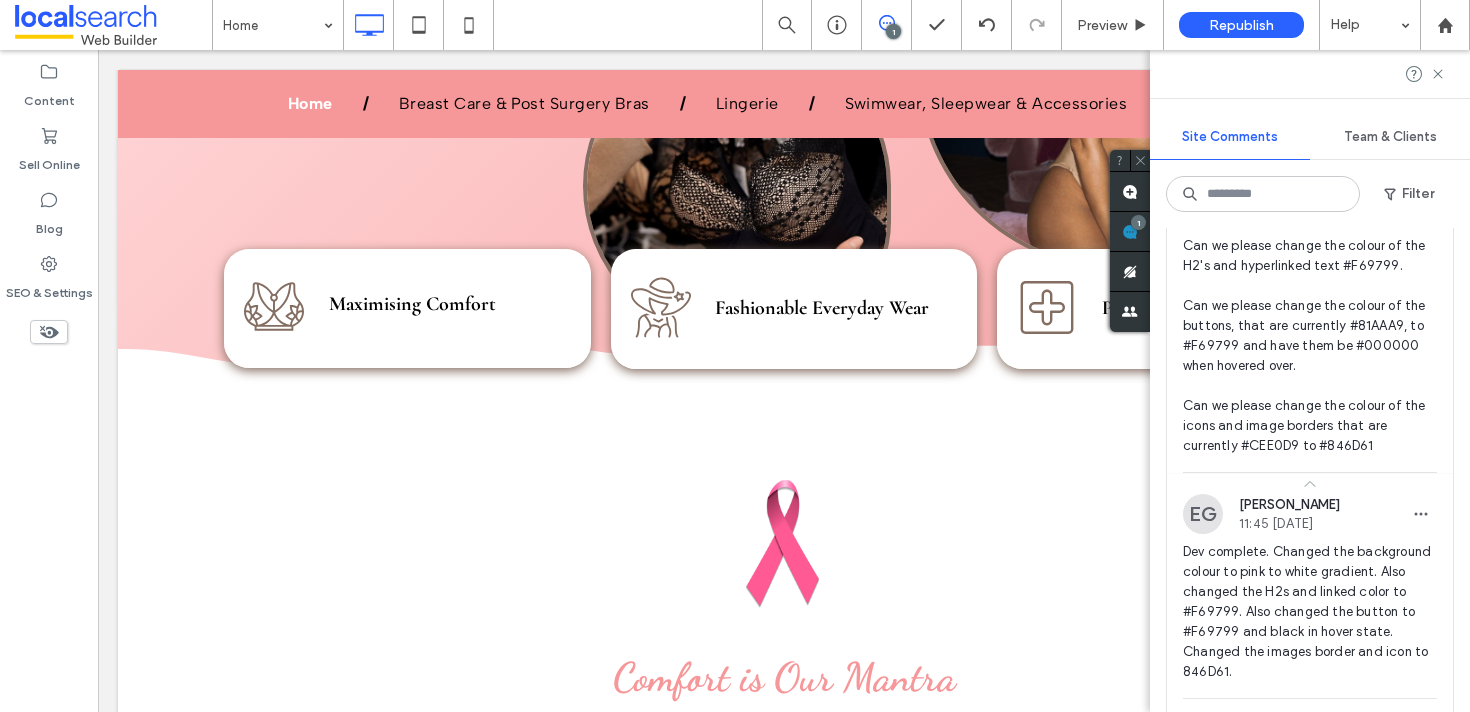 scroll, scrollTop: 0, scrollLeft: 0, axis: both 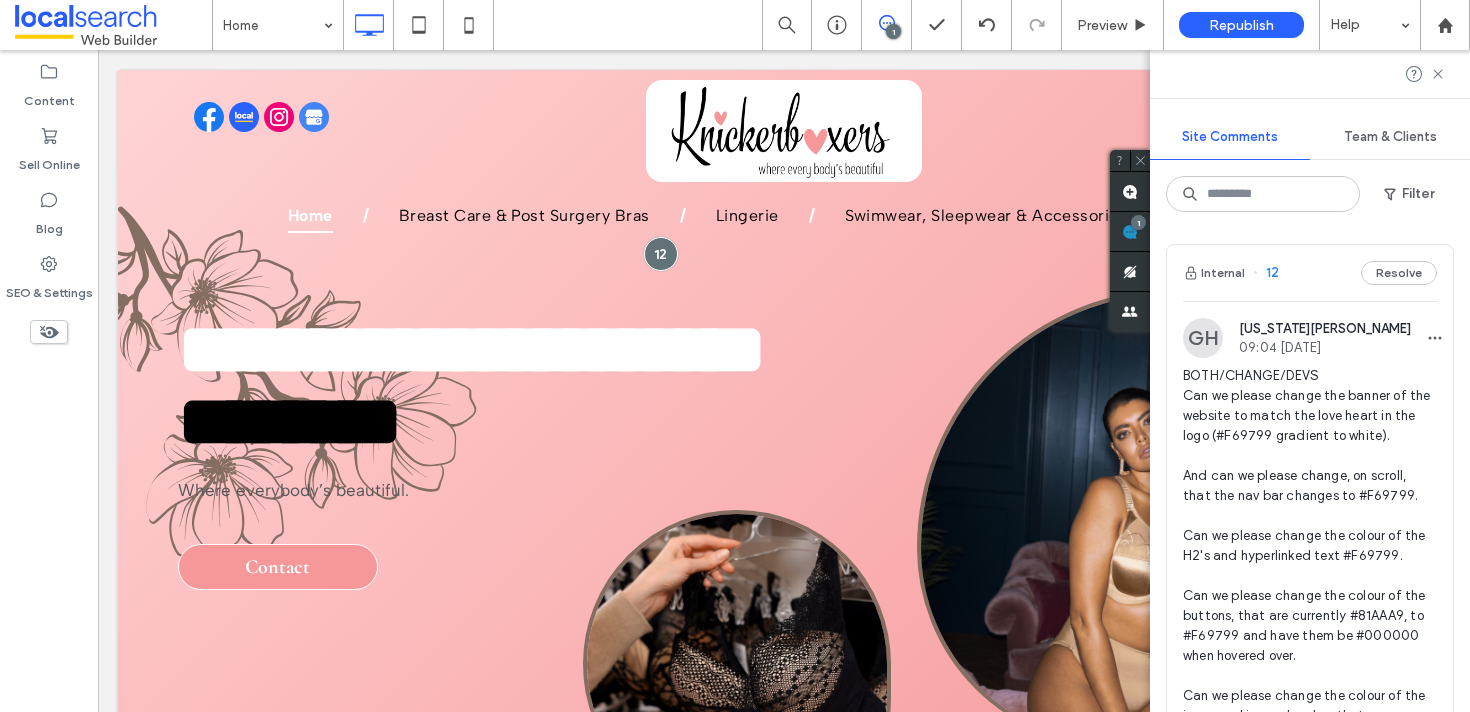 click at bounding box center [1310, 74] 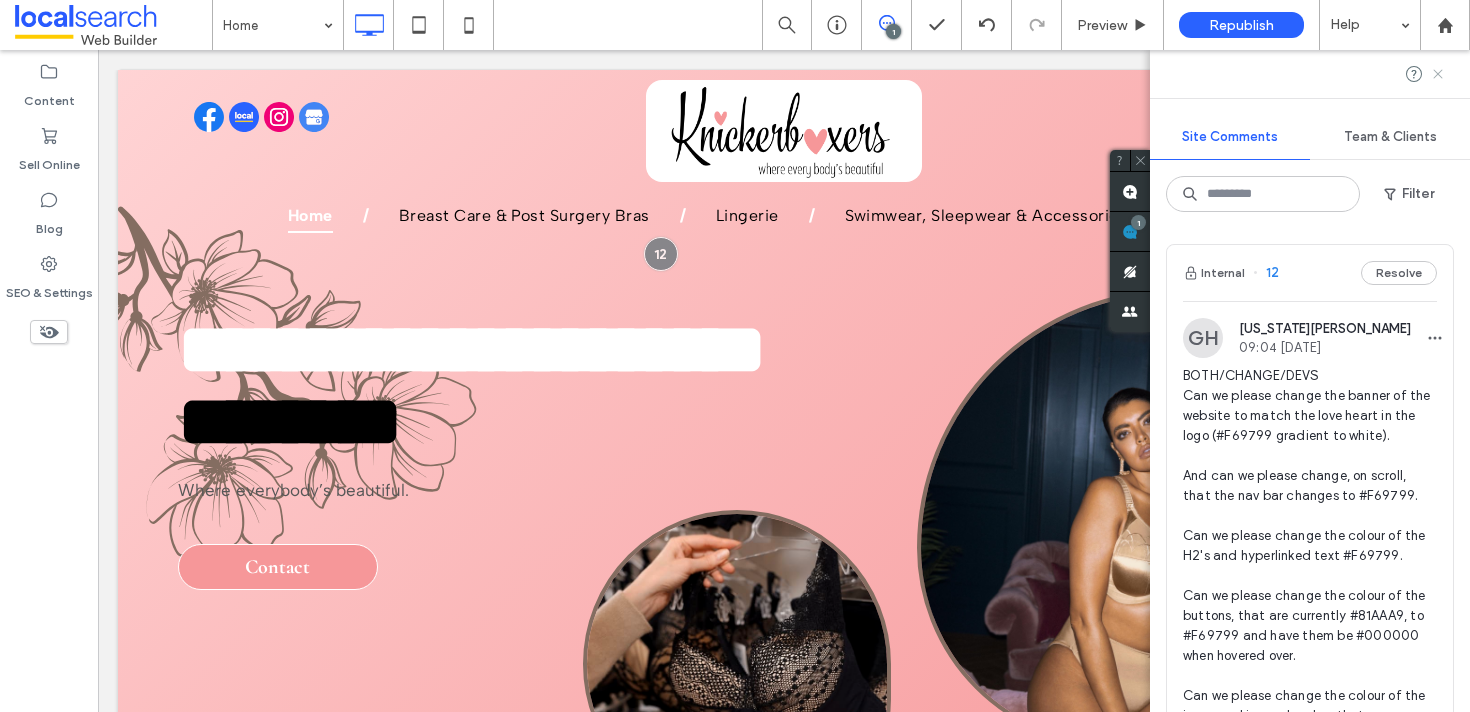 click 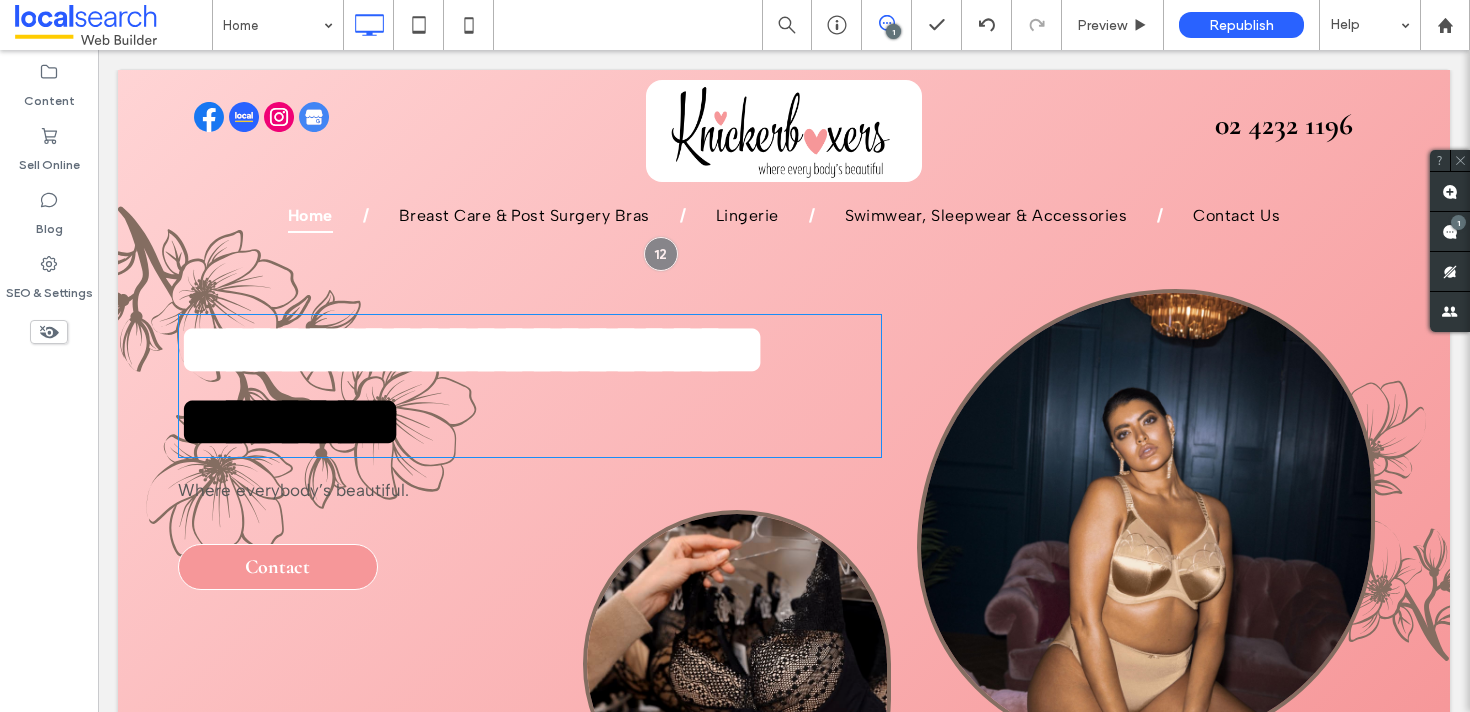 click on "**********" at bounding box center (472, 349) 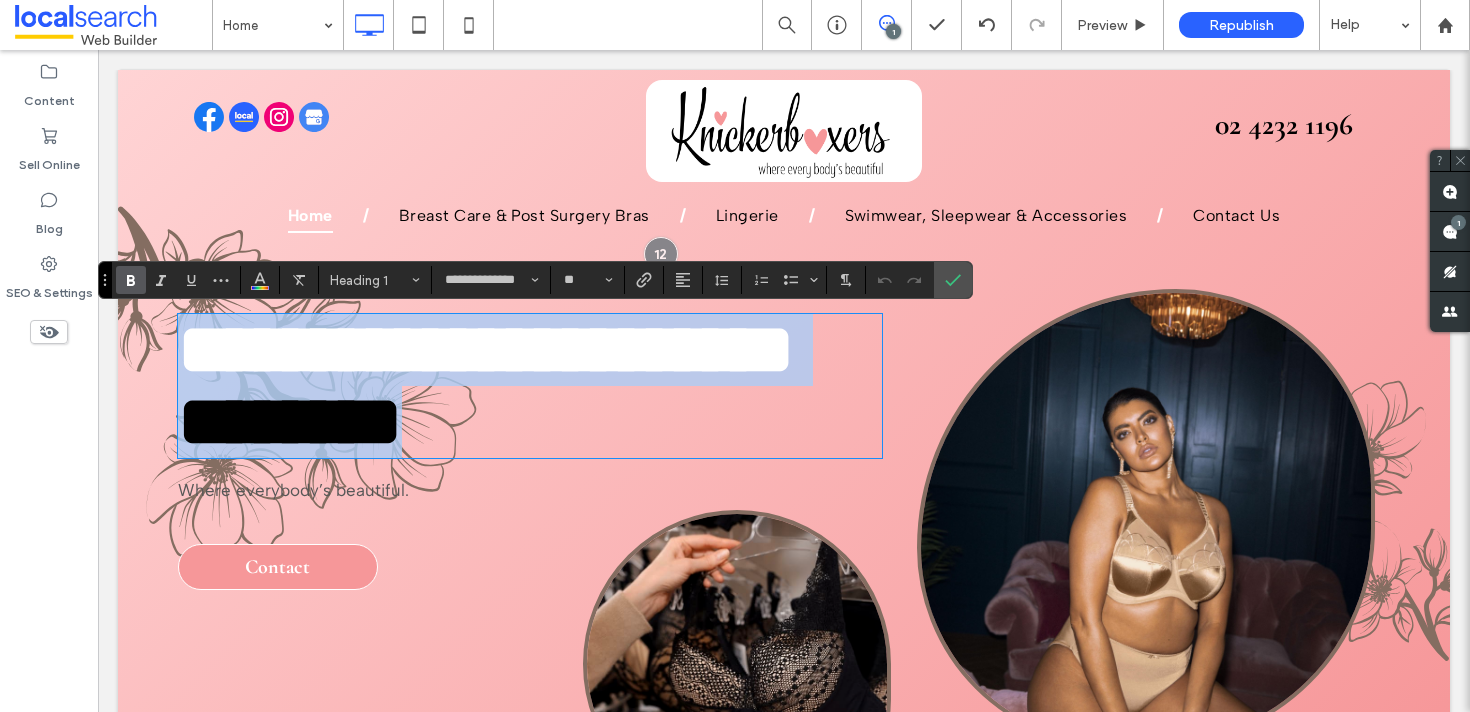 click on "**********" at bounding box center (486, 349) 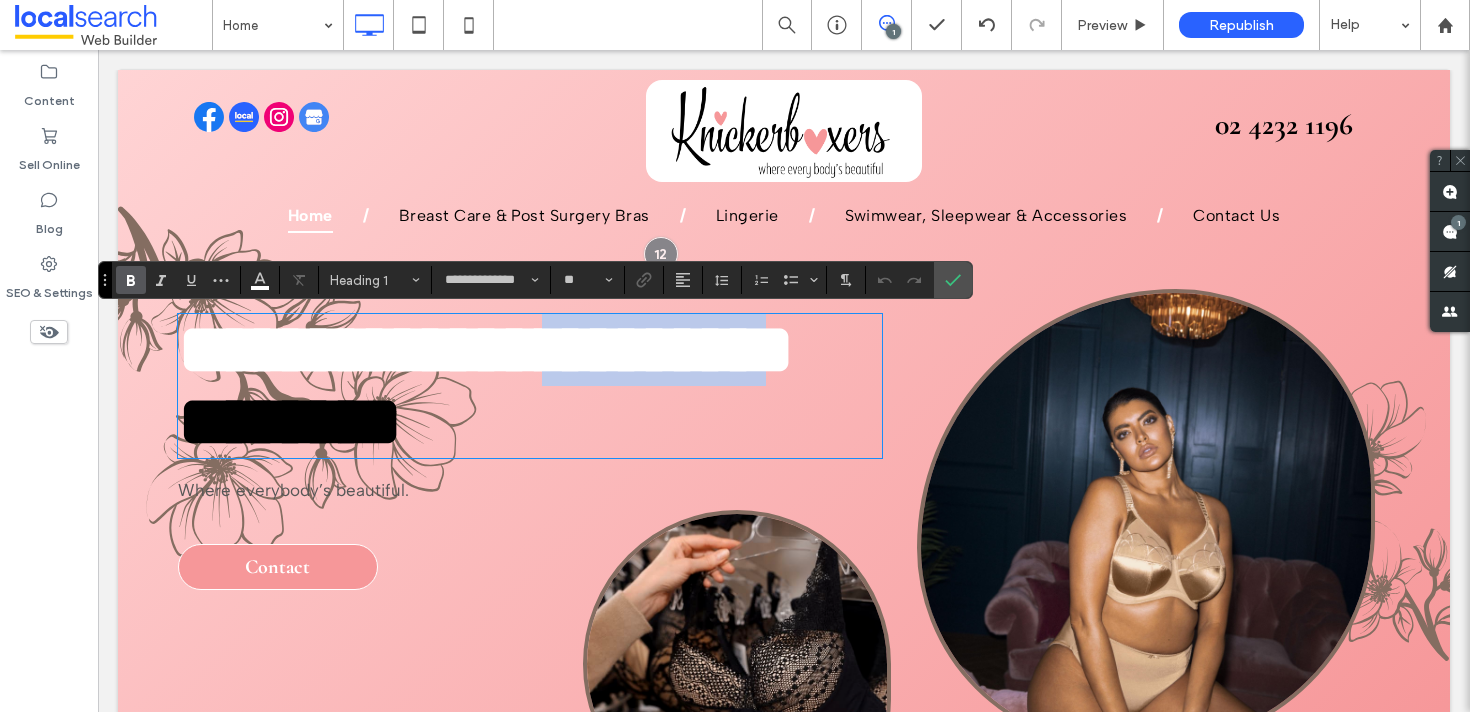 click on "**********" at bounding box center [486, 349] 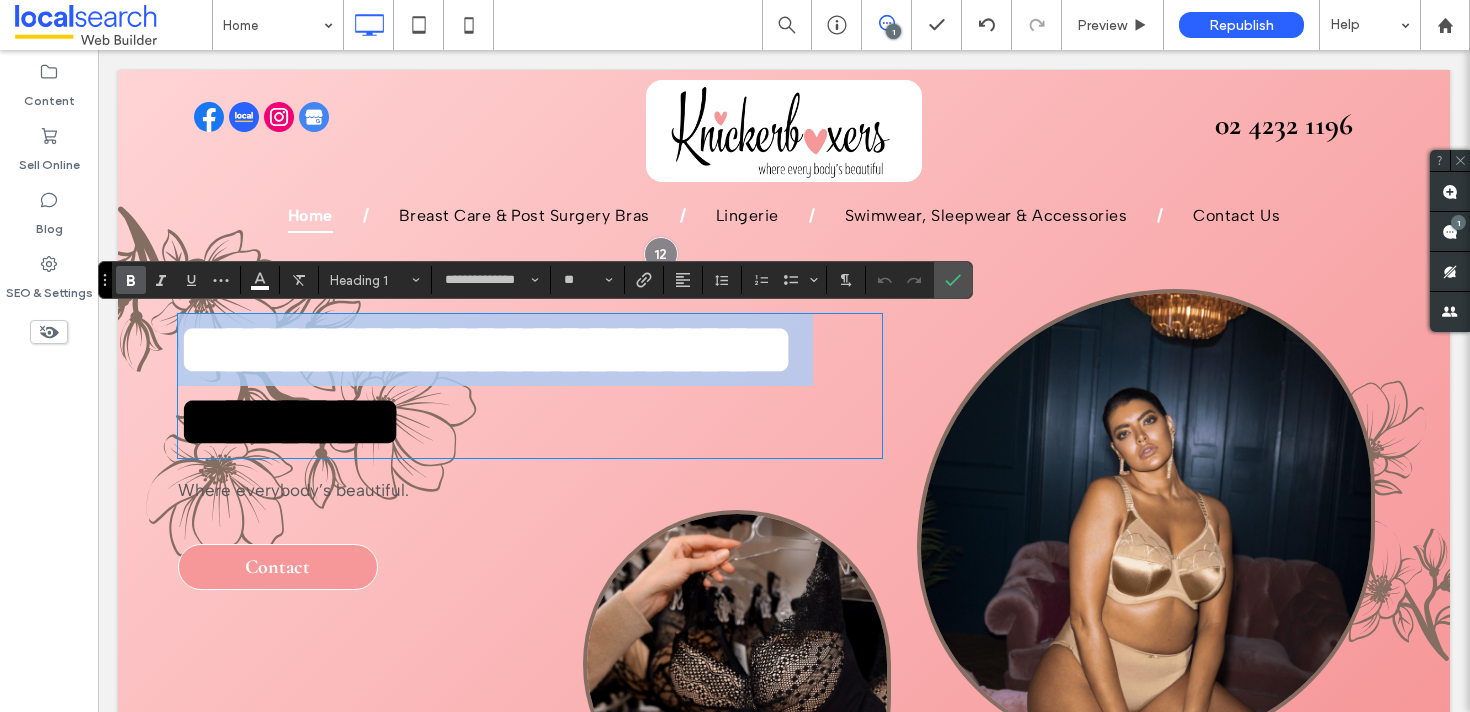 click on "**********" at bounding box center (486, 349) 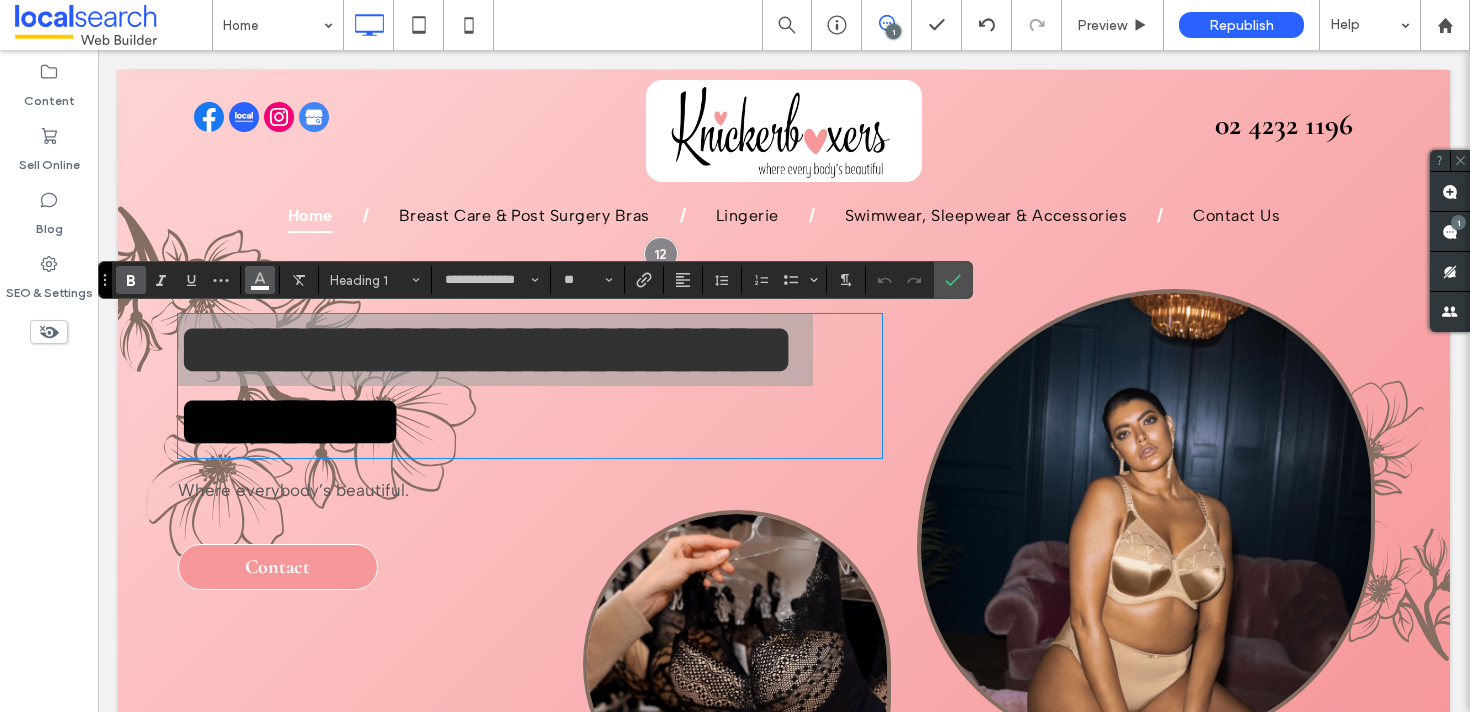 click 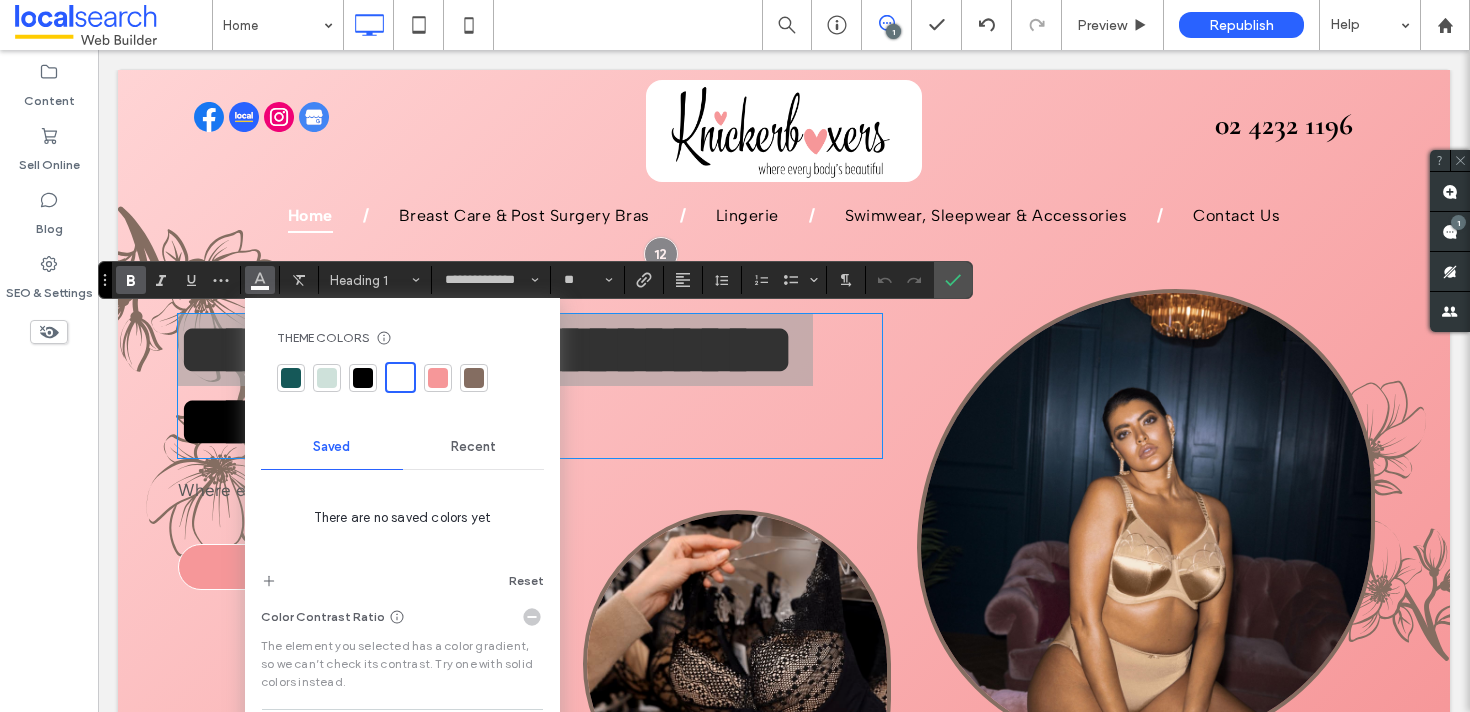 click at bounding box center (363, 378) 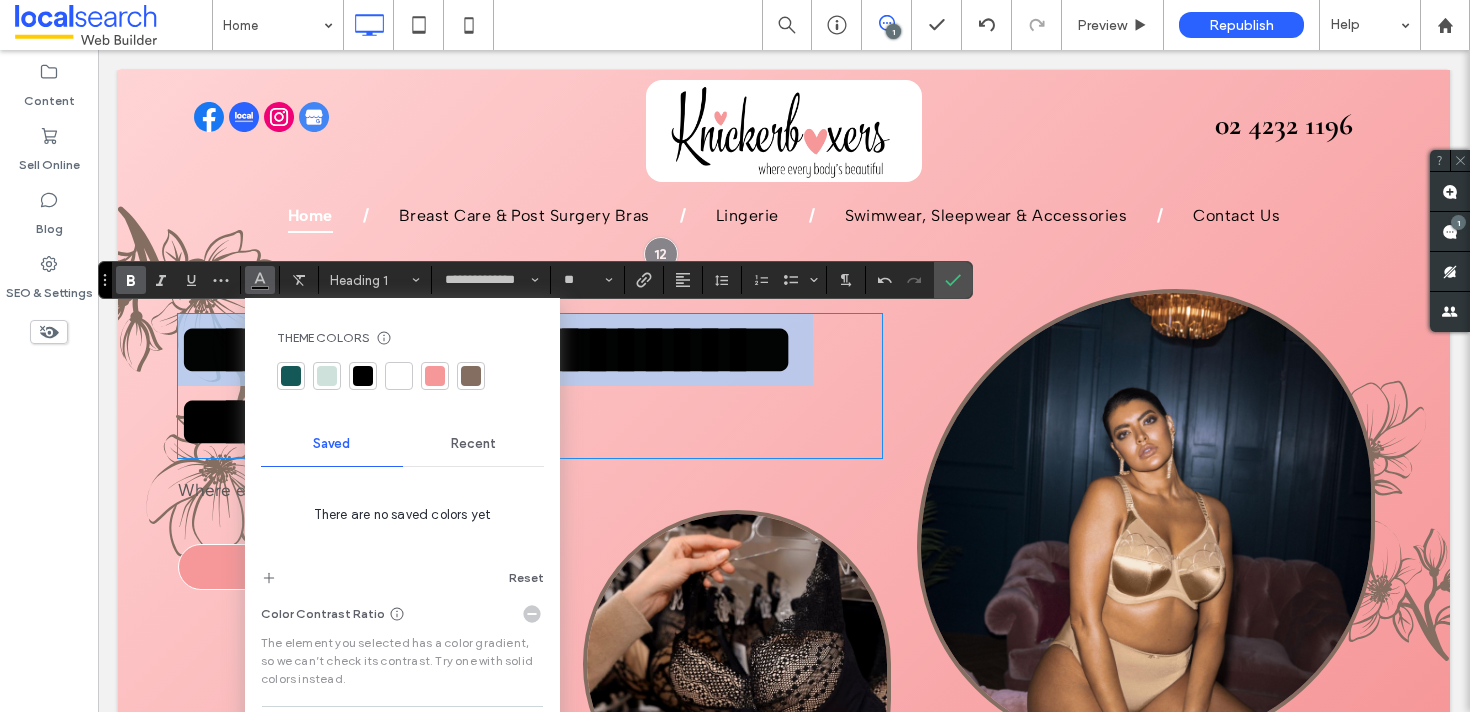 click on "**********" at bounding box center [486, 349] 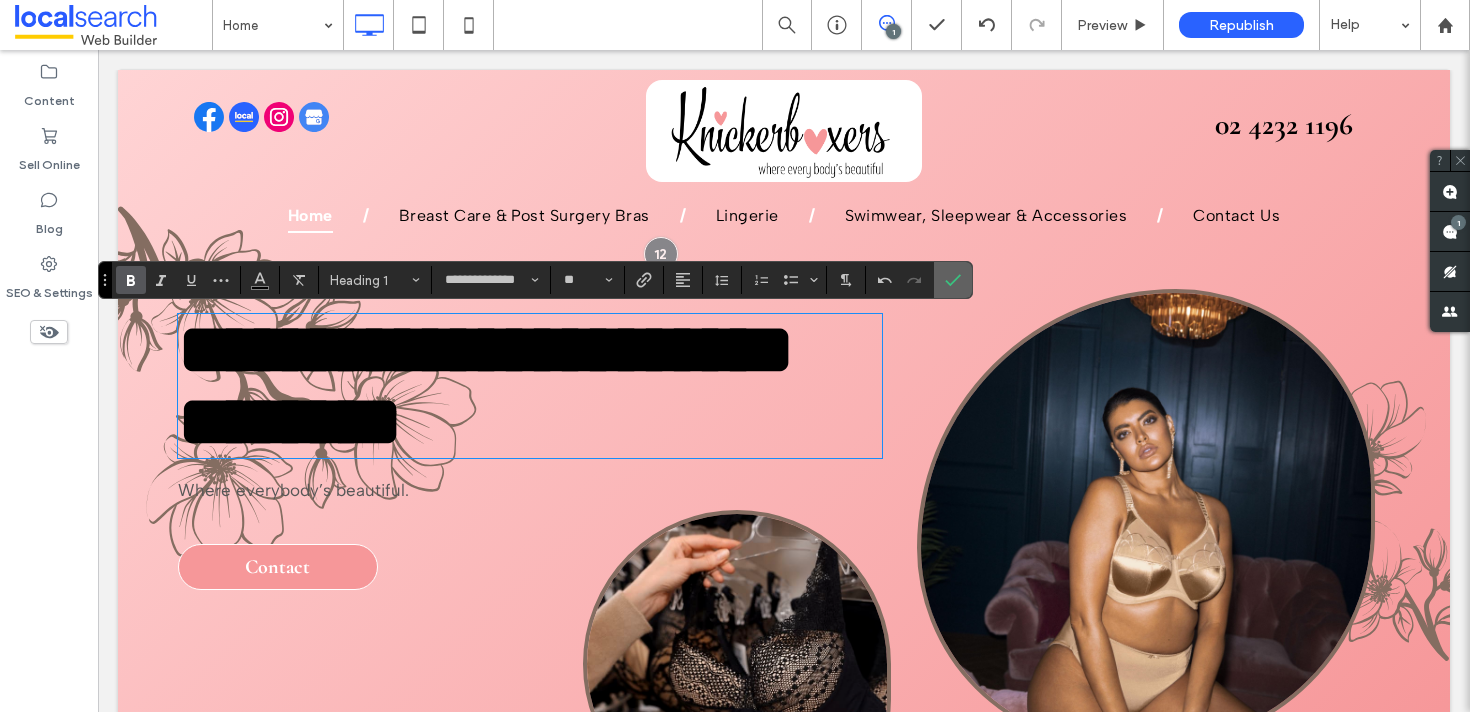 click at bounding box center [953, 280] 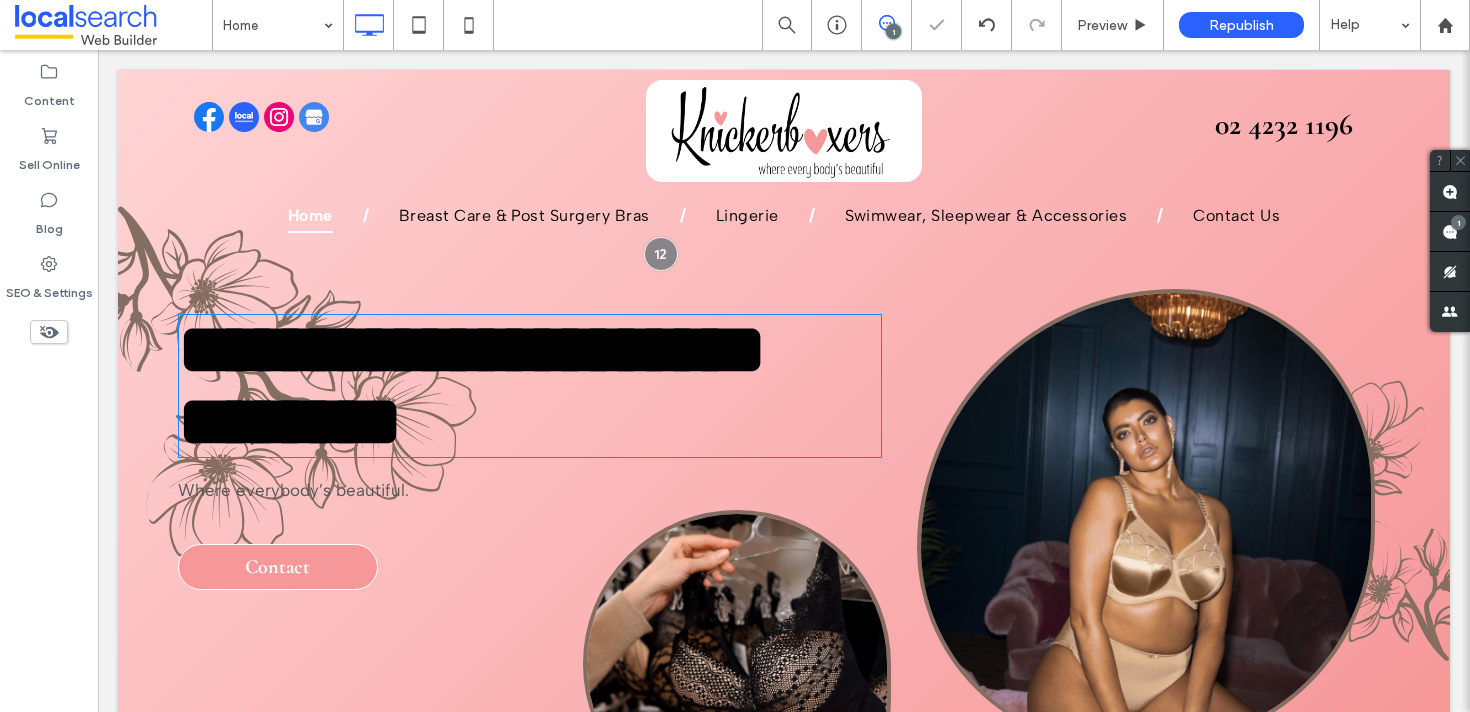 click on "**********" at bounding box center [472, 349] 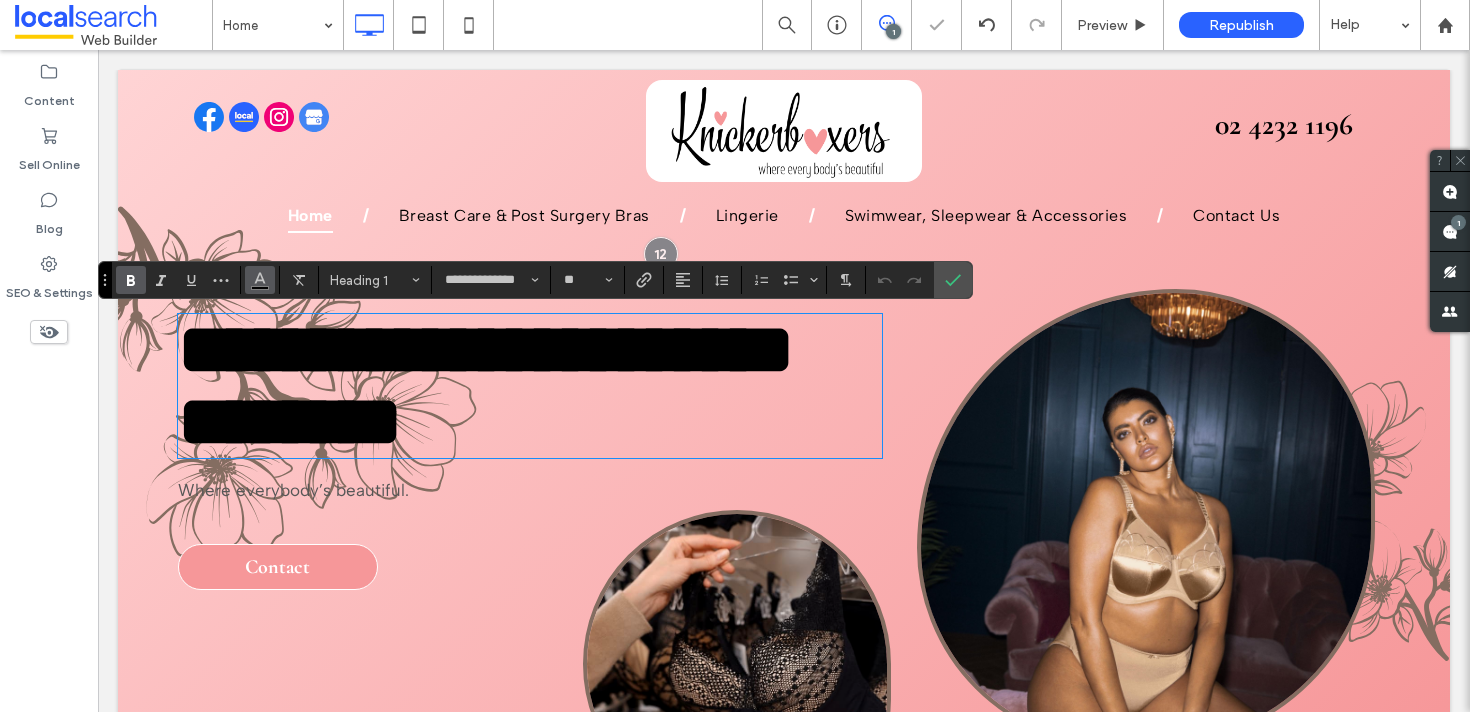 click 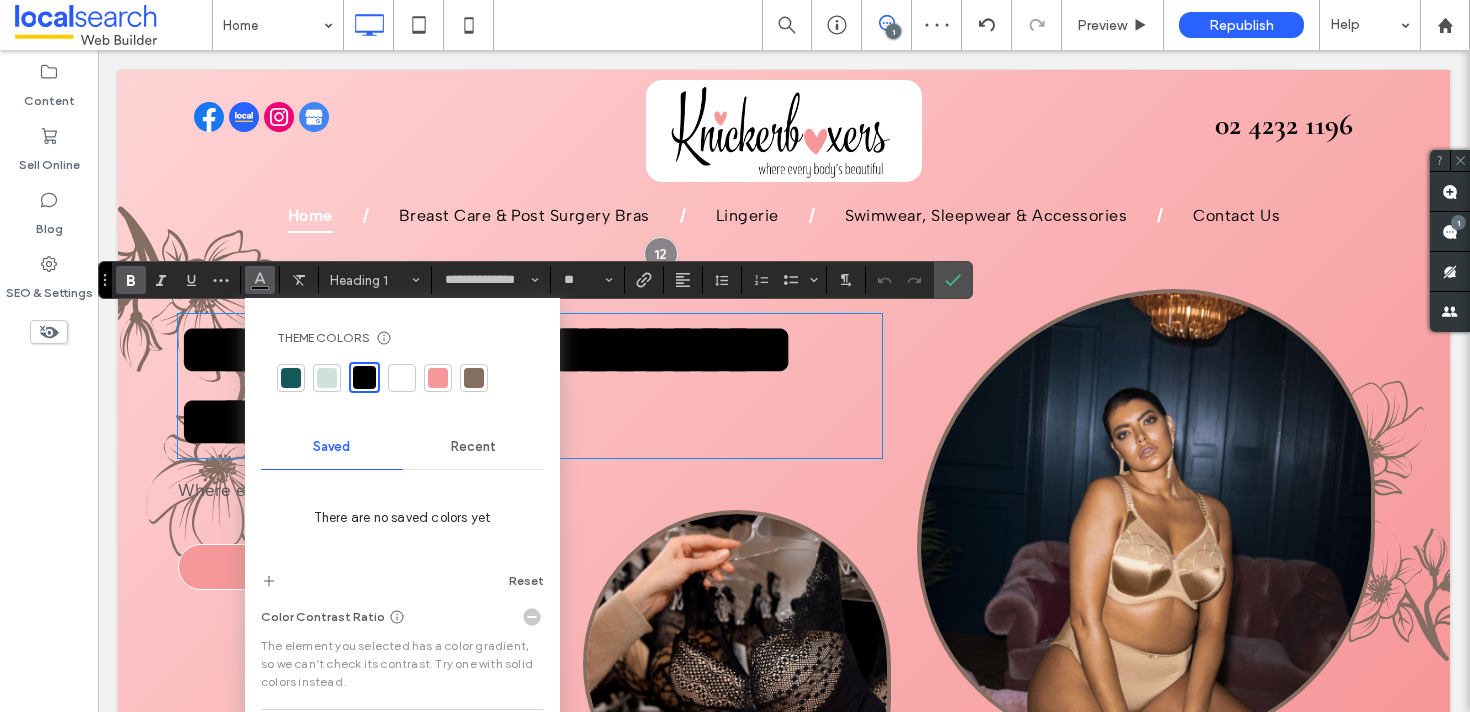 click at bounding box center (402, 377) 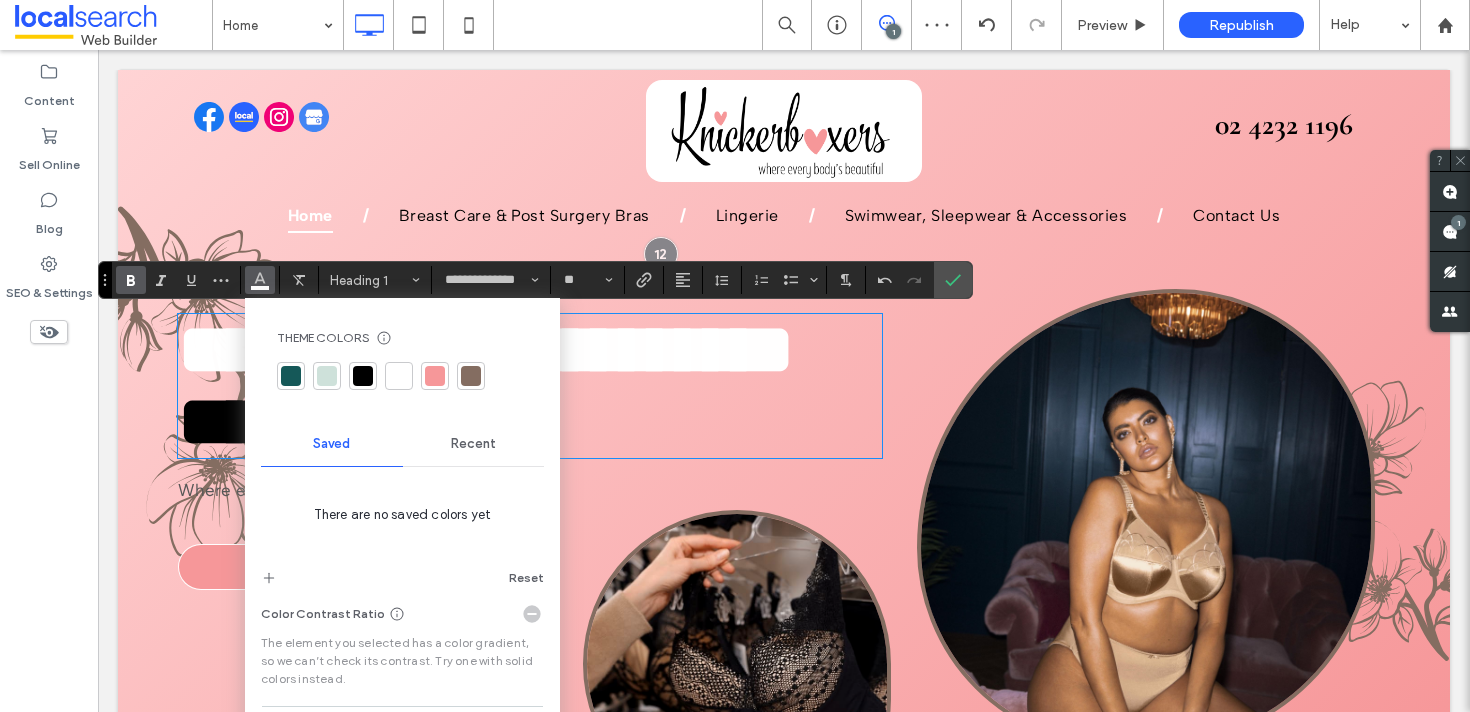 click on "**********" at bounding box center [486, 349] 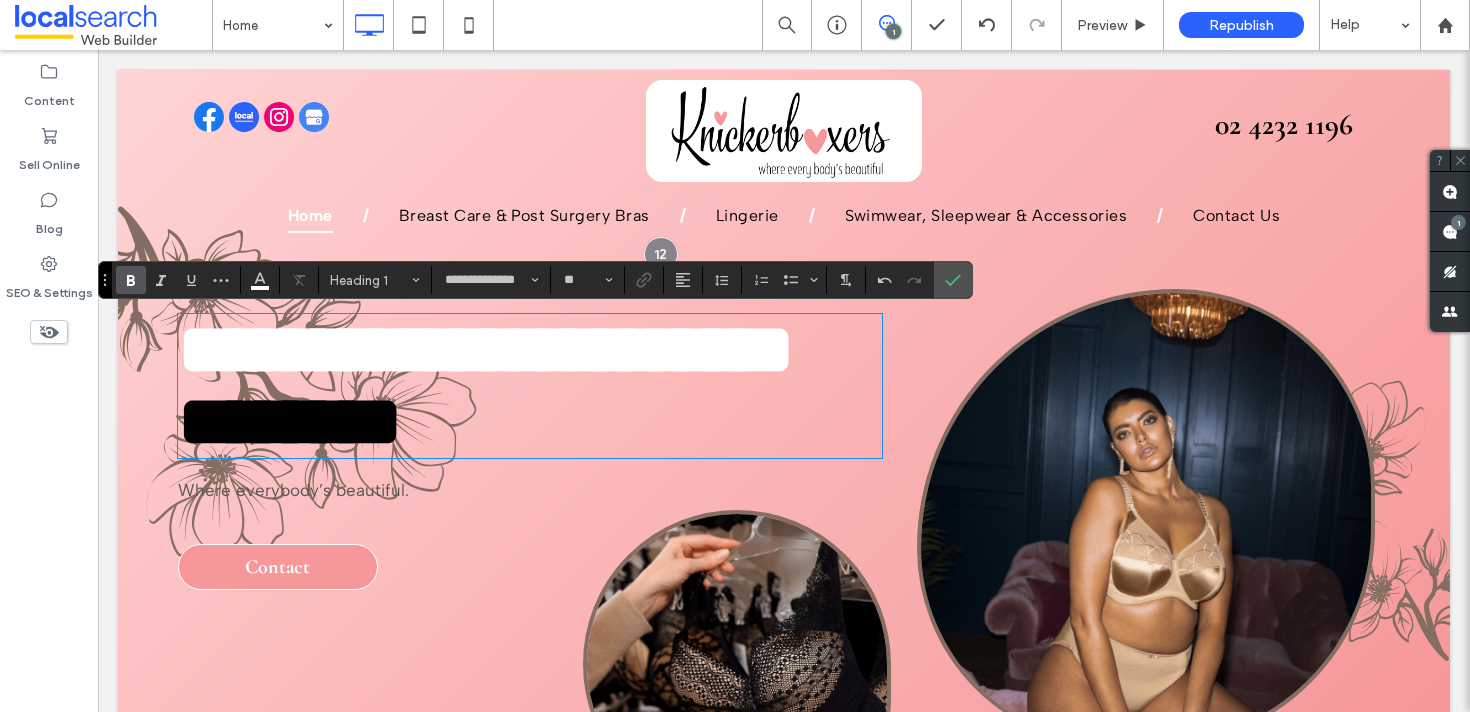 click on "********" at bounding box center [290, 421] 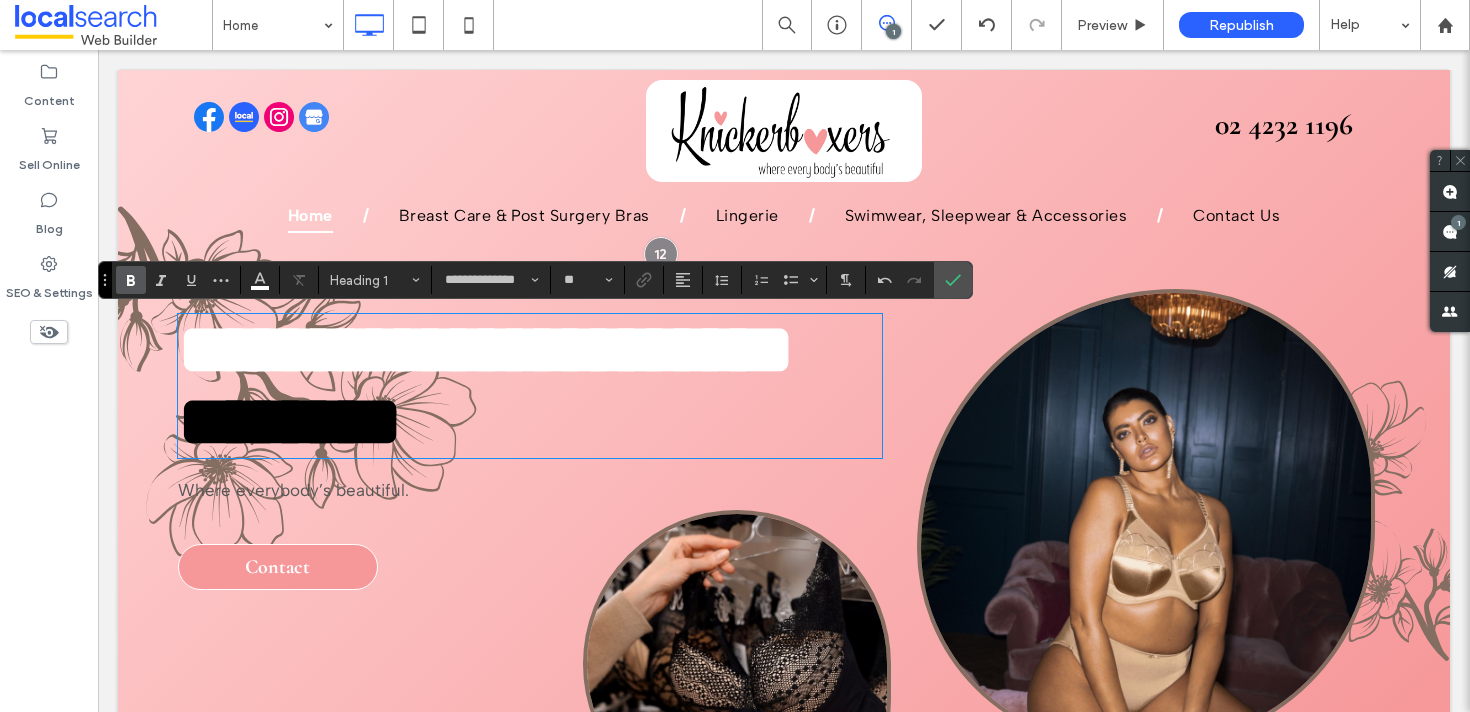 scroll, scrollTop: 7, scrollLeft: 0, axis: vertical 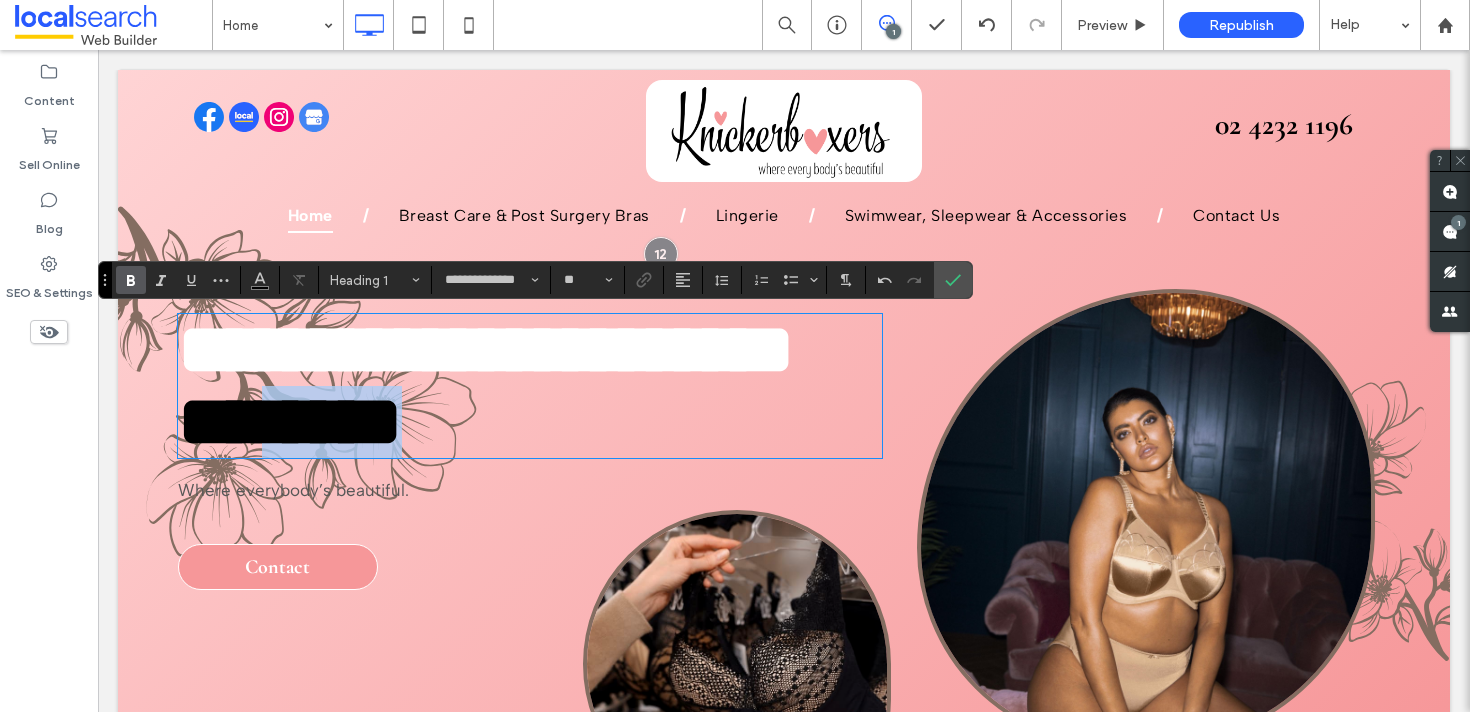 click on "********" at bounding box center (290, 421) 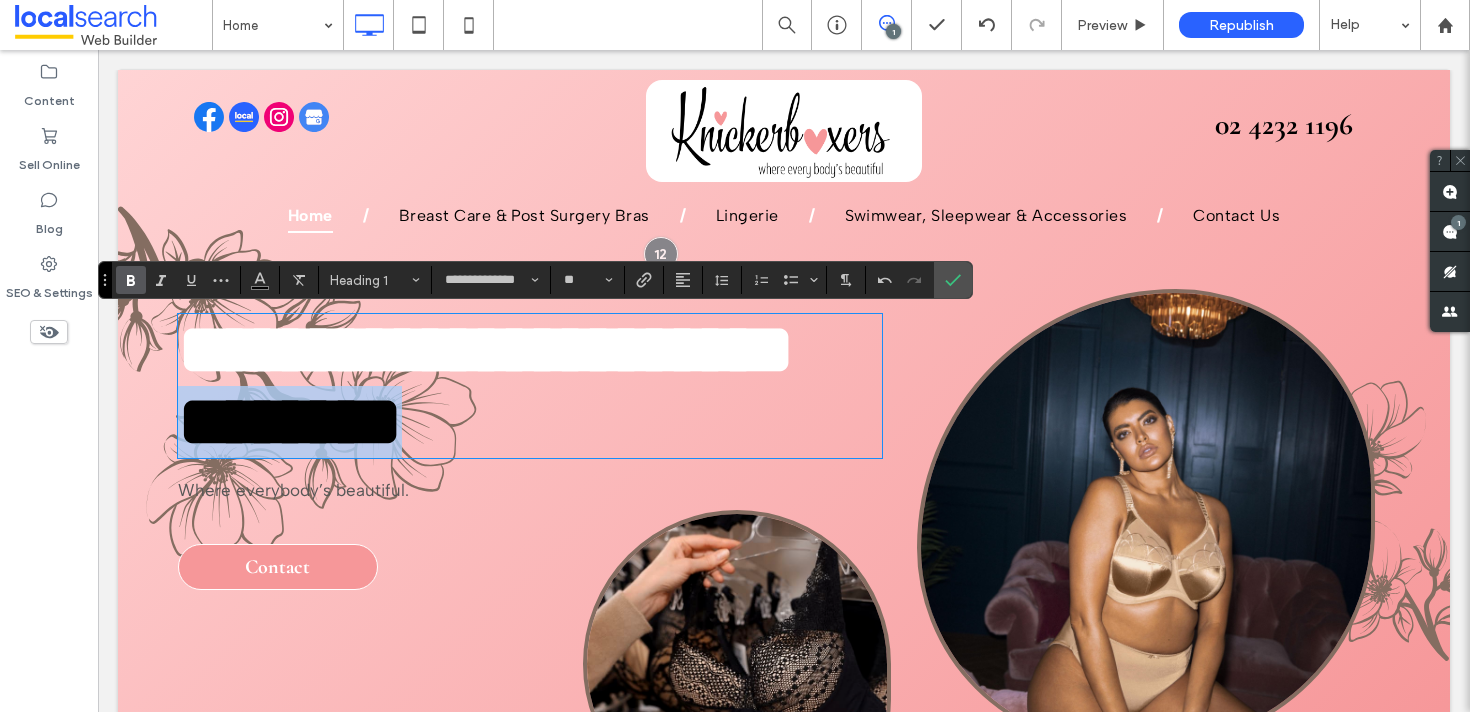 click on "********" at bounding box center (290, 421) 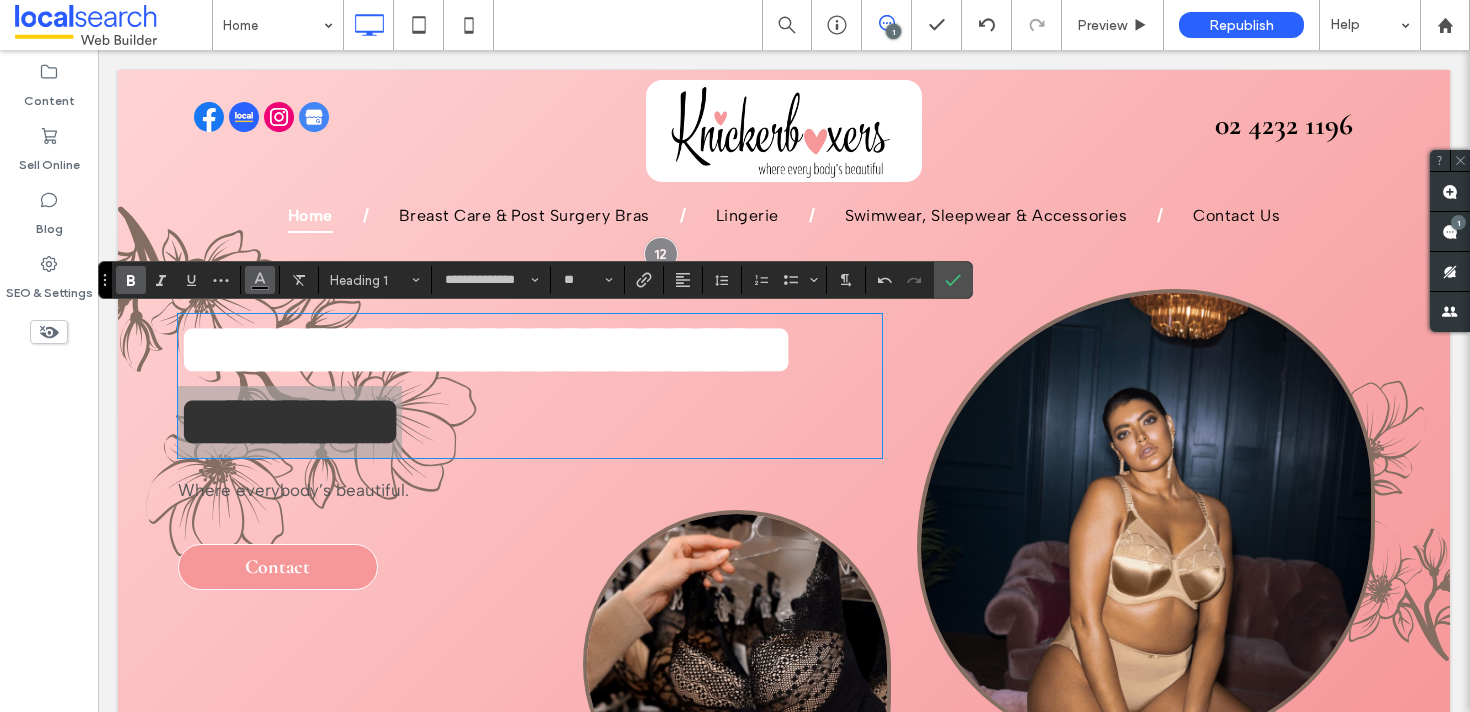 click 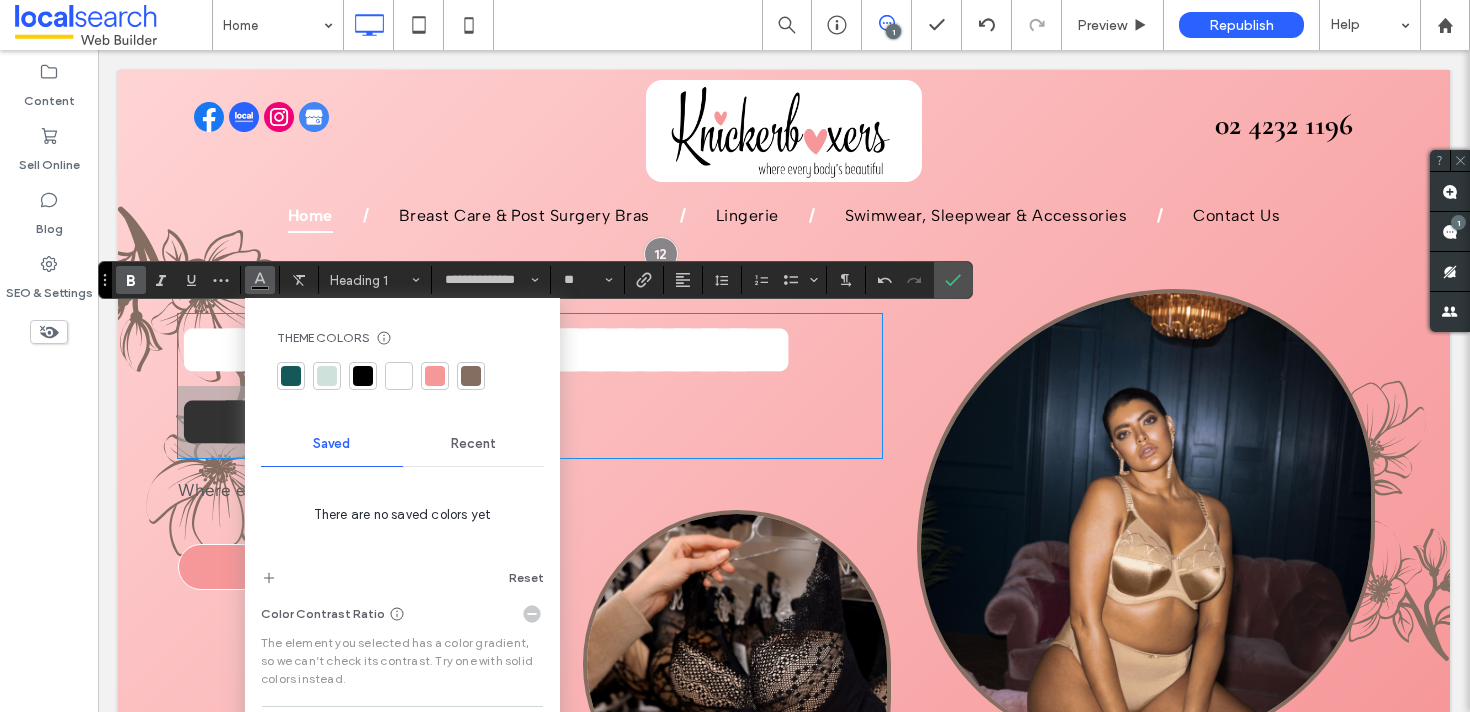 click at bounding box center (399, 376) 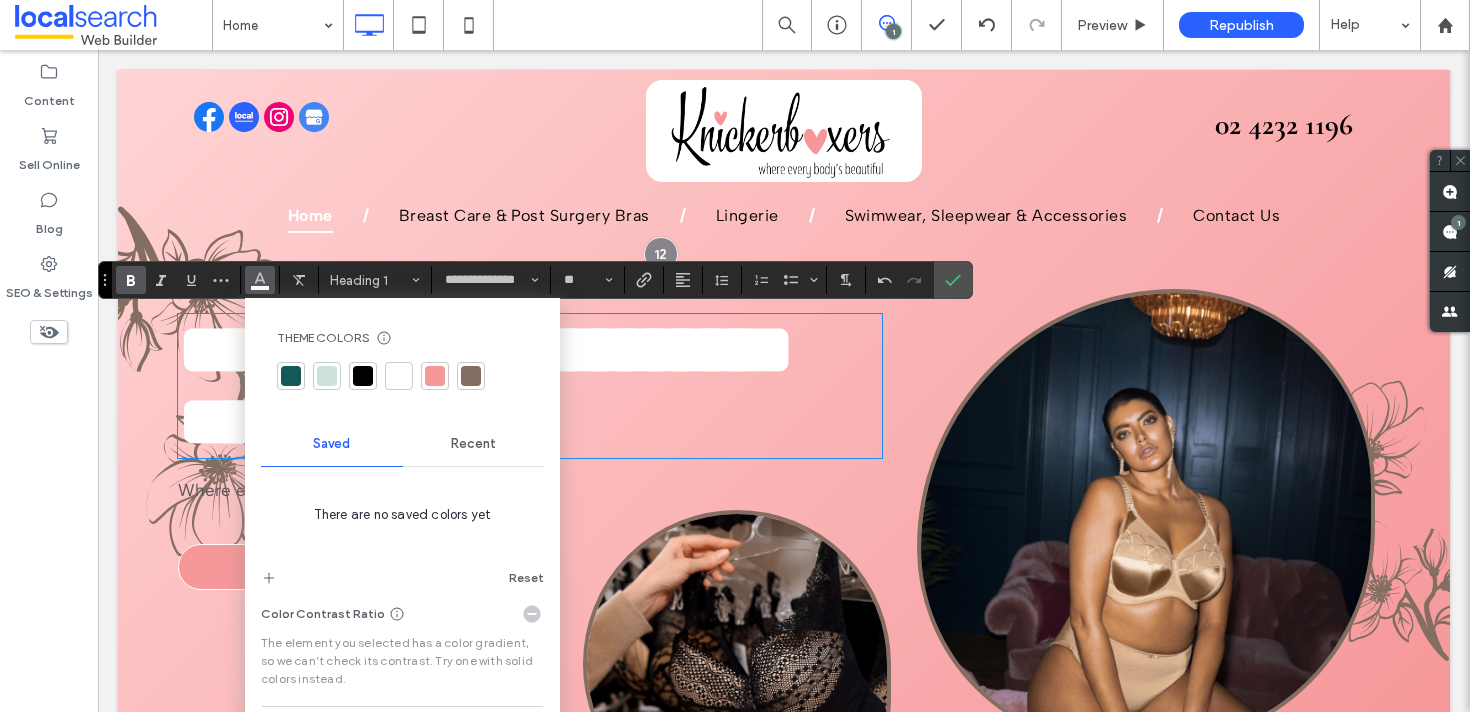 click on "**********" at bounding box center (784, 470) 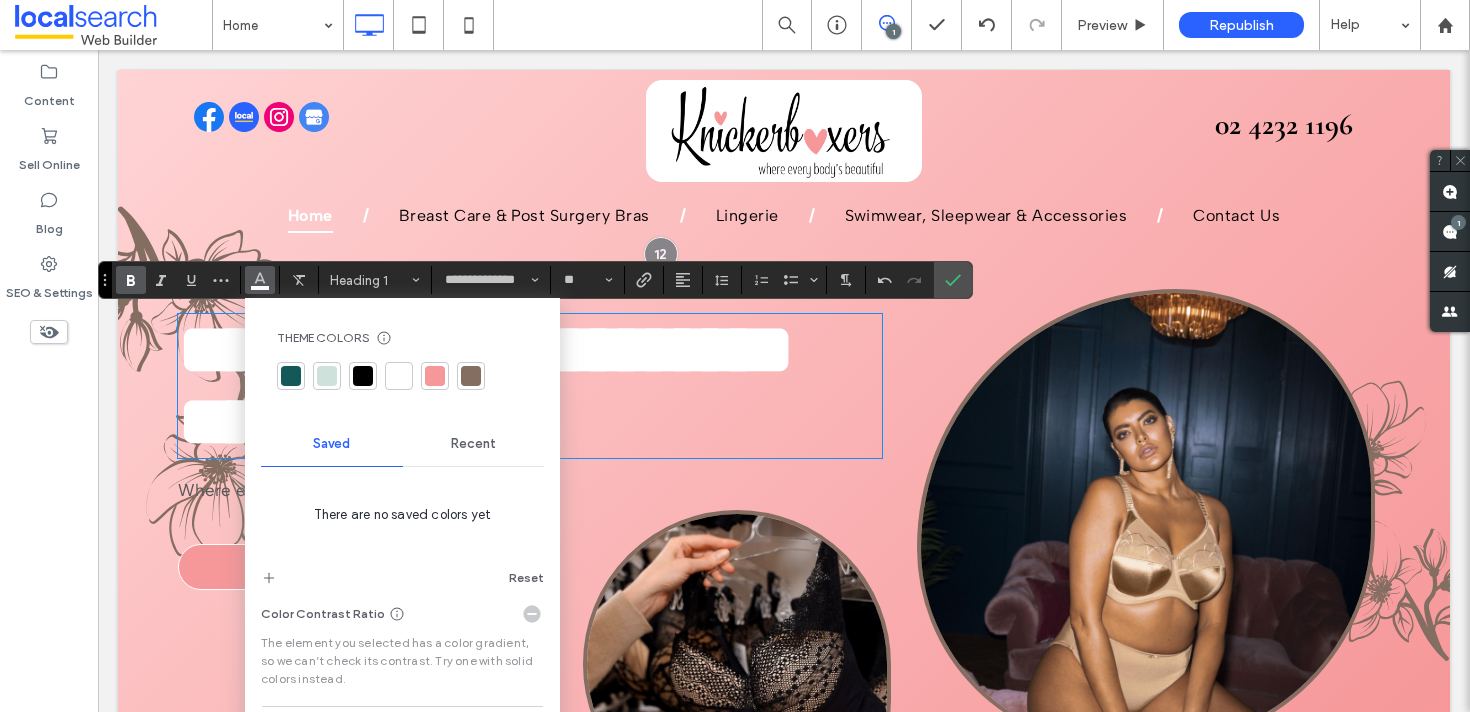 click on "**********" at bounding box center [784, 470] 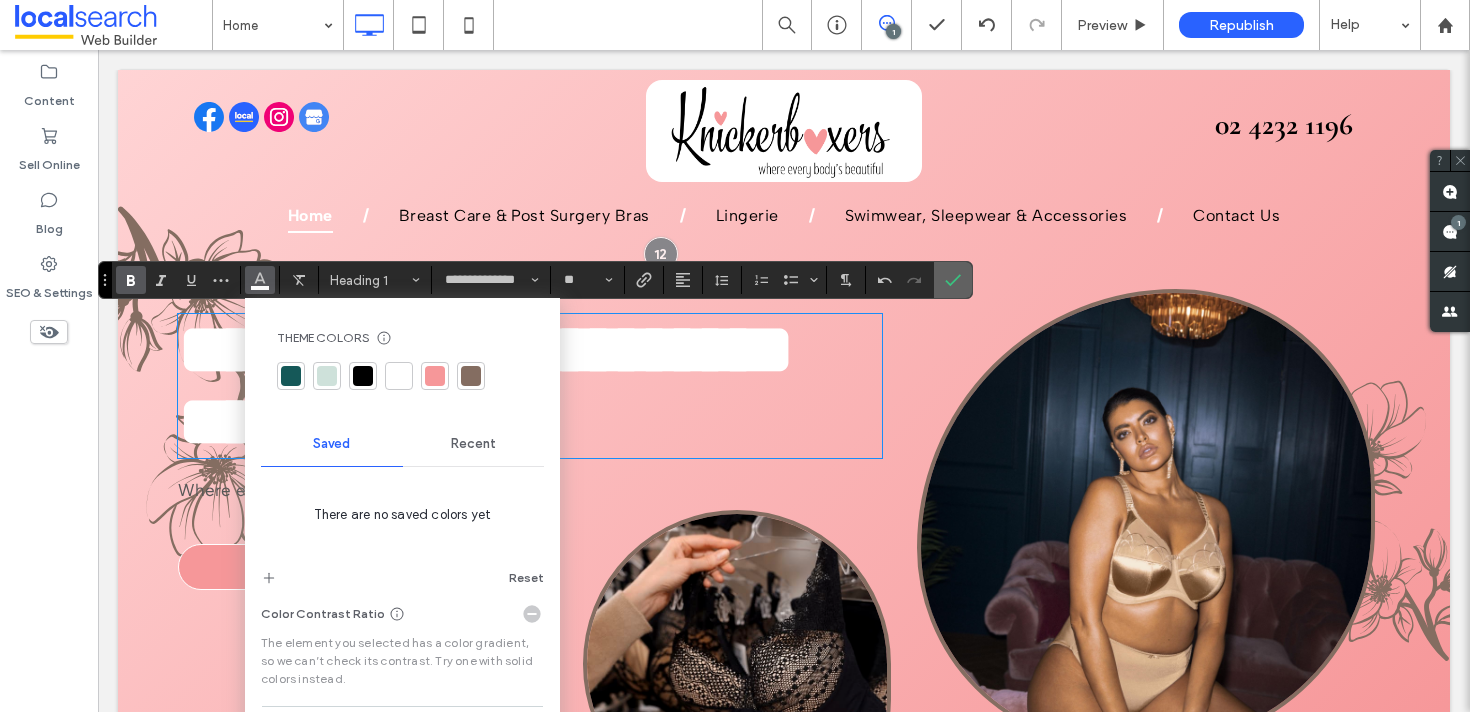 click 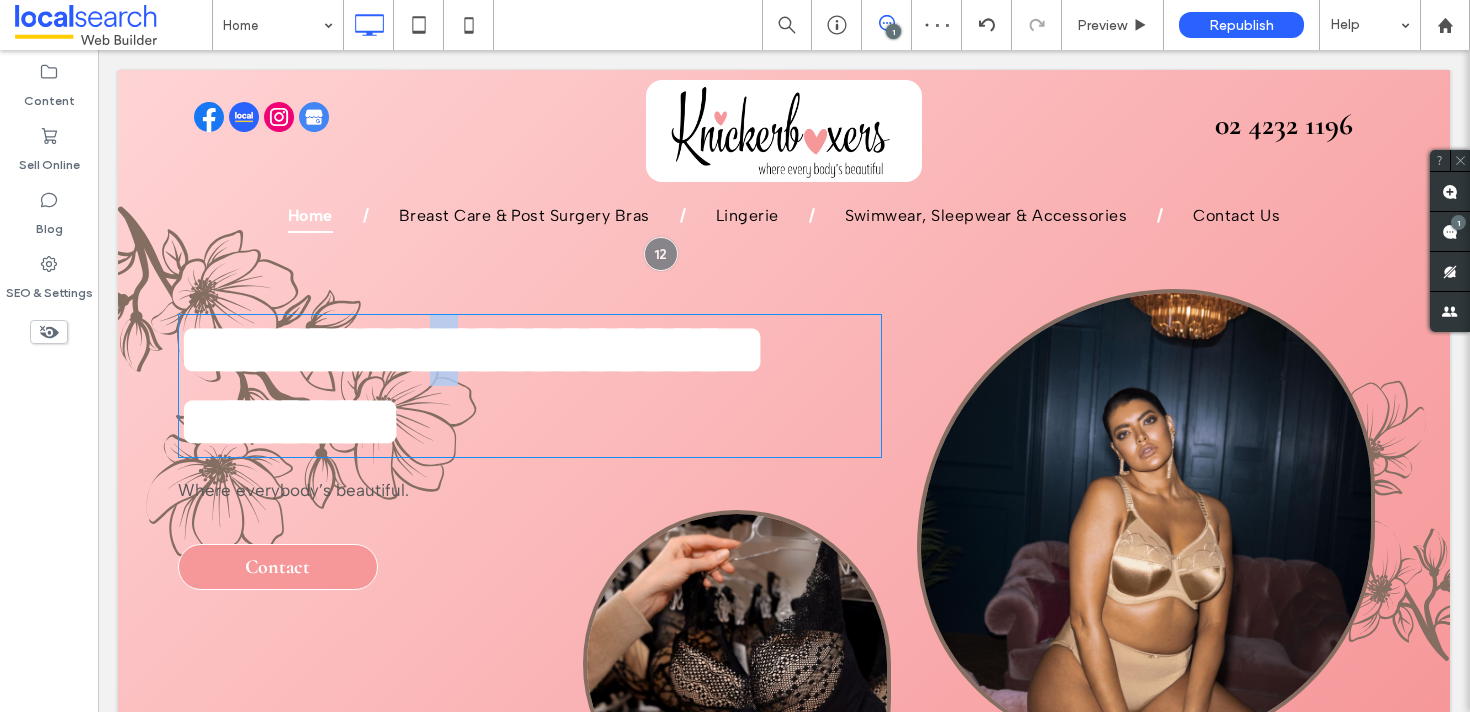 click on "**********" at bounding box center (472, 349) 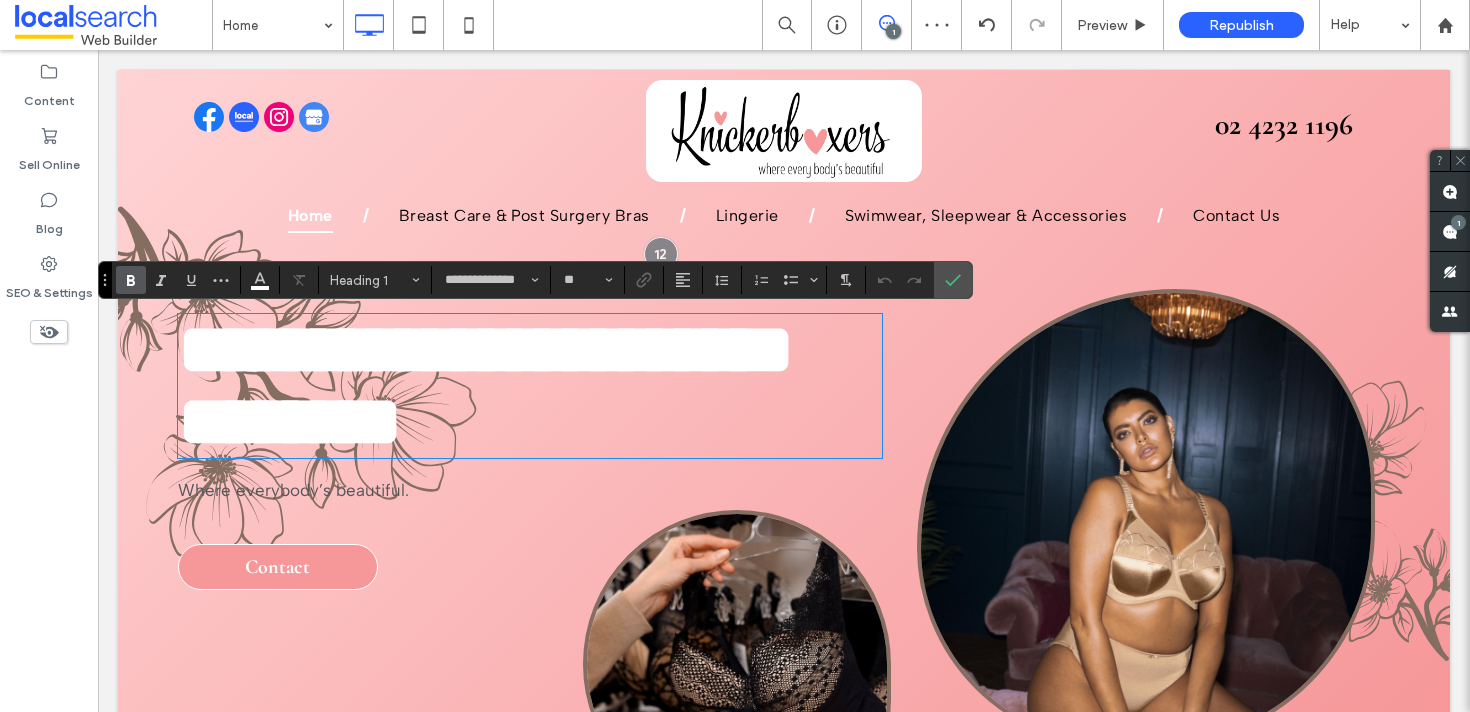 click on "**********" at bounding box center (486, 349) 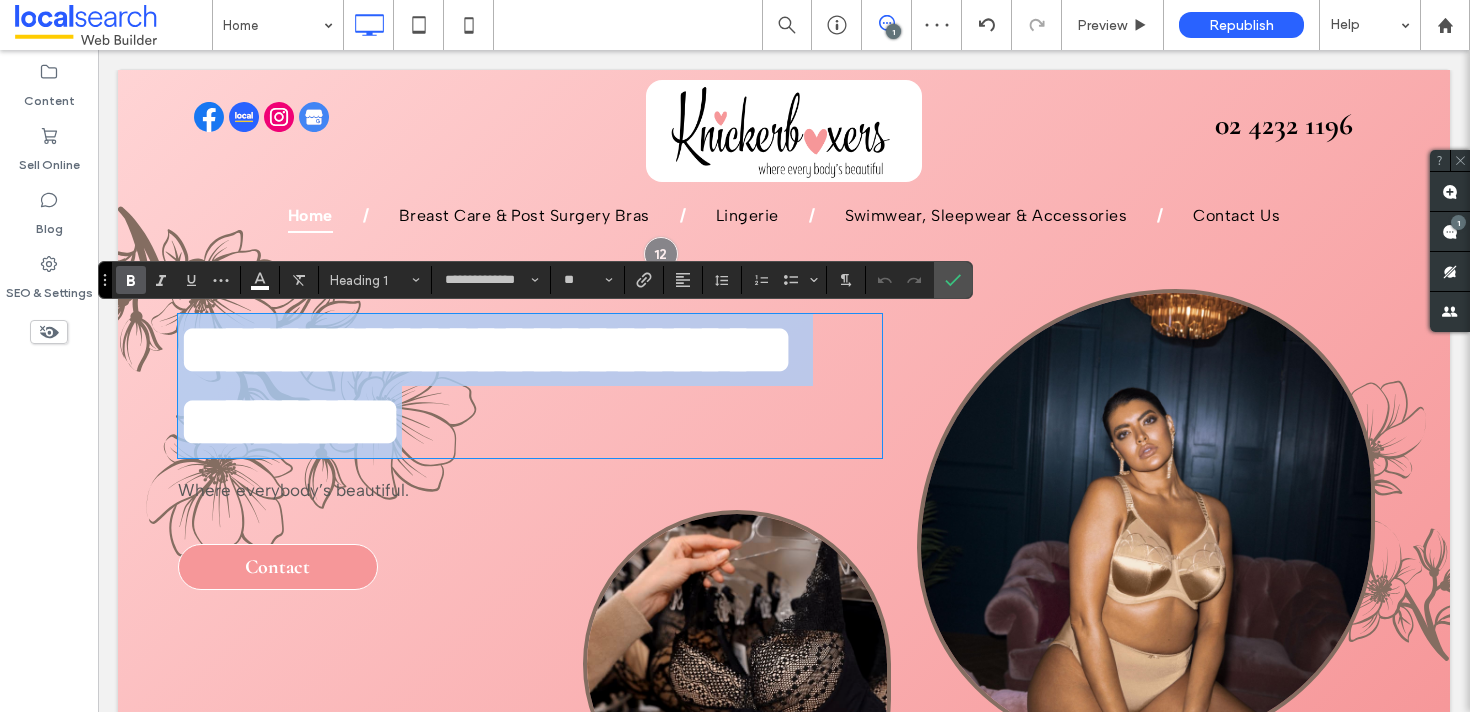 scroll, scrollTop: 0, scrollLeft: 0, axis: both 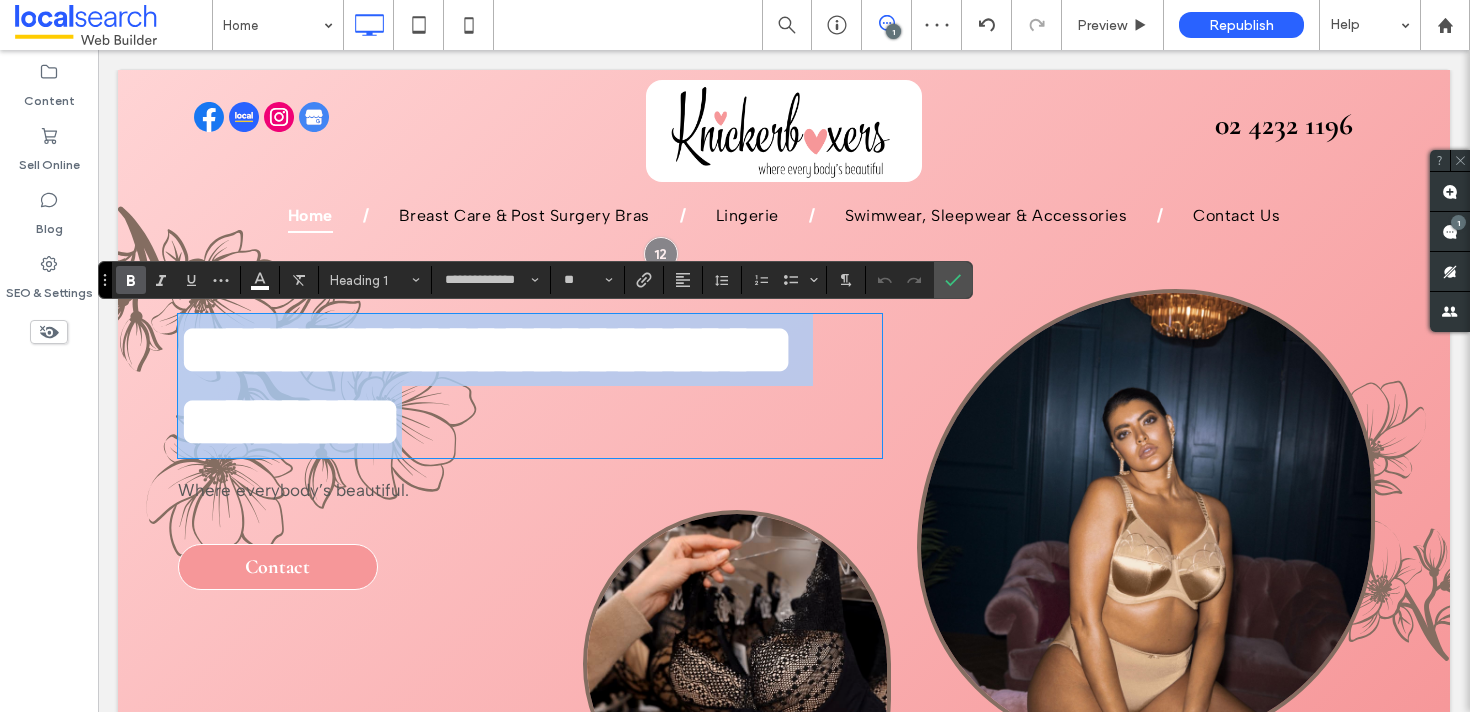drag, startPoint x: 455, startPoint y: 448, endPoint x: 240, endPoint y: 304, distance: 258.76825 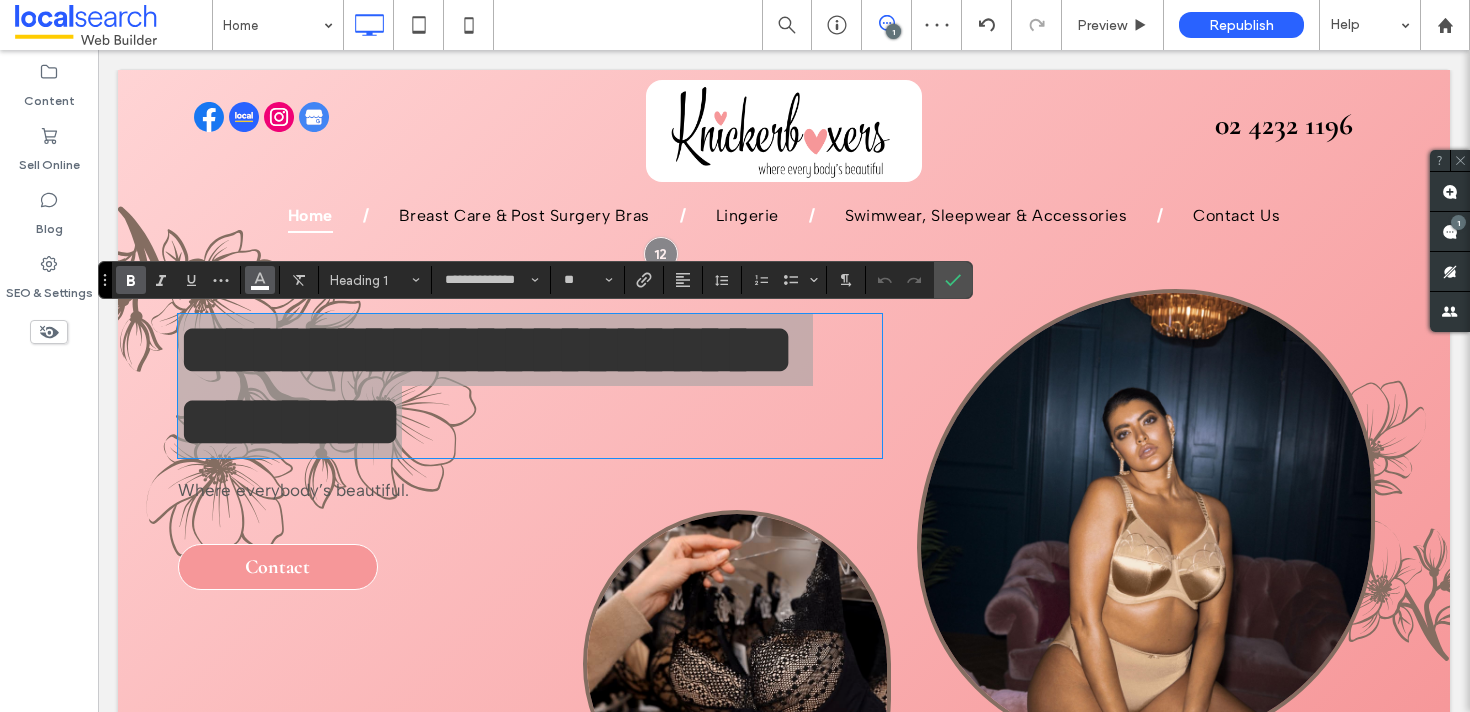 click at bounding box center (260, 280) 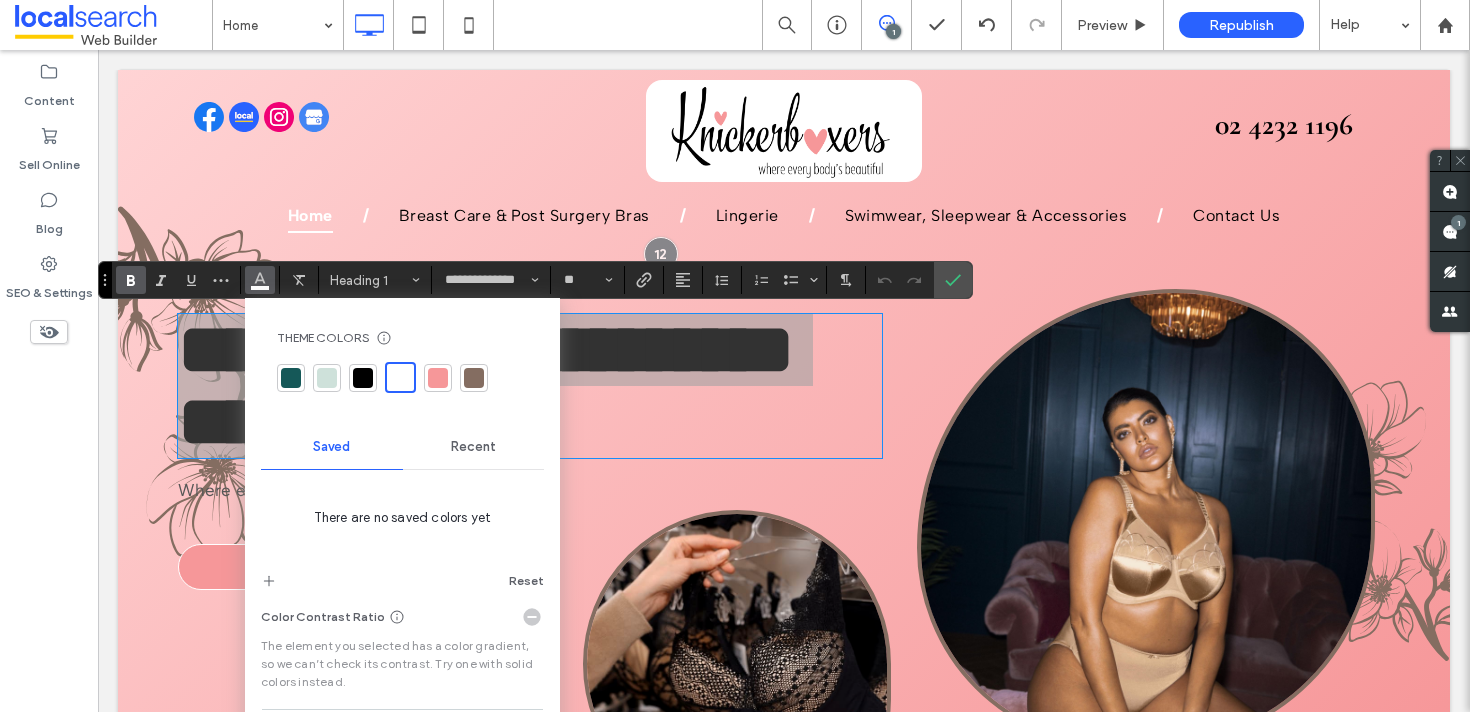 click at bounding box center [363, 378] 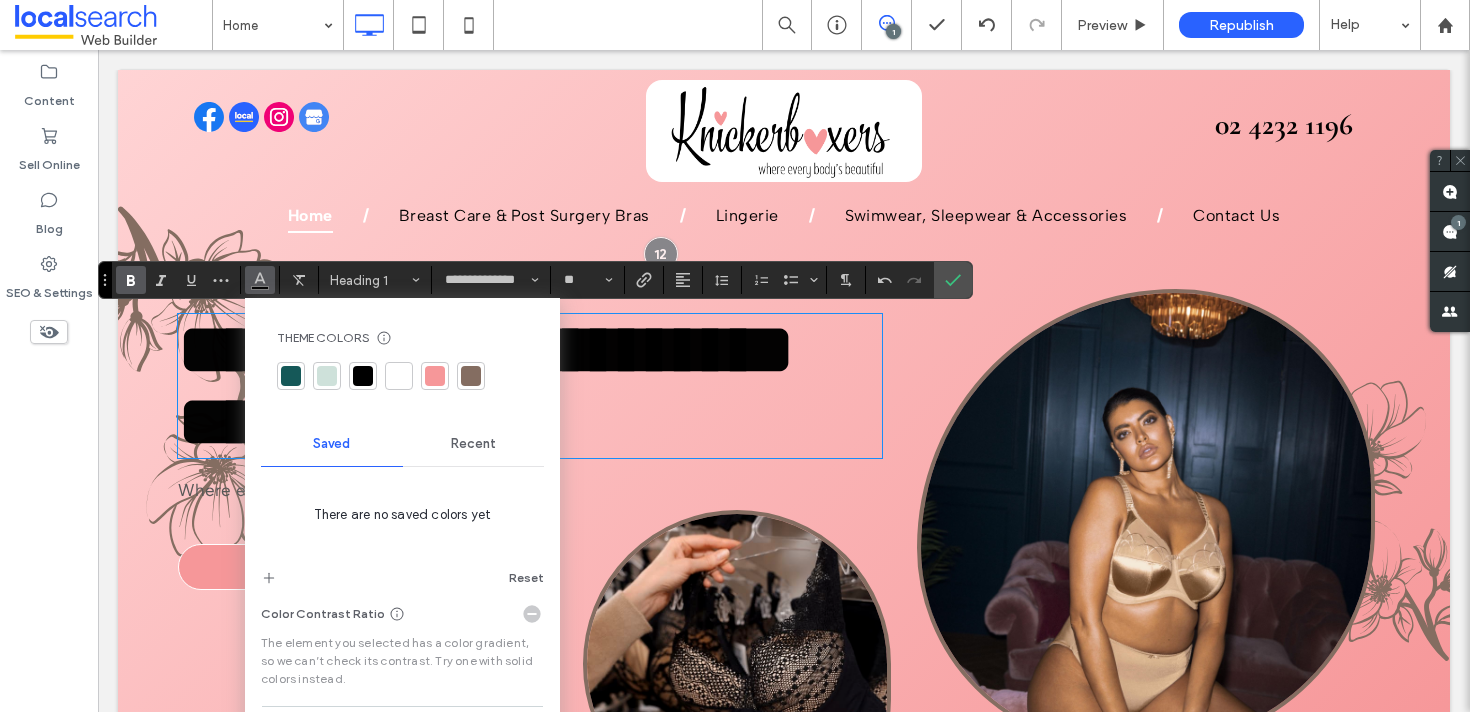 click on "Home
Breast Care & Post Surgery Bras
Lingerie
Swimwear, Sleepwear & Accessories
Contact Us" at bounding box center (784, 216) 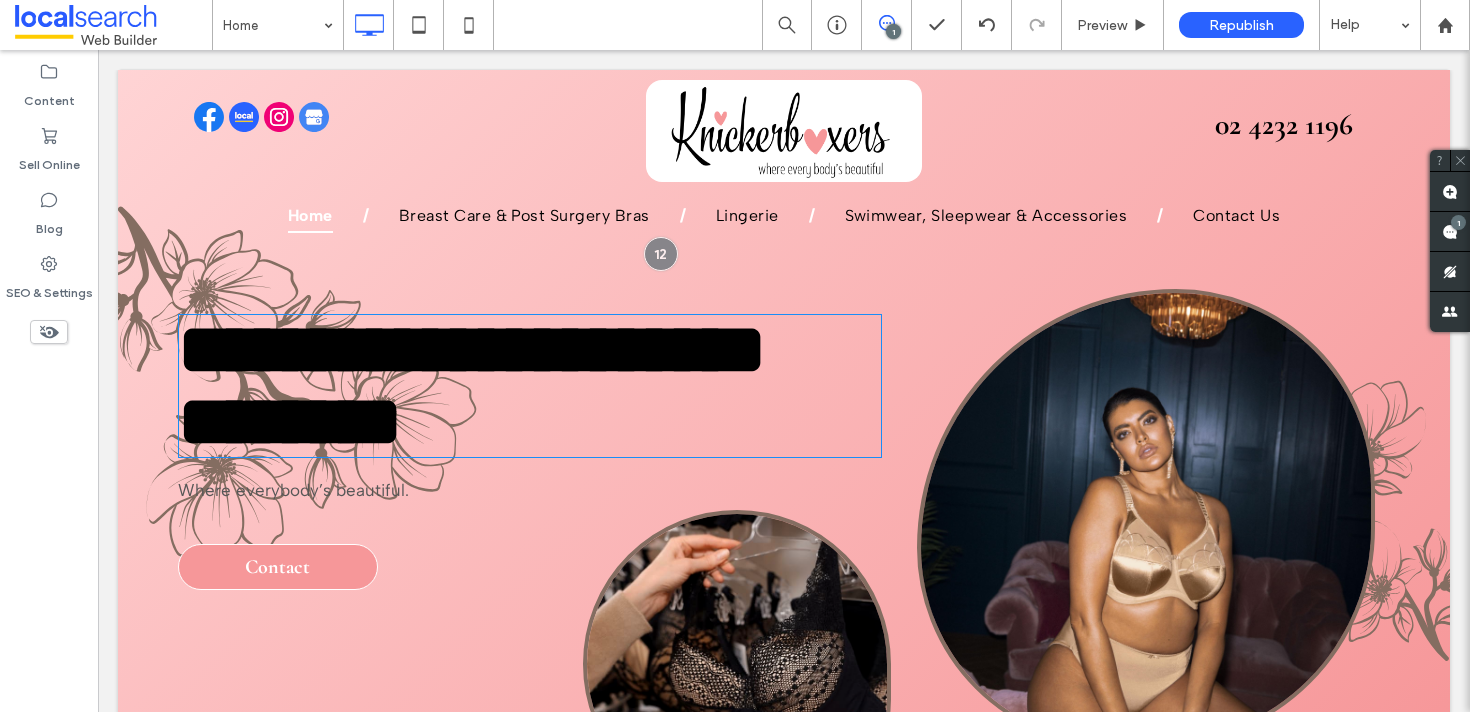 click on "**********" at bounding box center (472, 385) 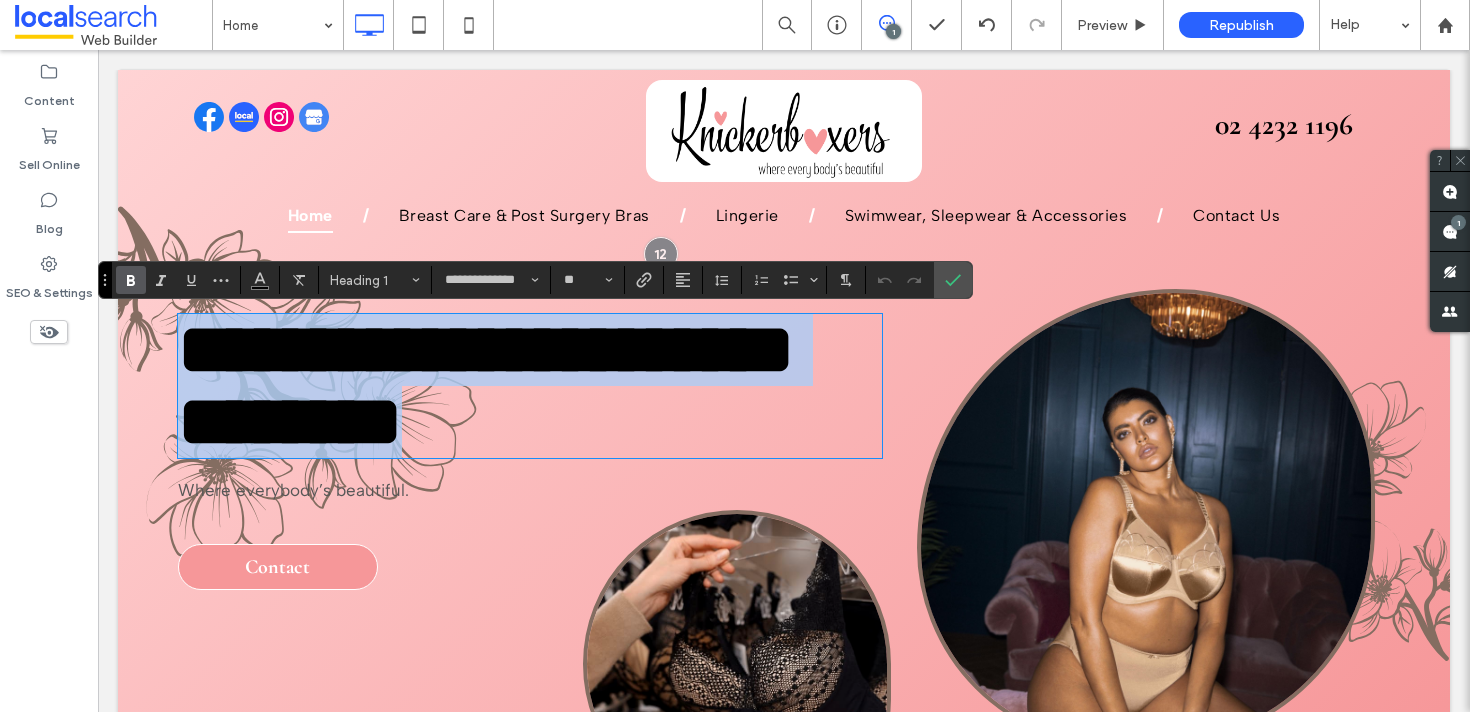 click on "**********" at bounding box center [530, 386] 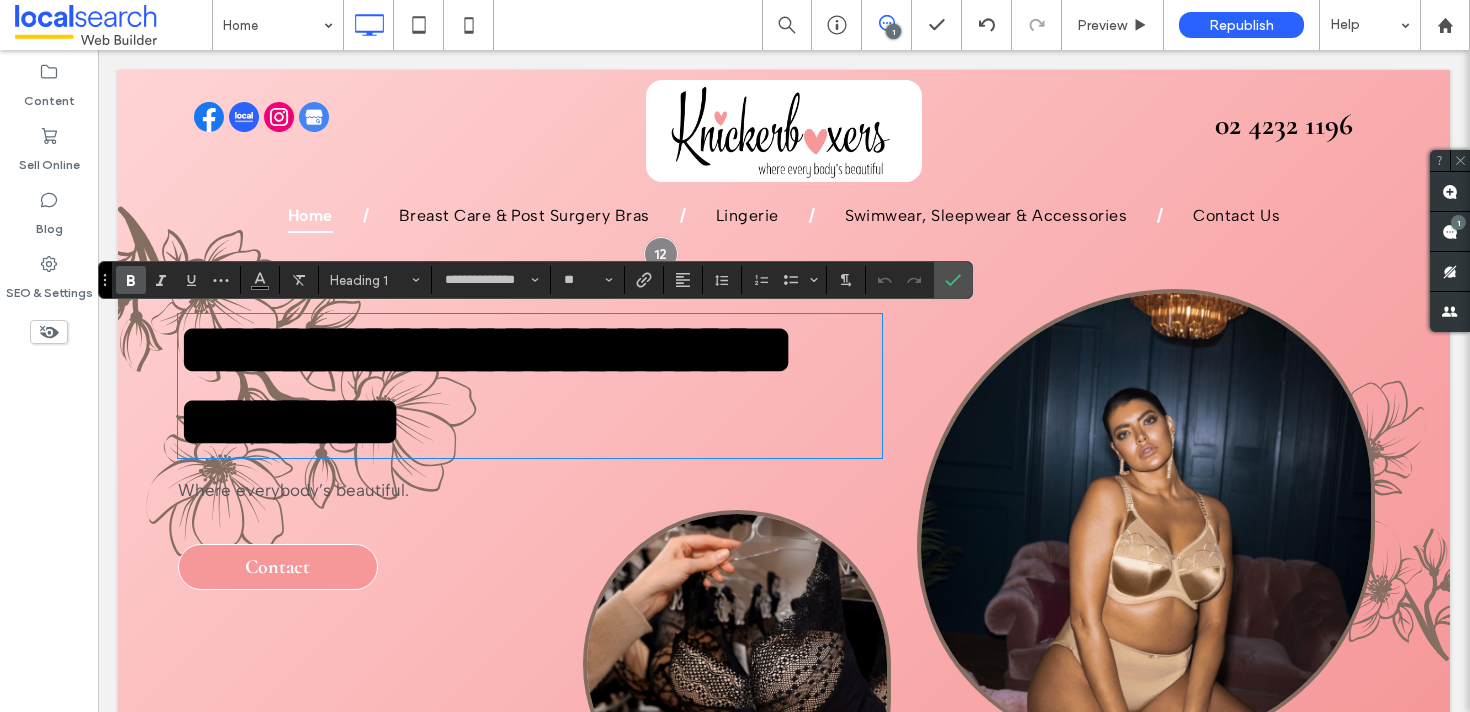 scroll, scrollTop: 7, scrollLeft: 0, axis: vertical 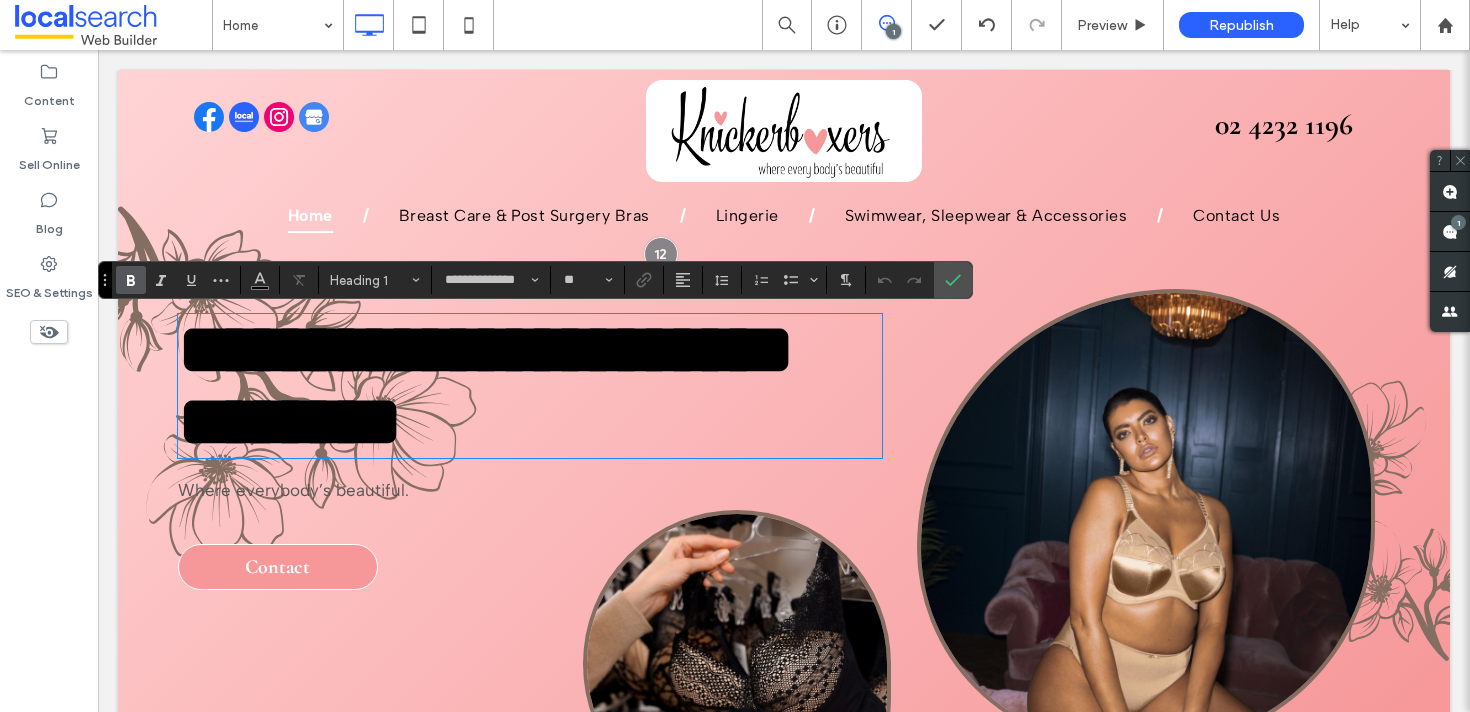click at bounding box center [712, 628] 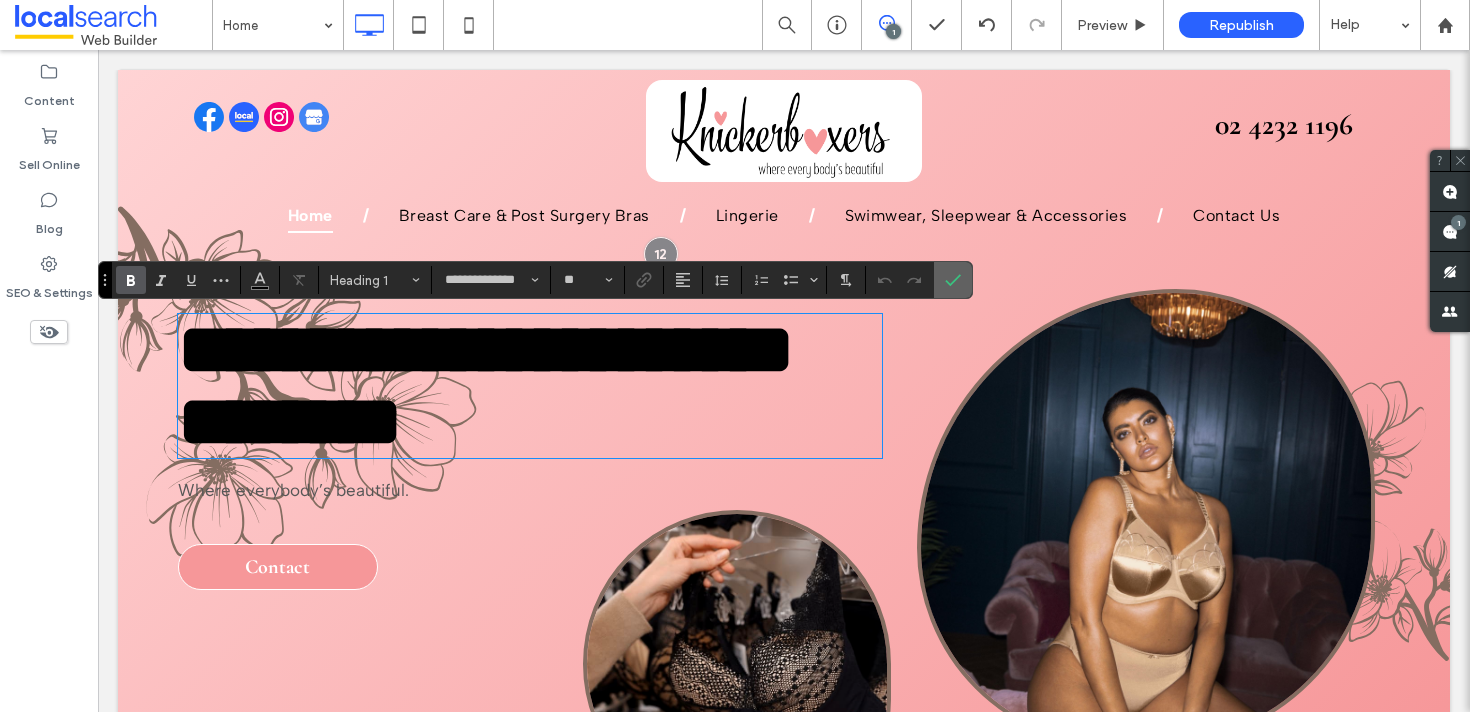 click 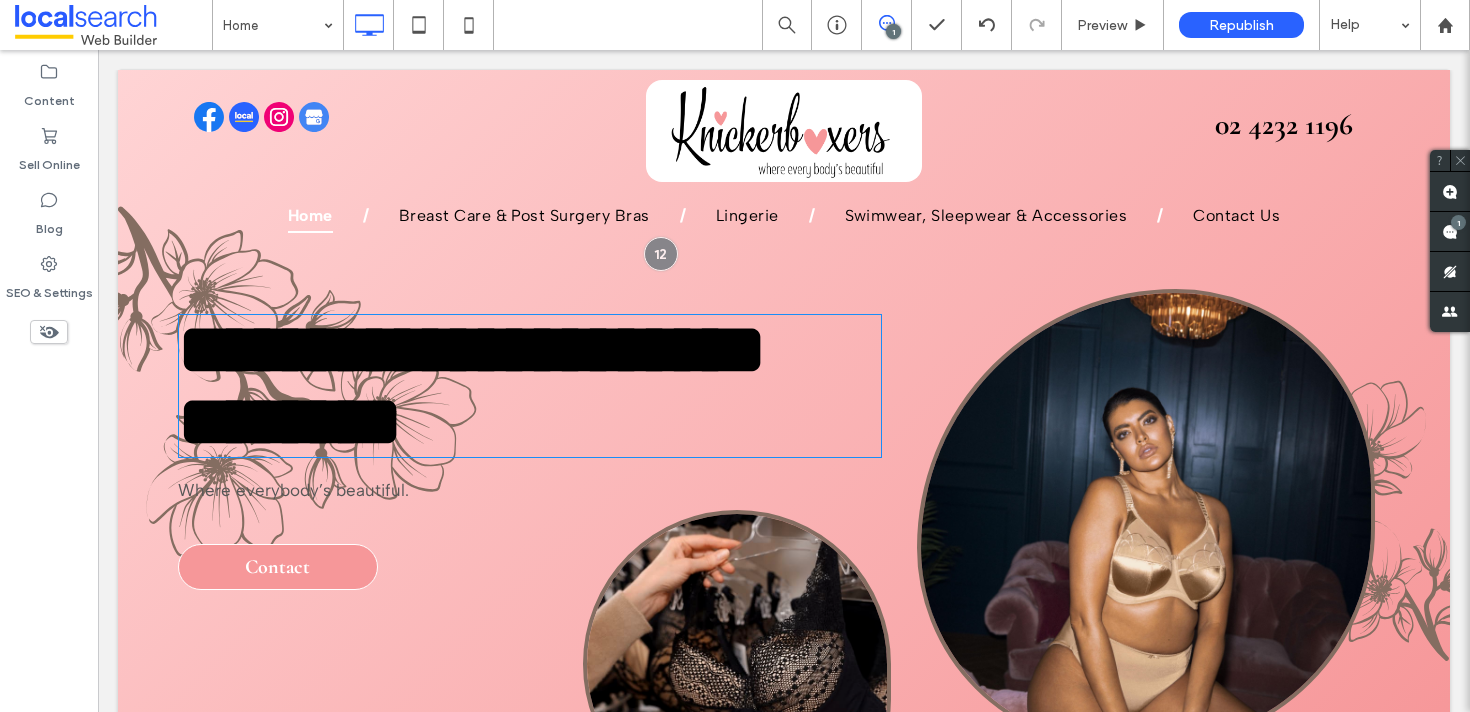 click on "**********" at bounding box center (530, 386) 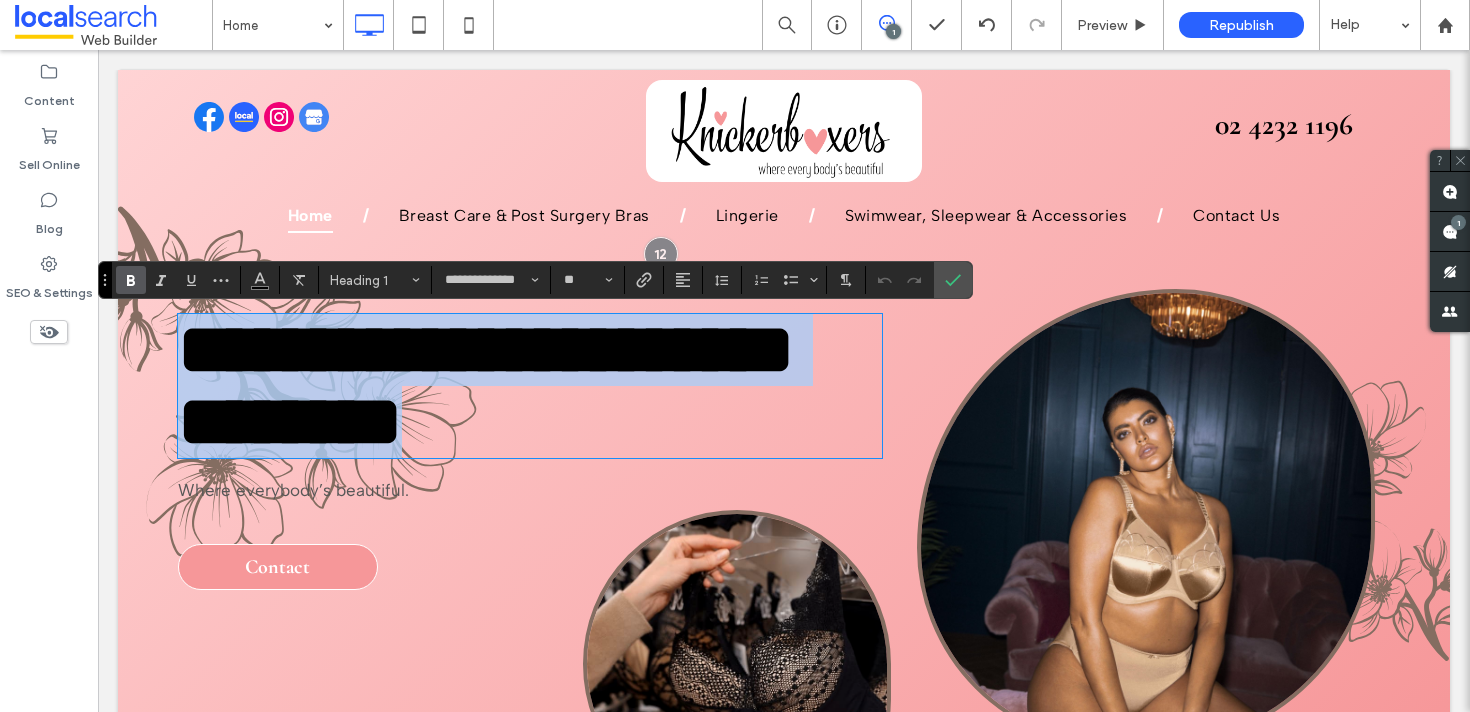 scroll, scrollTop: 0, scrollLeft: 0, axis: both 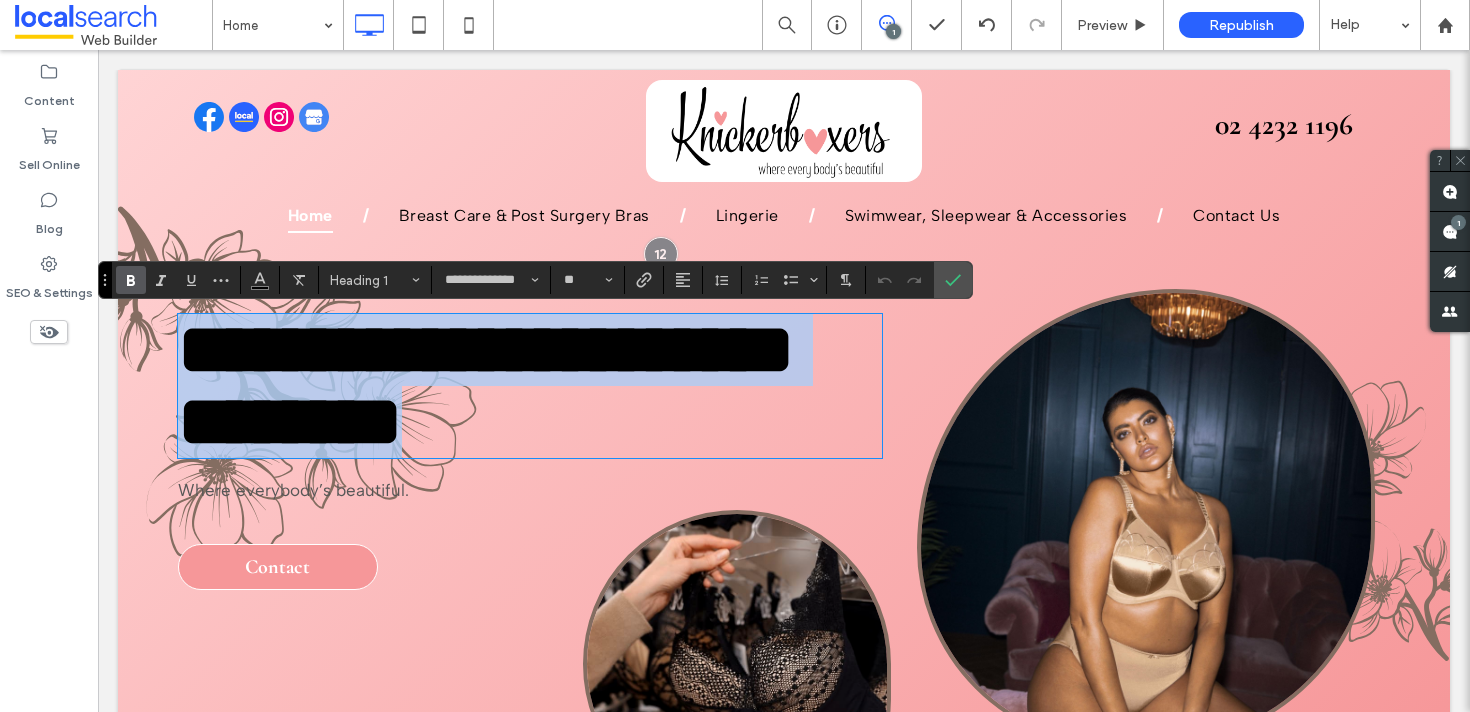 drag, startPoint x: 432, startPoint y: 426, endPoint x: 205, endPoint y: 302, distance: 258.66 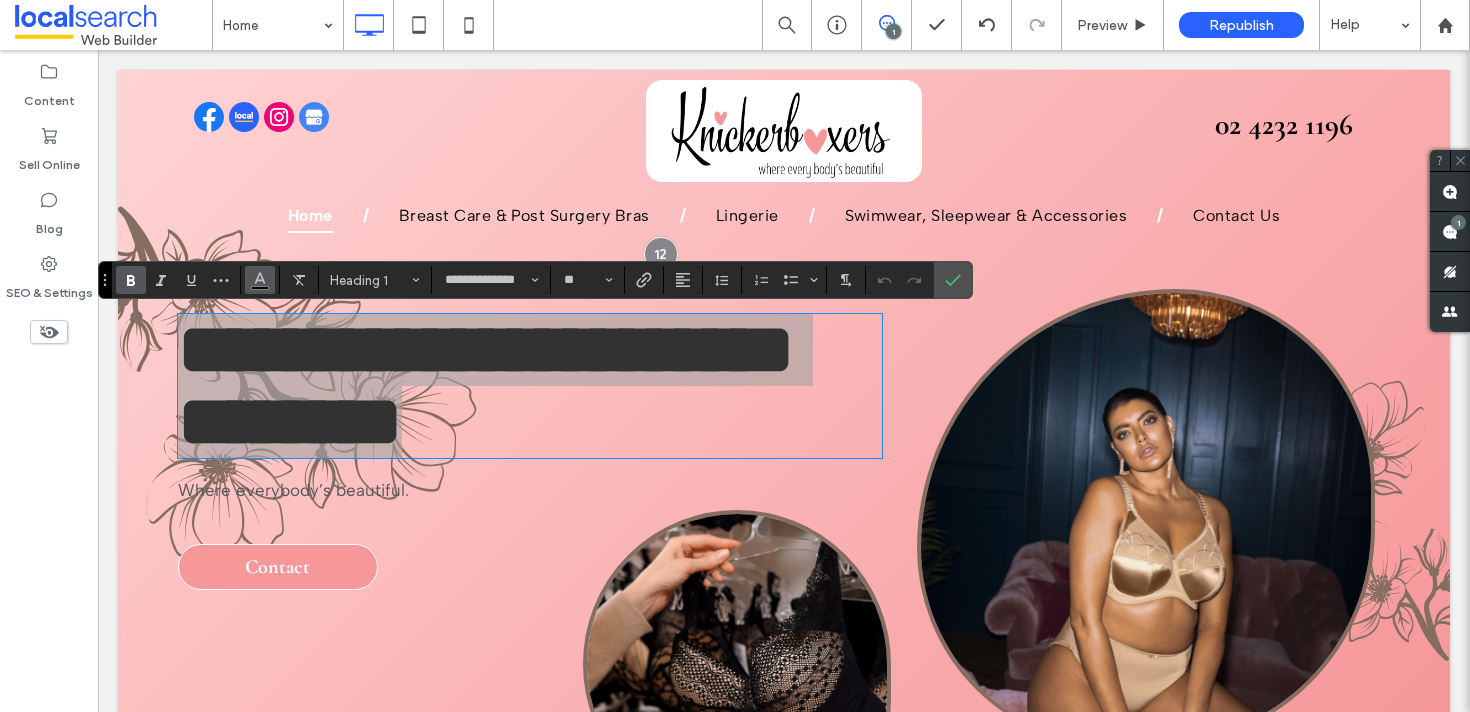 click at bounding box center (260, 280) 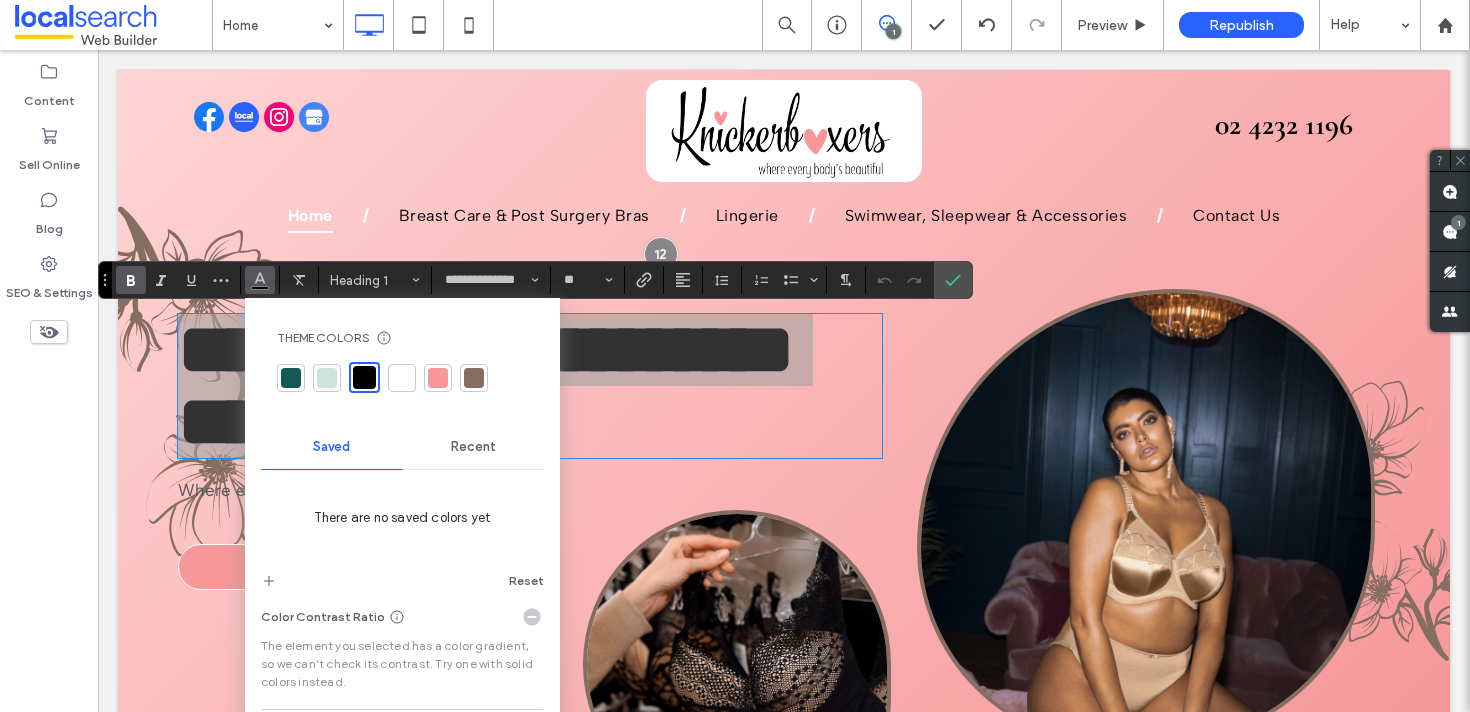 drag, startPoint x: 405, startPoint y: 379, endPoint x: 441, endPoint y: 368, distance: 37.64306 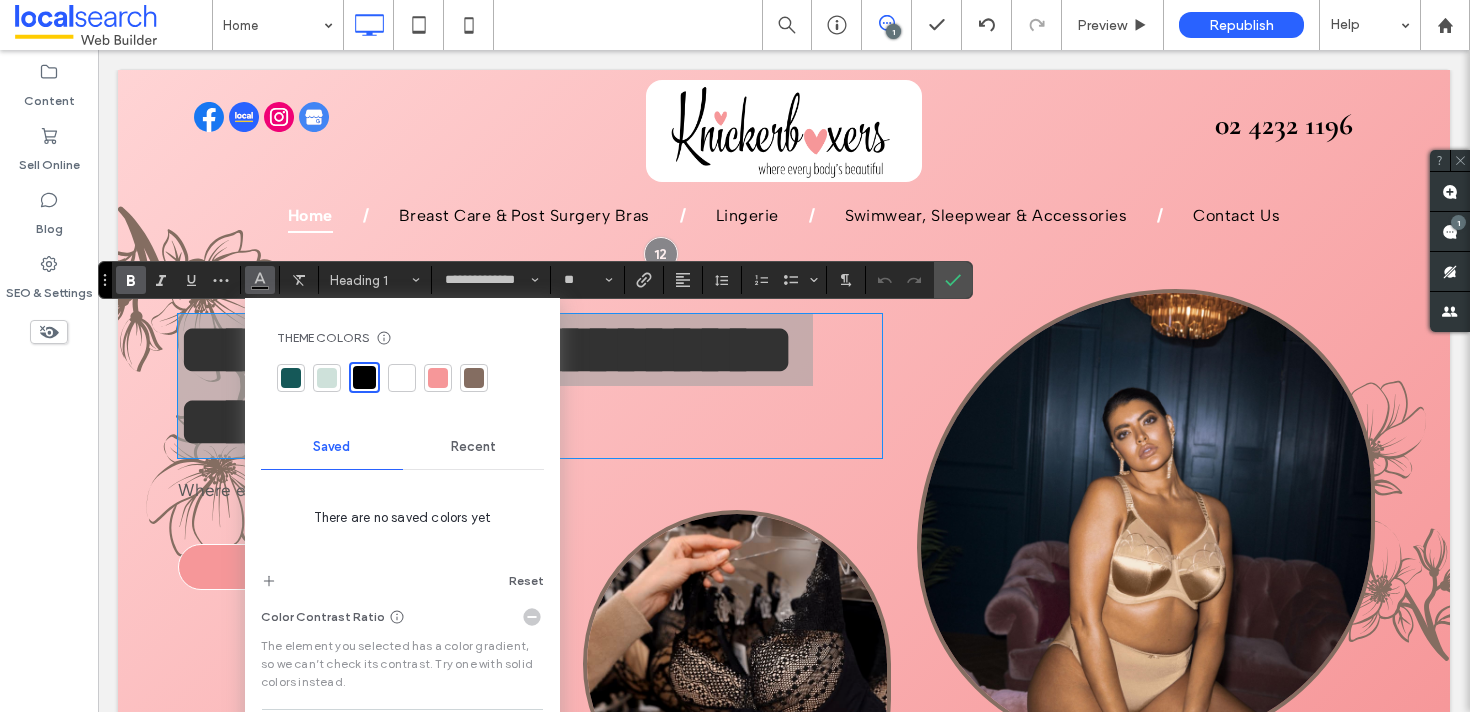 click at bounding box center (402, 378) 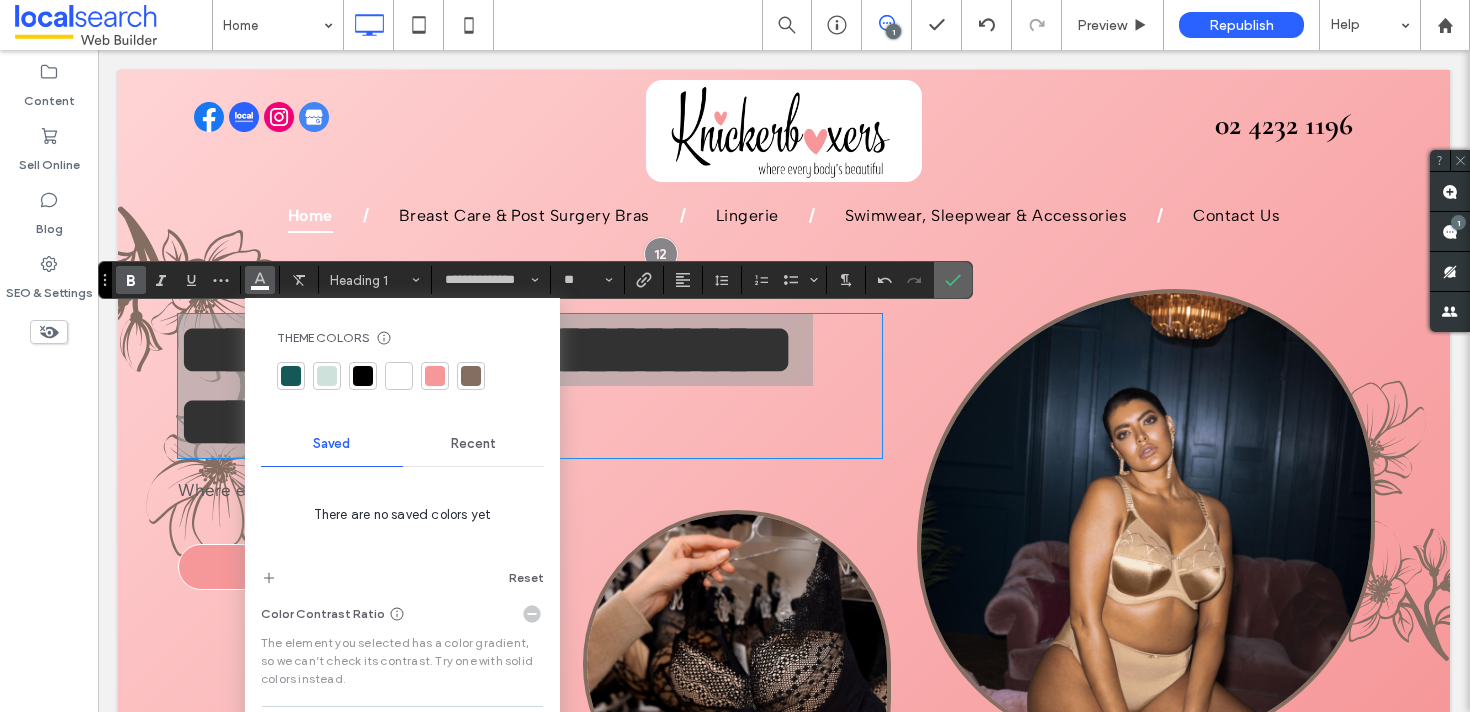 click 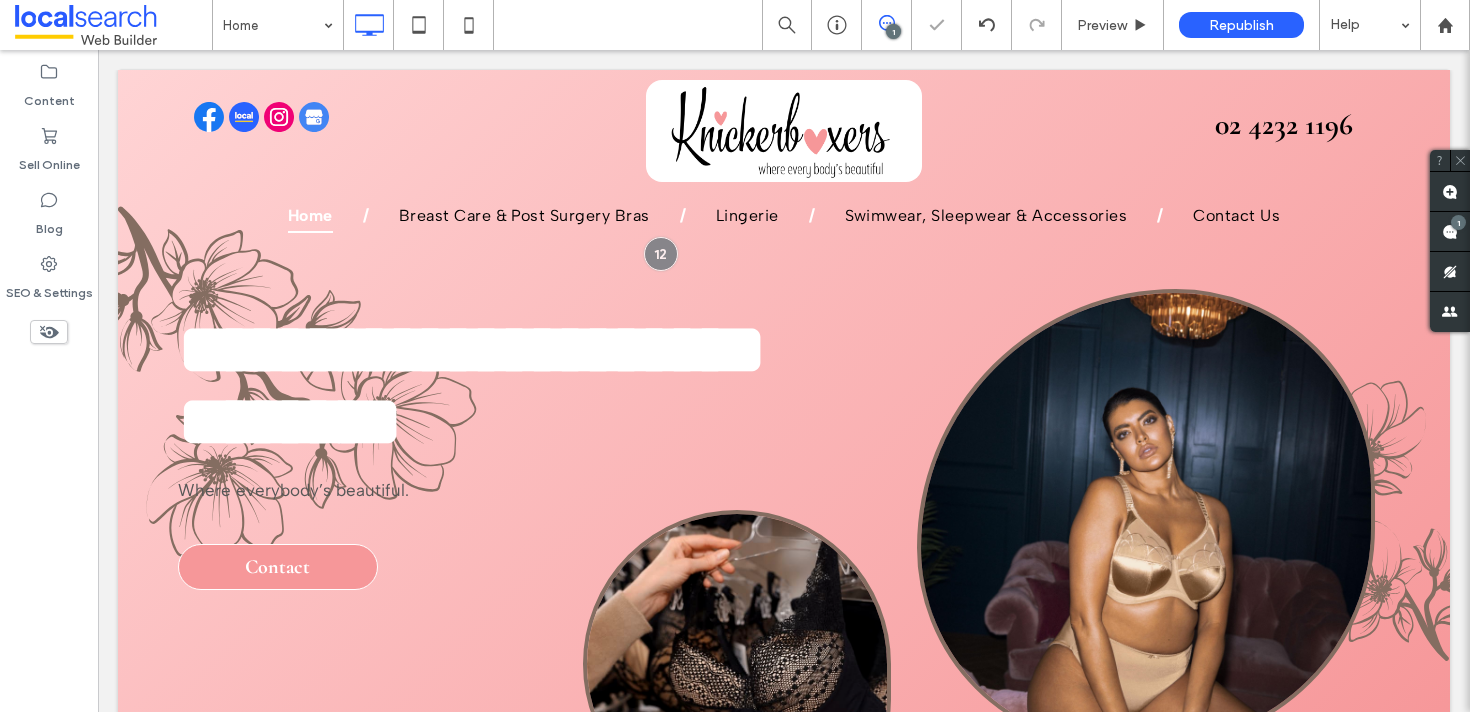 click on "Floral Icon
.st0-1173580233{fill:none;}" at bounding box center [1183, 570] 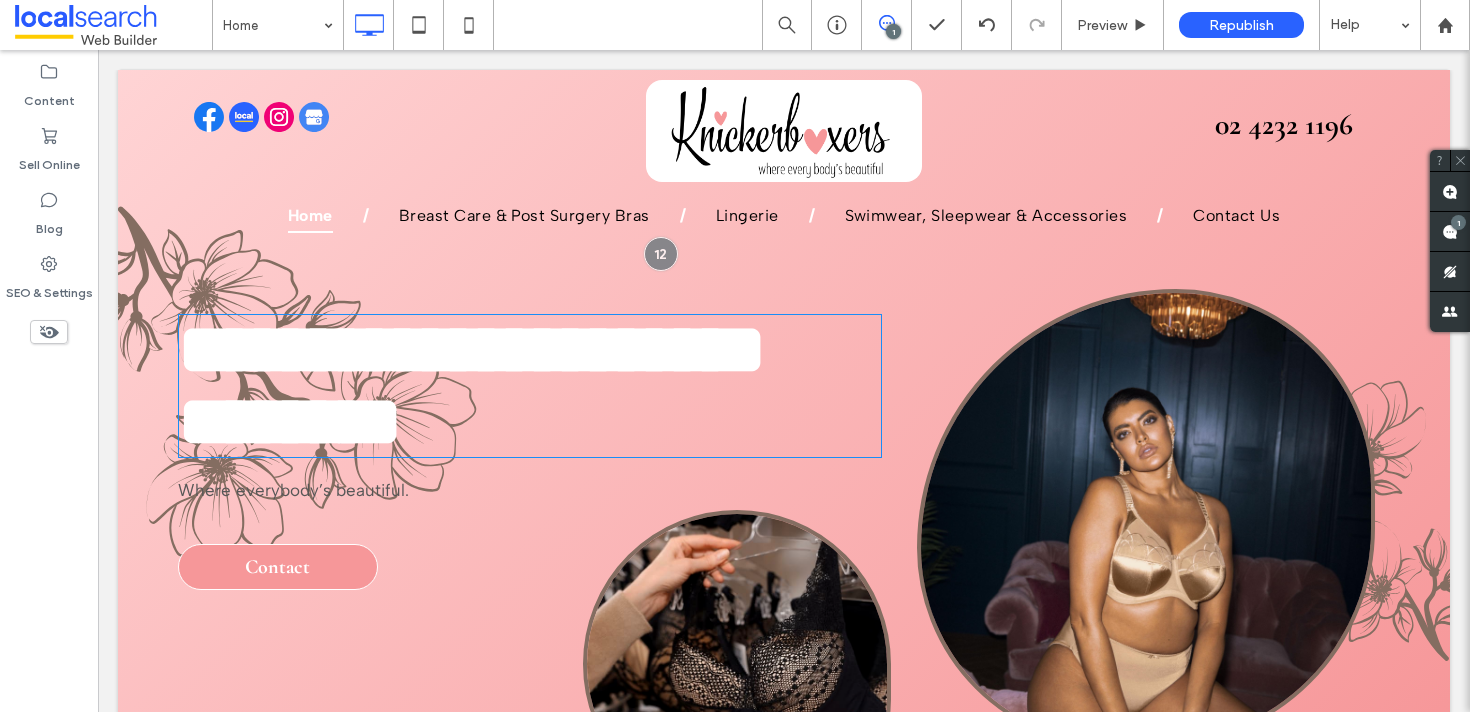 click on "**********" at bounding box center (472, 385) 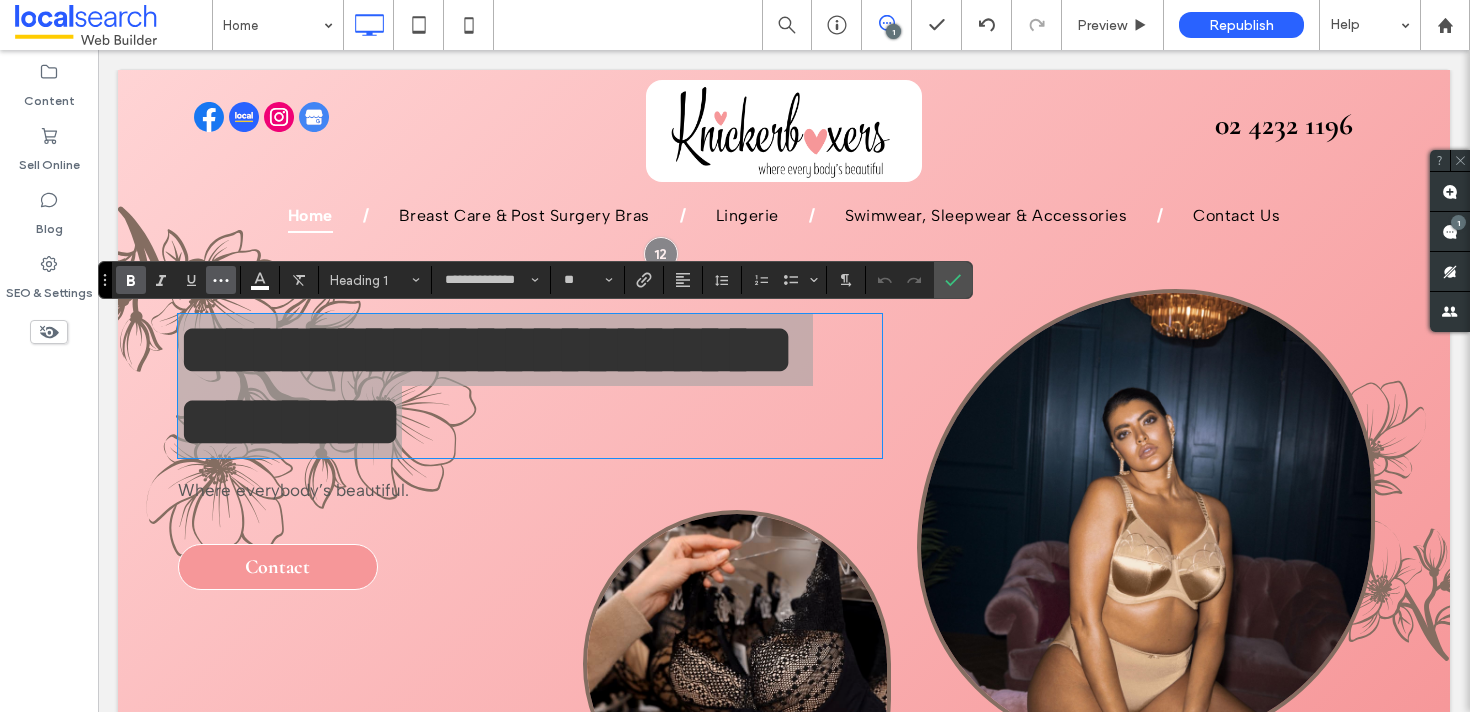 click 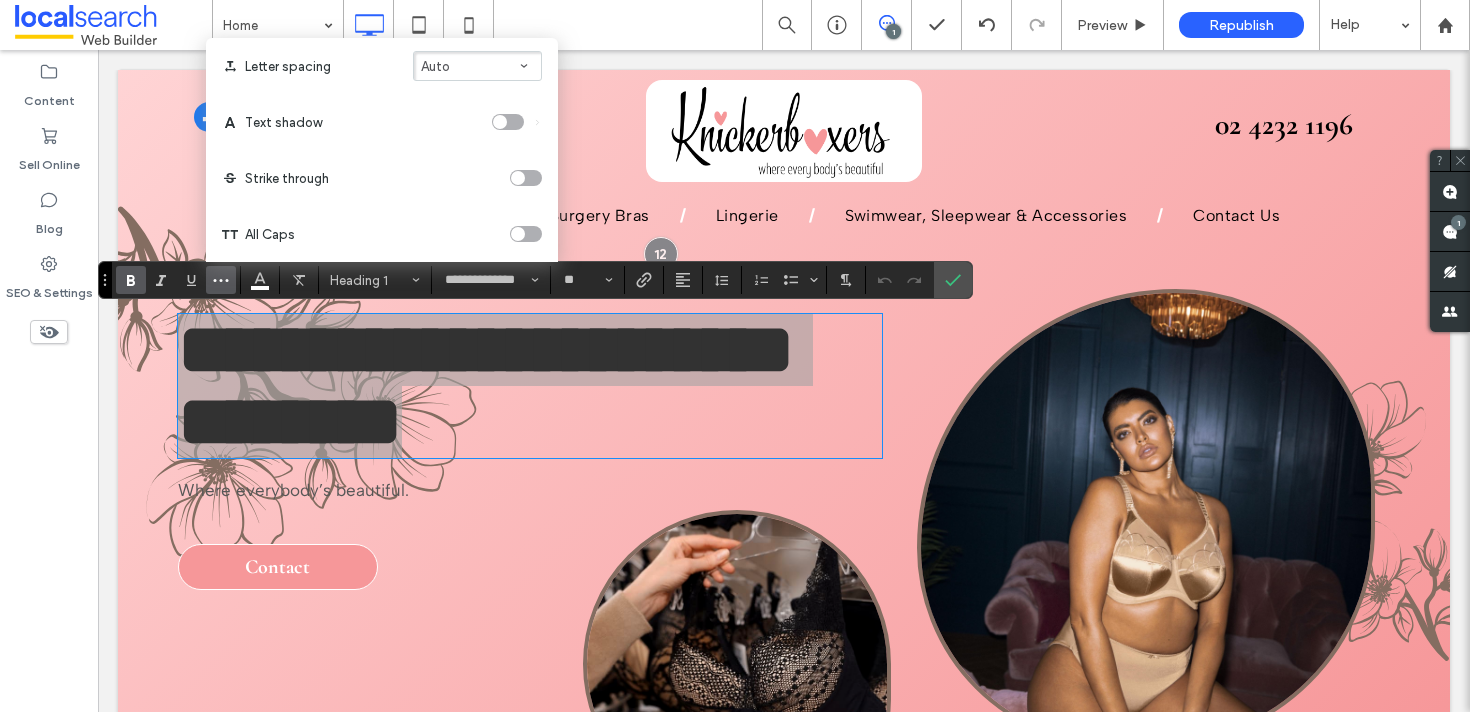 click at bounding box center (500, 122) 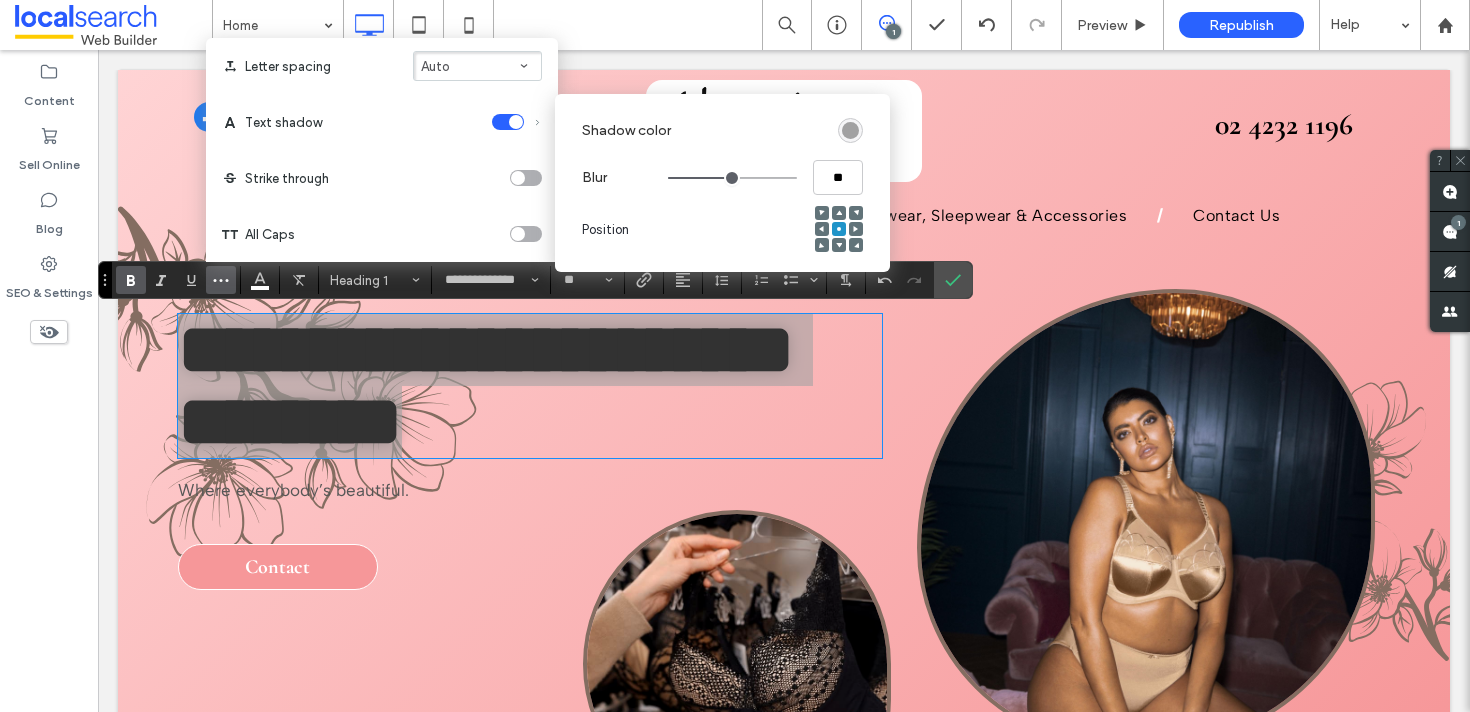 click at bounding box center (850, 130) 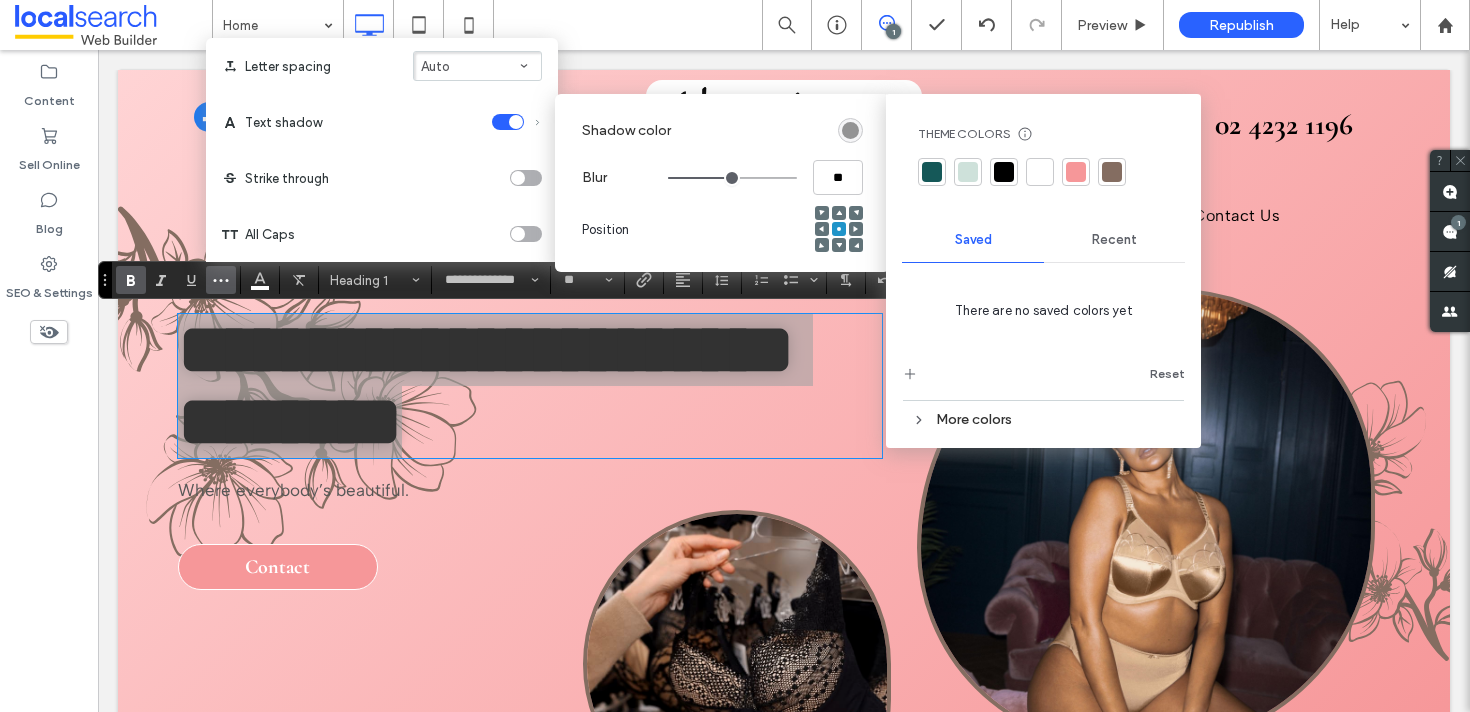 click at bounding box center (1004, 172) 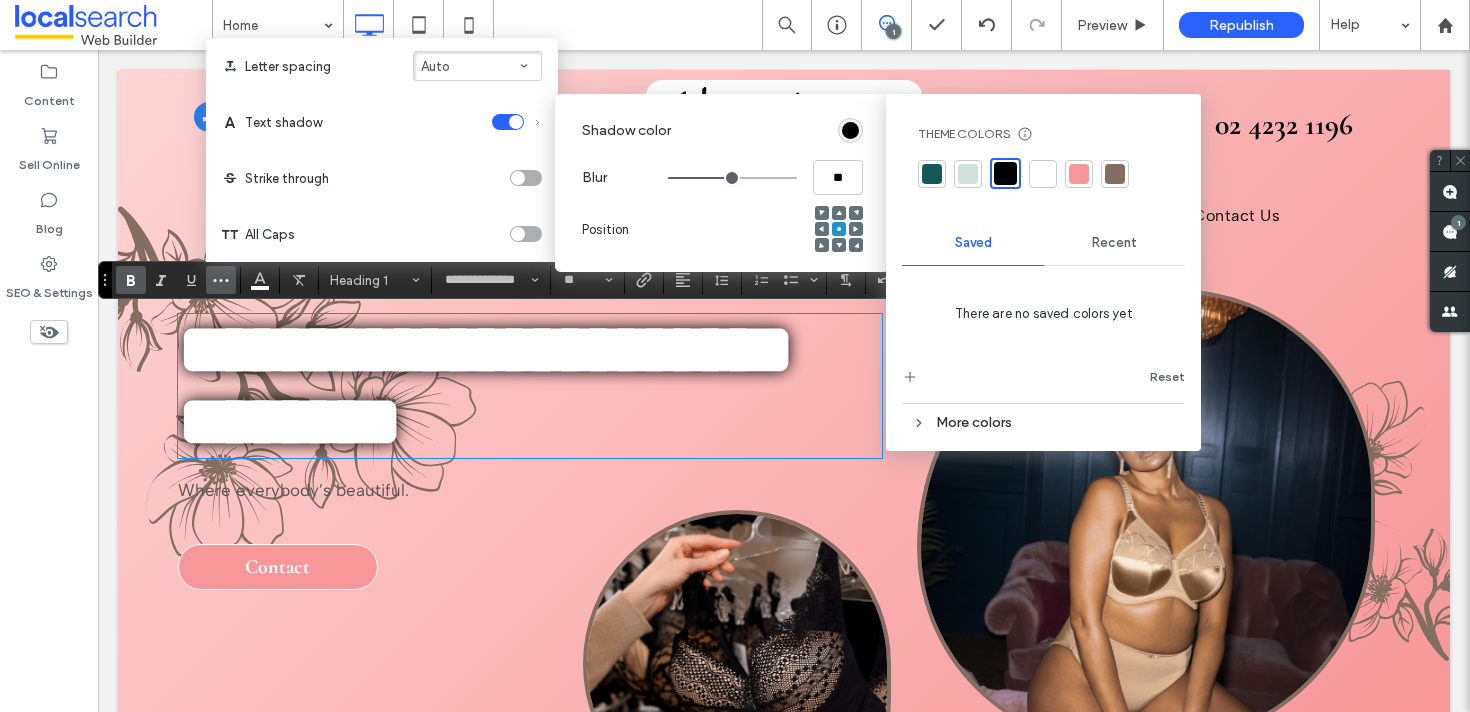 click on "**********" at bounding box center [504, 546] 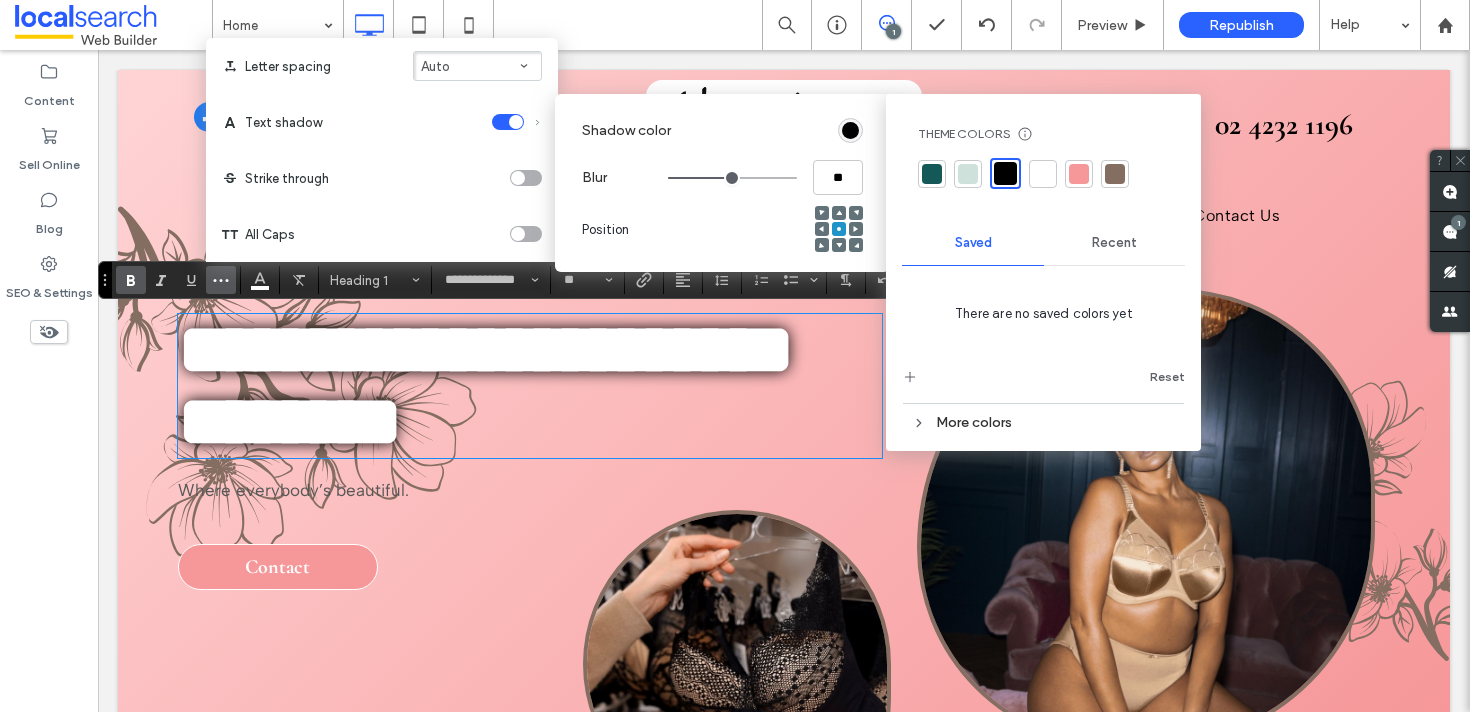 click at bounding box center [737, 664] 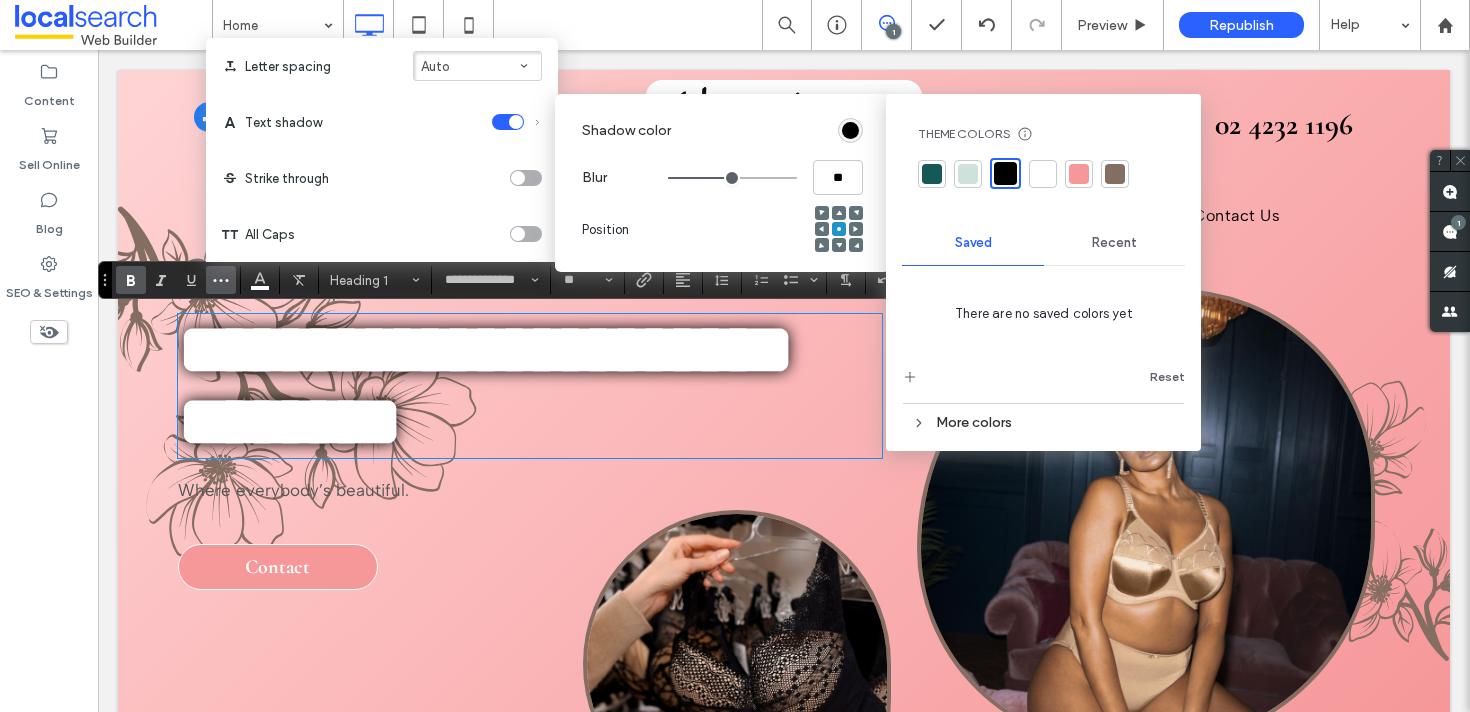 click on "**********" at bounding box center [530, 386] 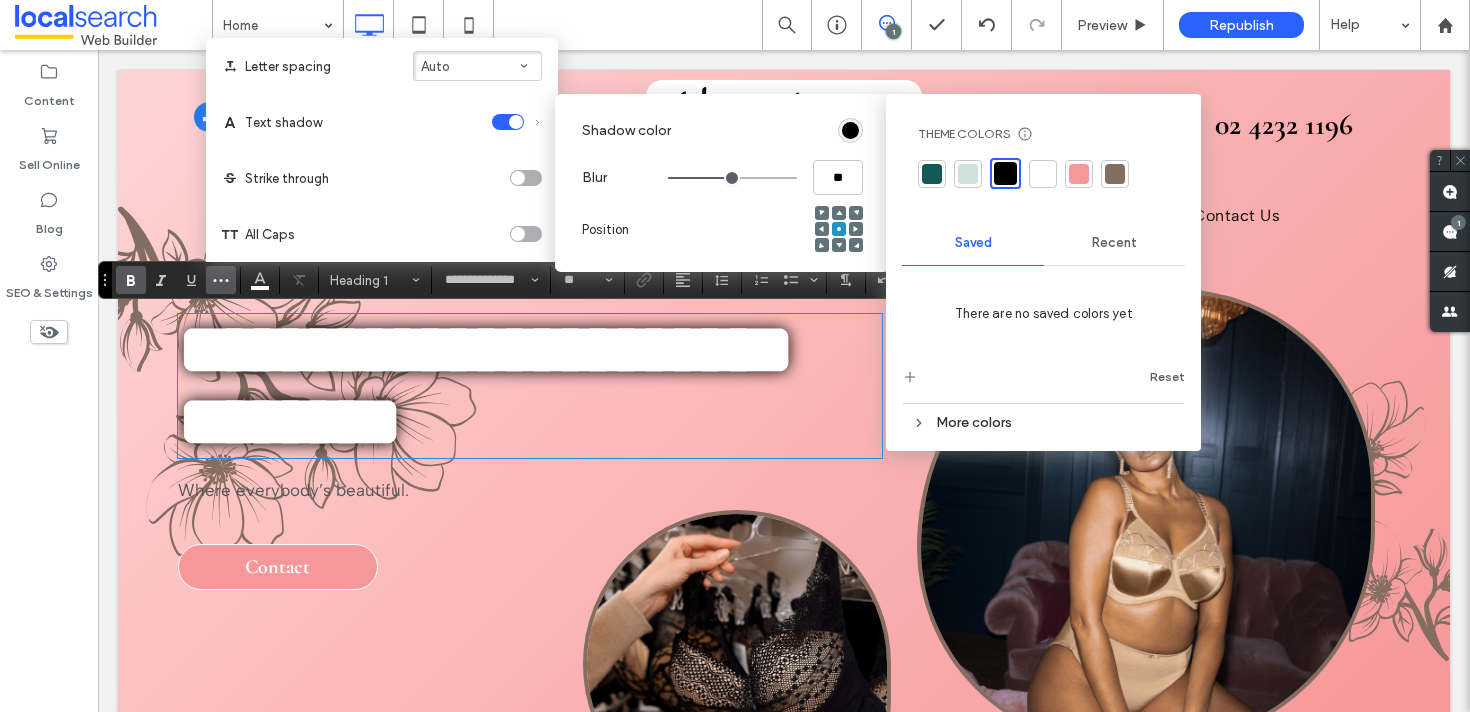 scroll, scrollTop: 7, scrollLeft: 0, axis: vertical 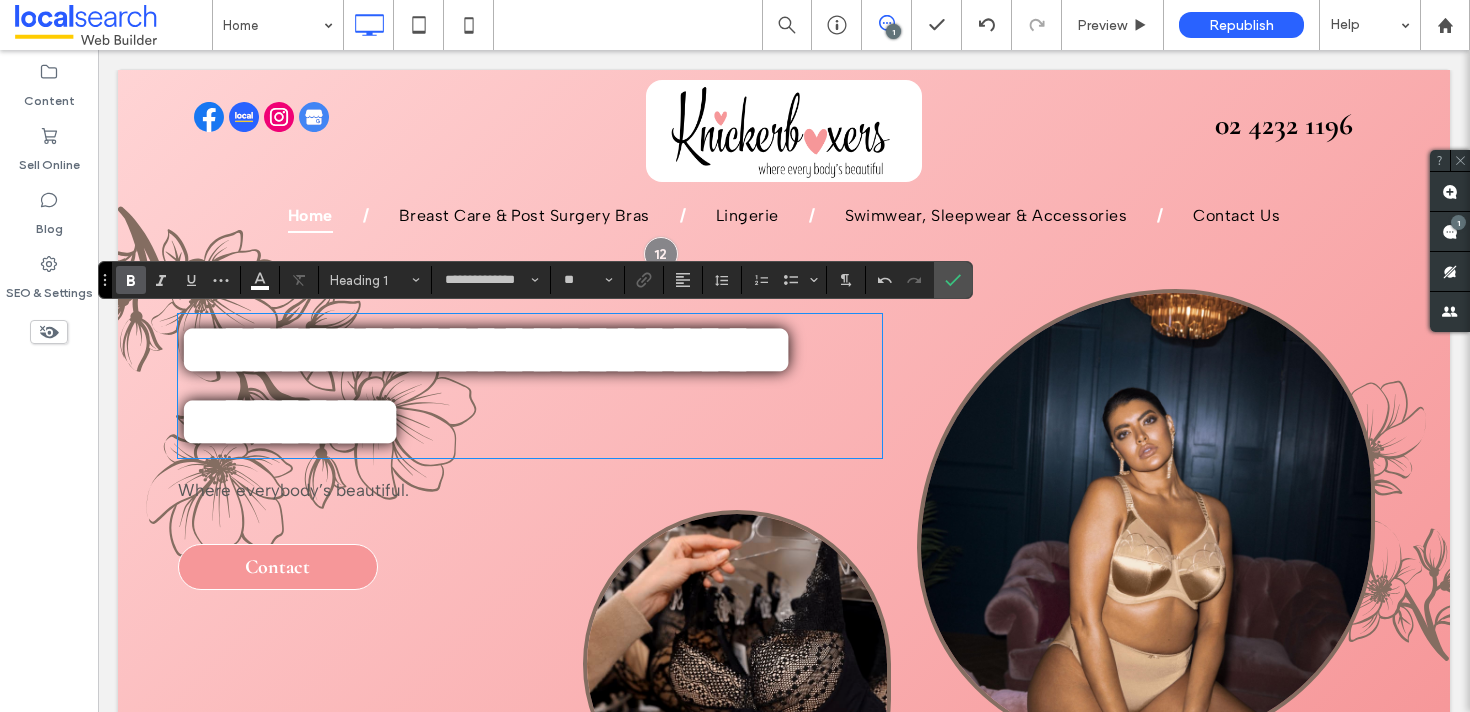 click at bounding box center (737, 664) 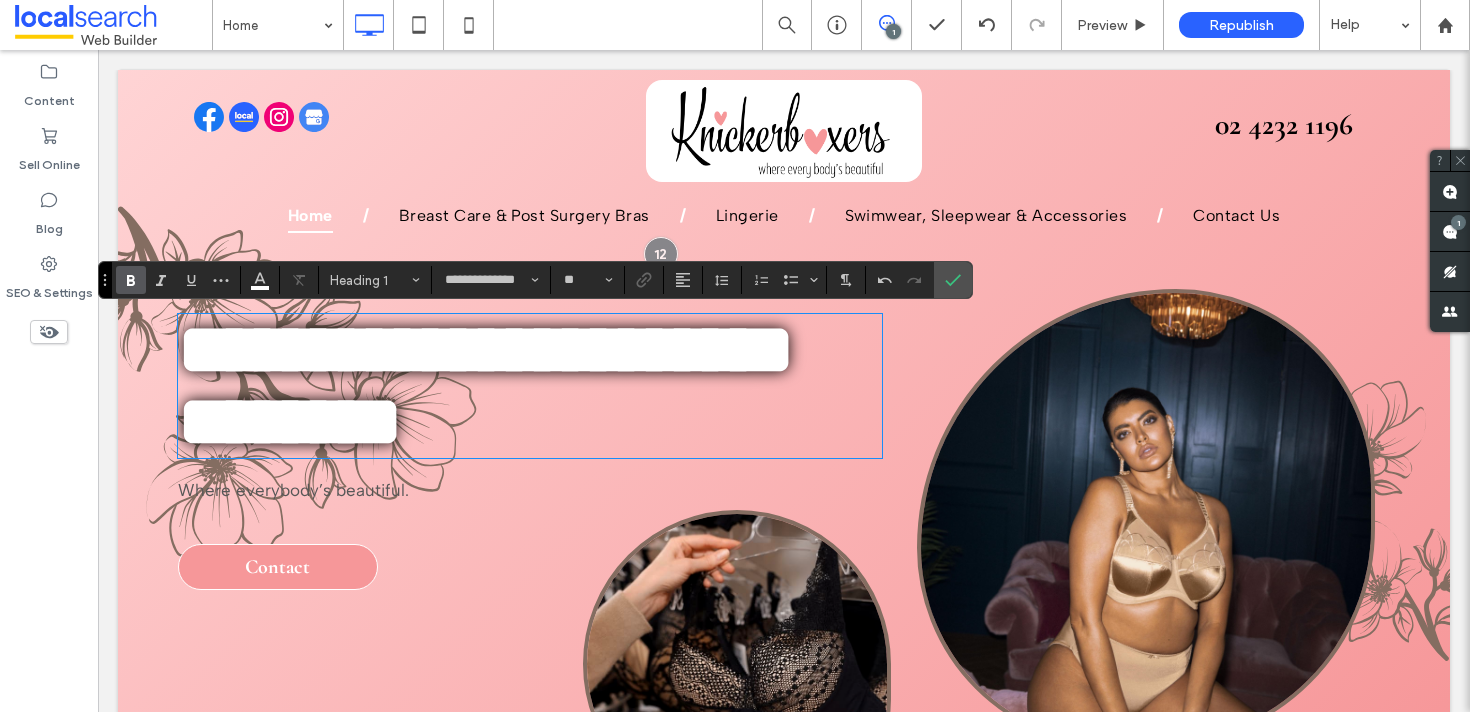 click on "Where everybody’s beautiful.
Contact" at bounding box center (356, 534) 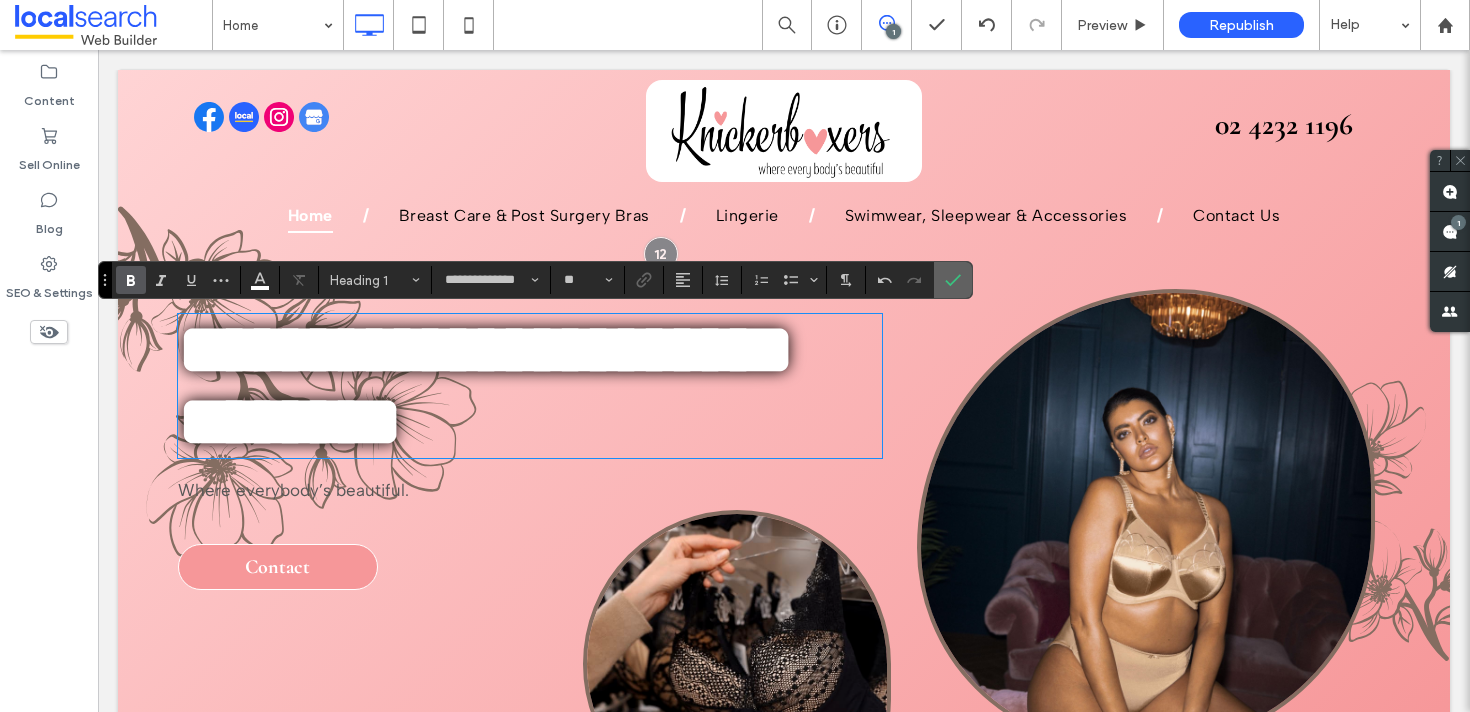 click at bounding box center [953, 280] 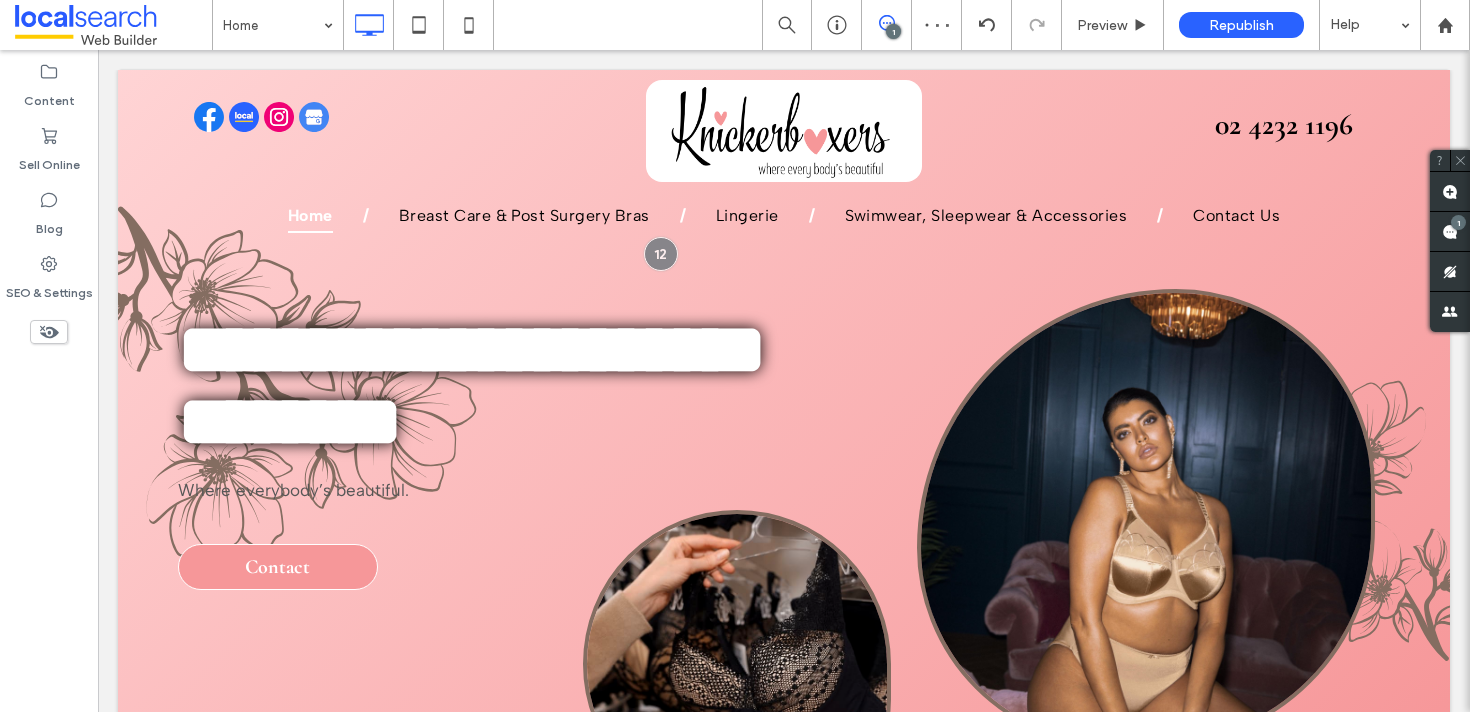 click on "**********" at bounding box center (504, 546) 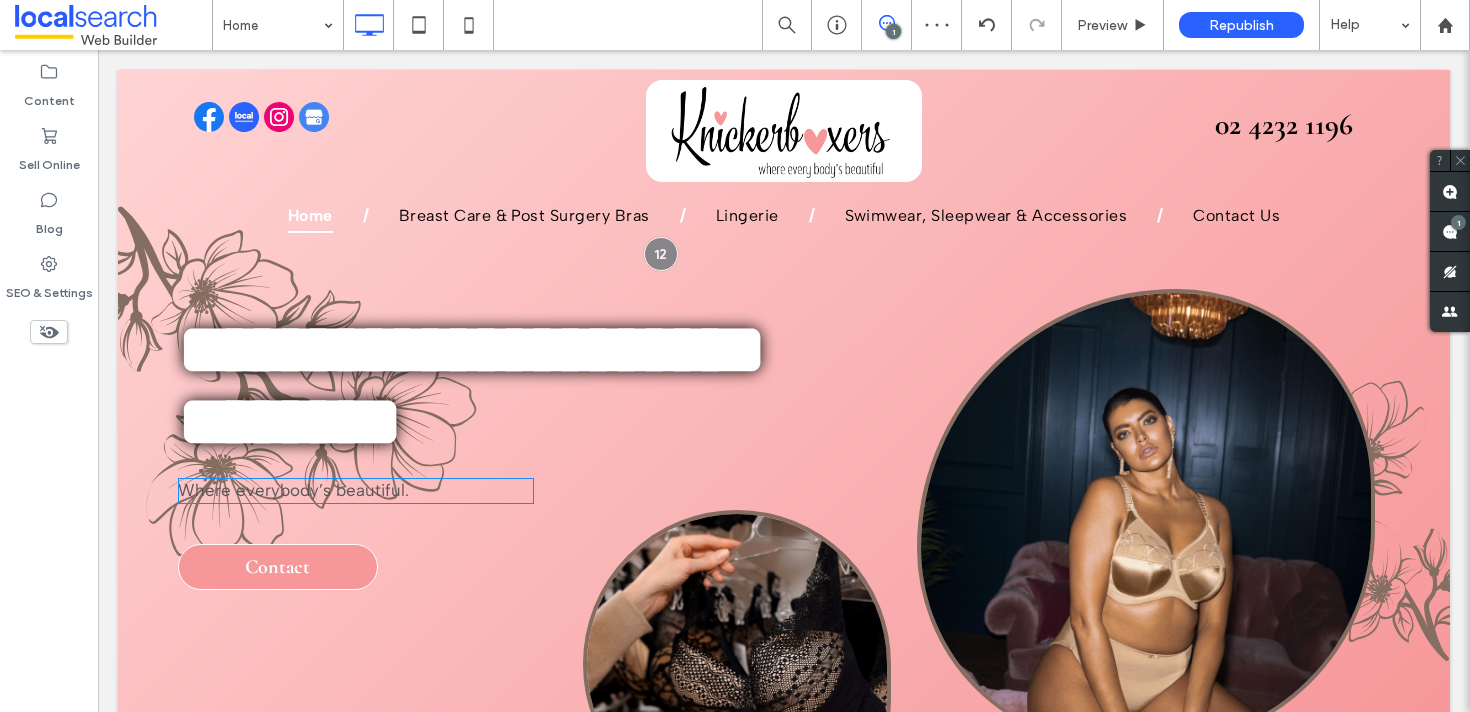 click on "Where everybody’s beautiful." at bounding box center [293, 490] 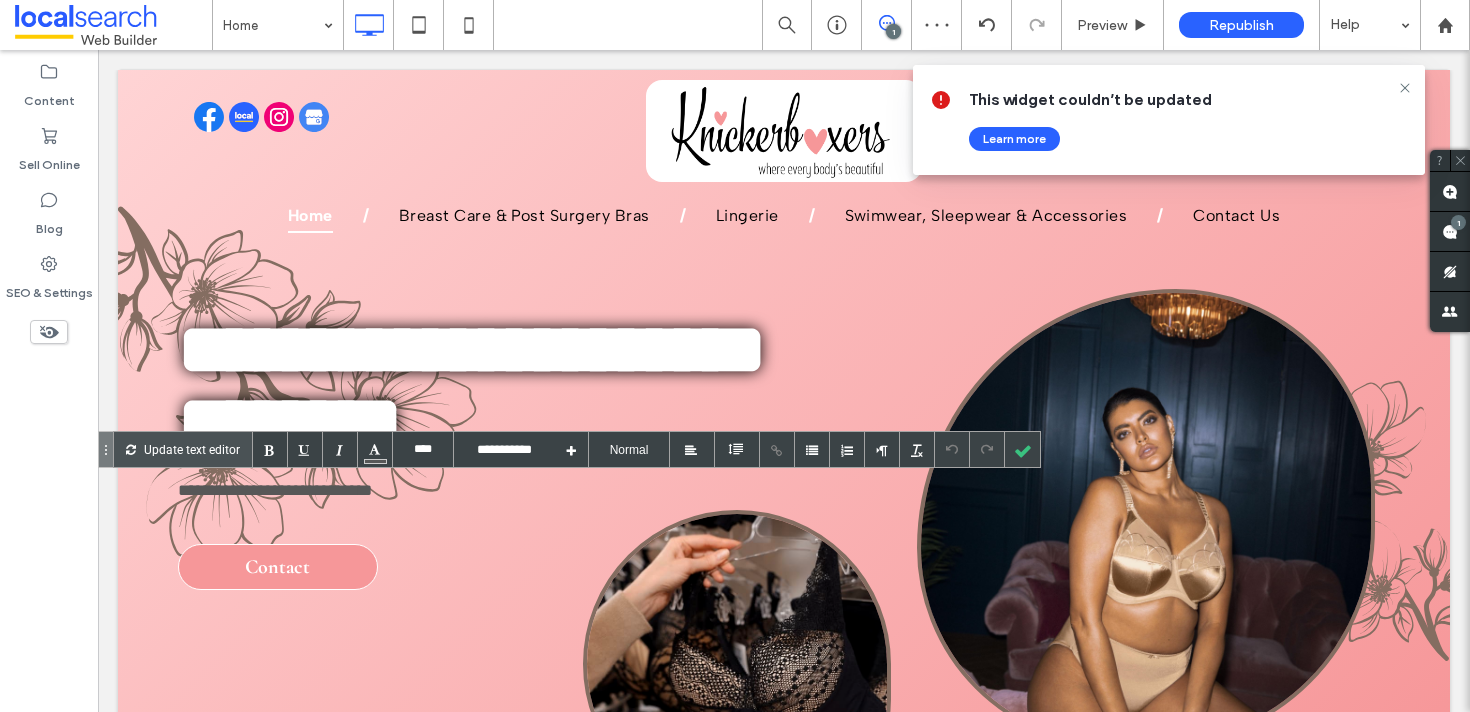 click on "**********" at bounding box center [275, 490] 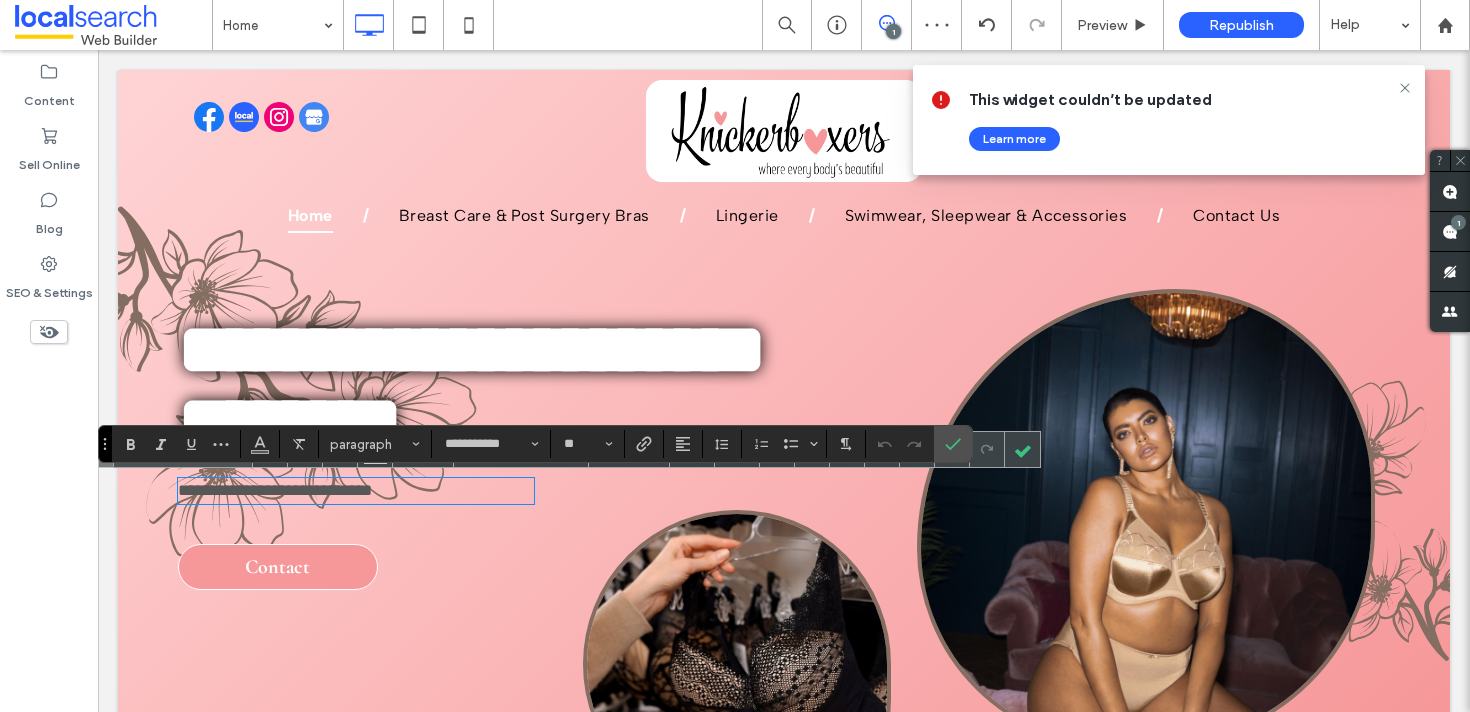 click on "**********" at bounding box center [275, 490] 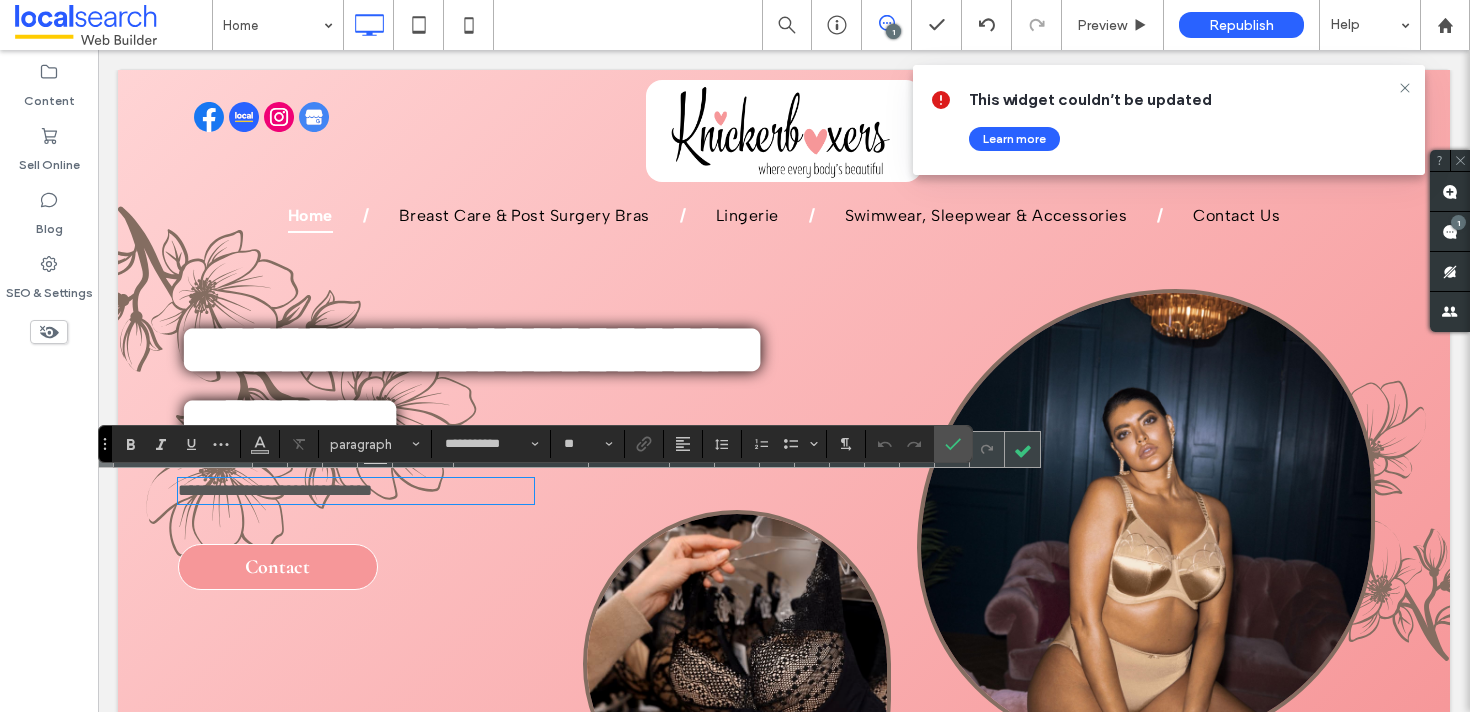 click on "**********" at bounding box center [275, 490] 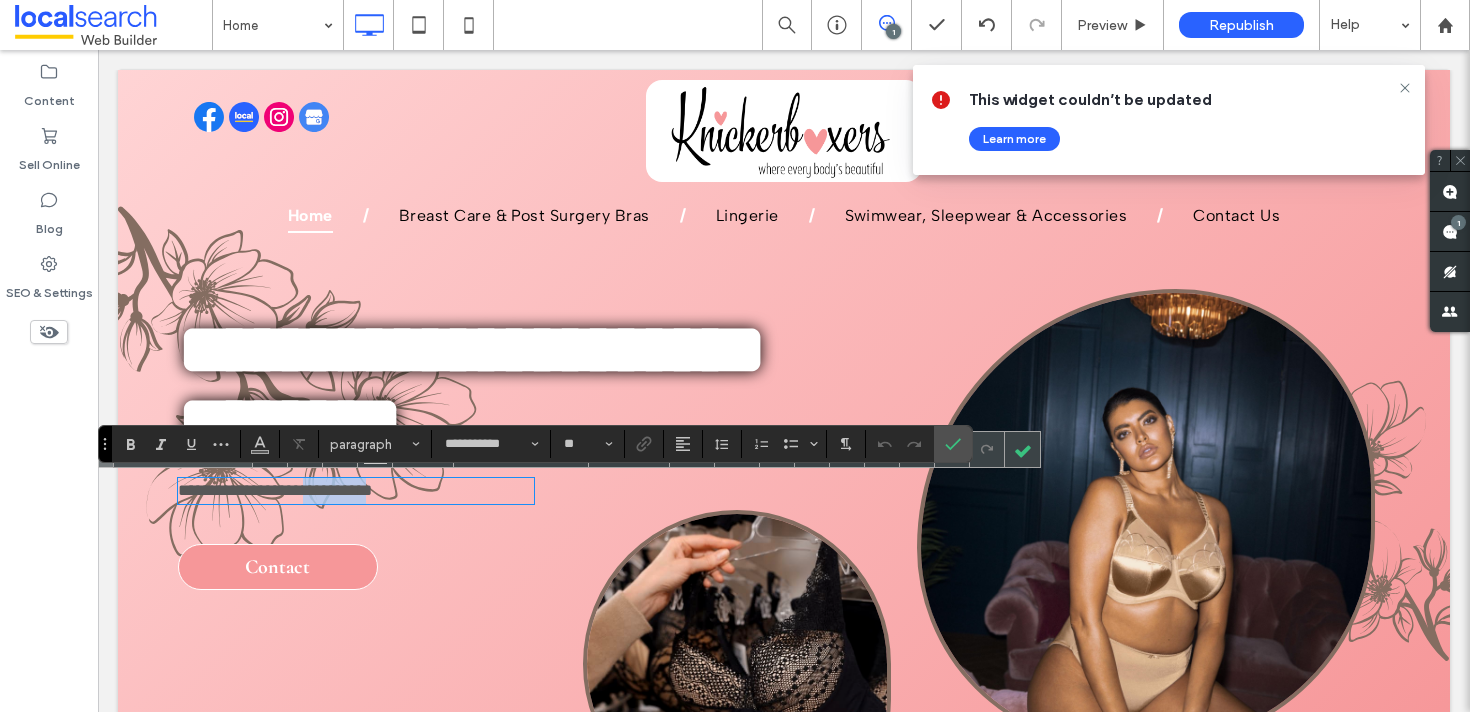 click on "**********" at bounding box center (275, 490) 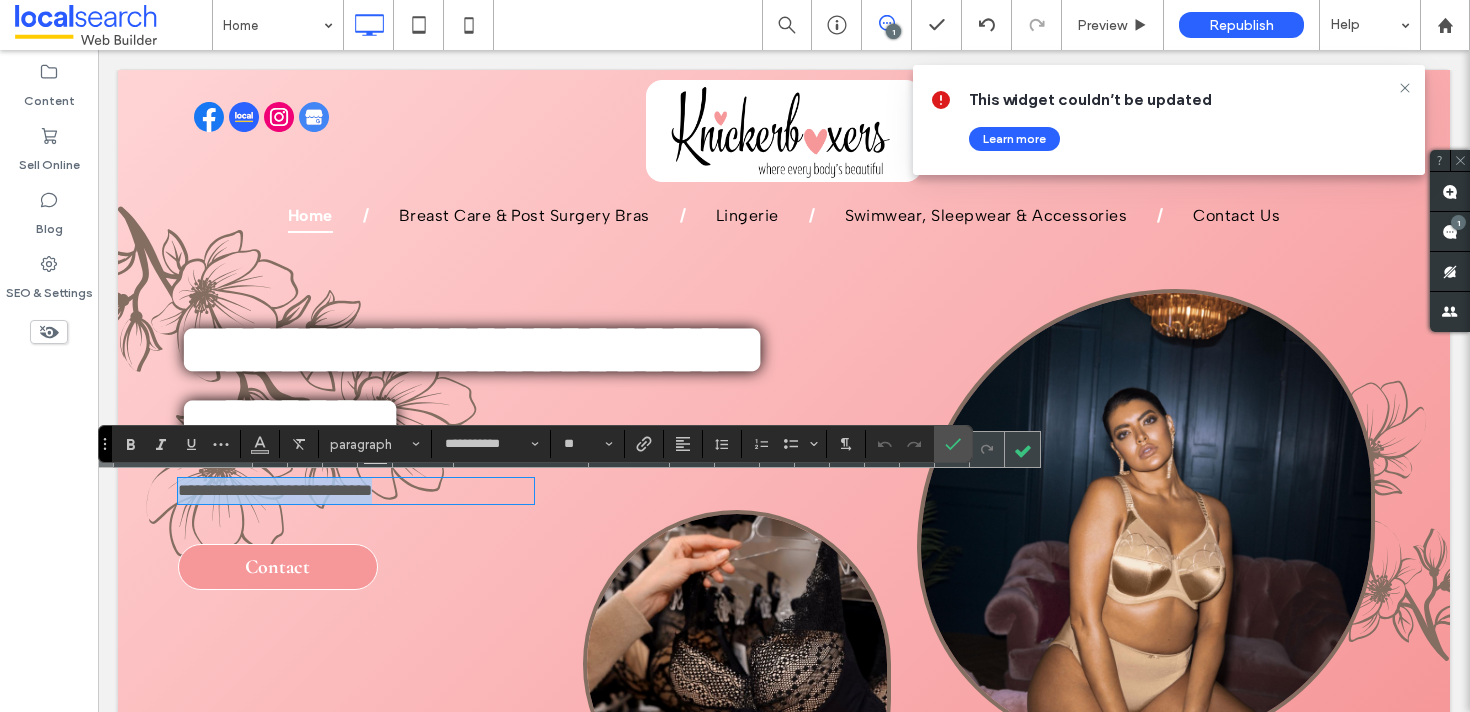 click on "**********" at bounding box center (275, 490) 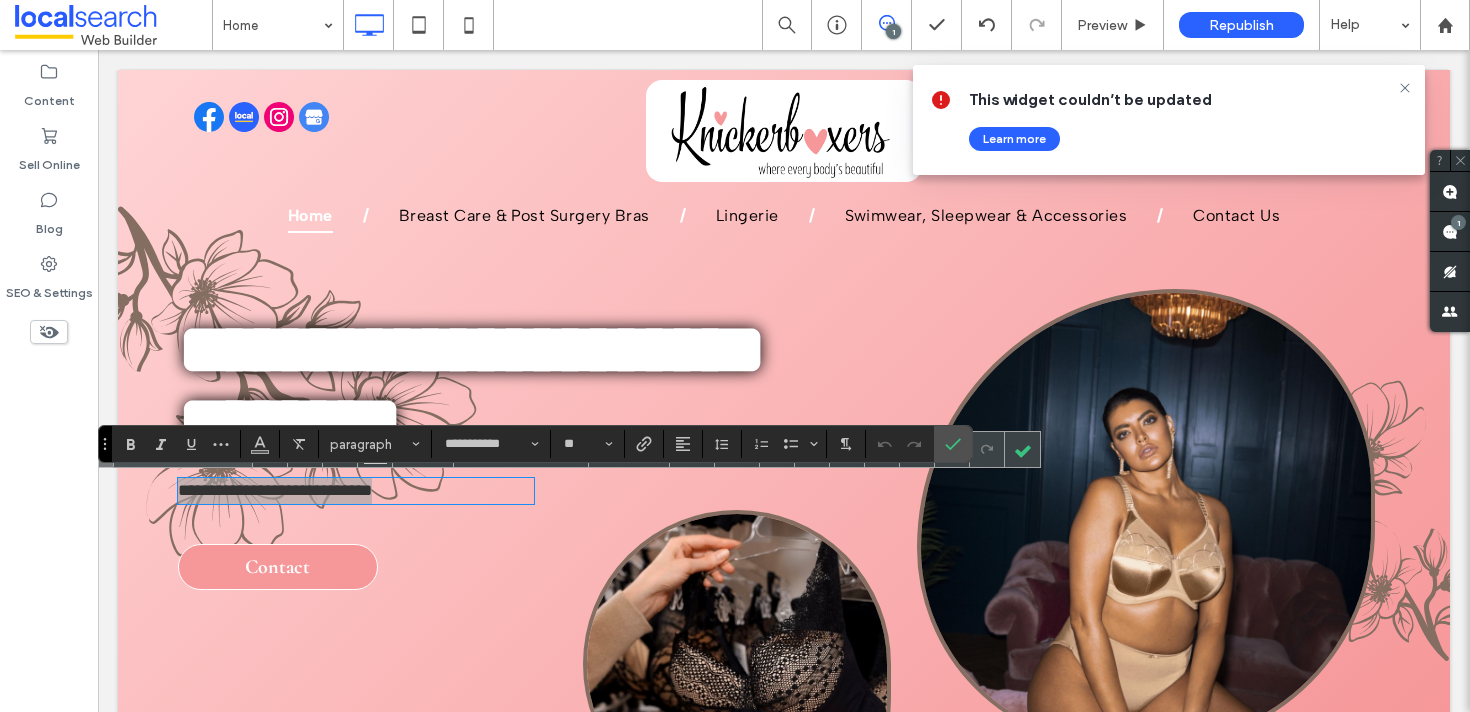 click 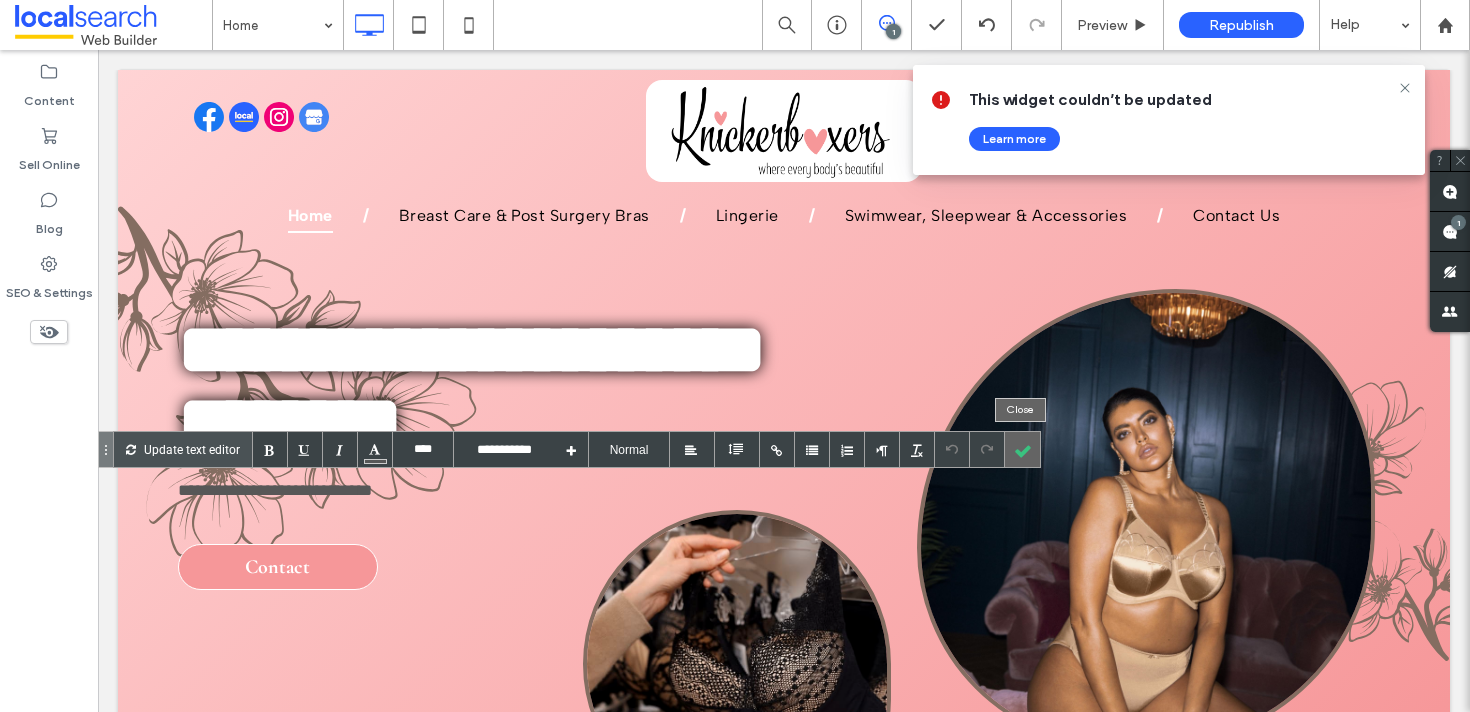 click at bounding box center (1022, 449) 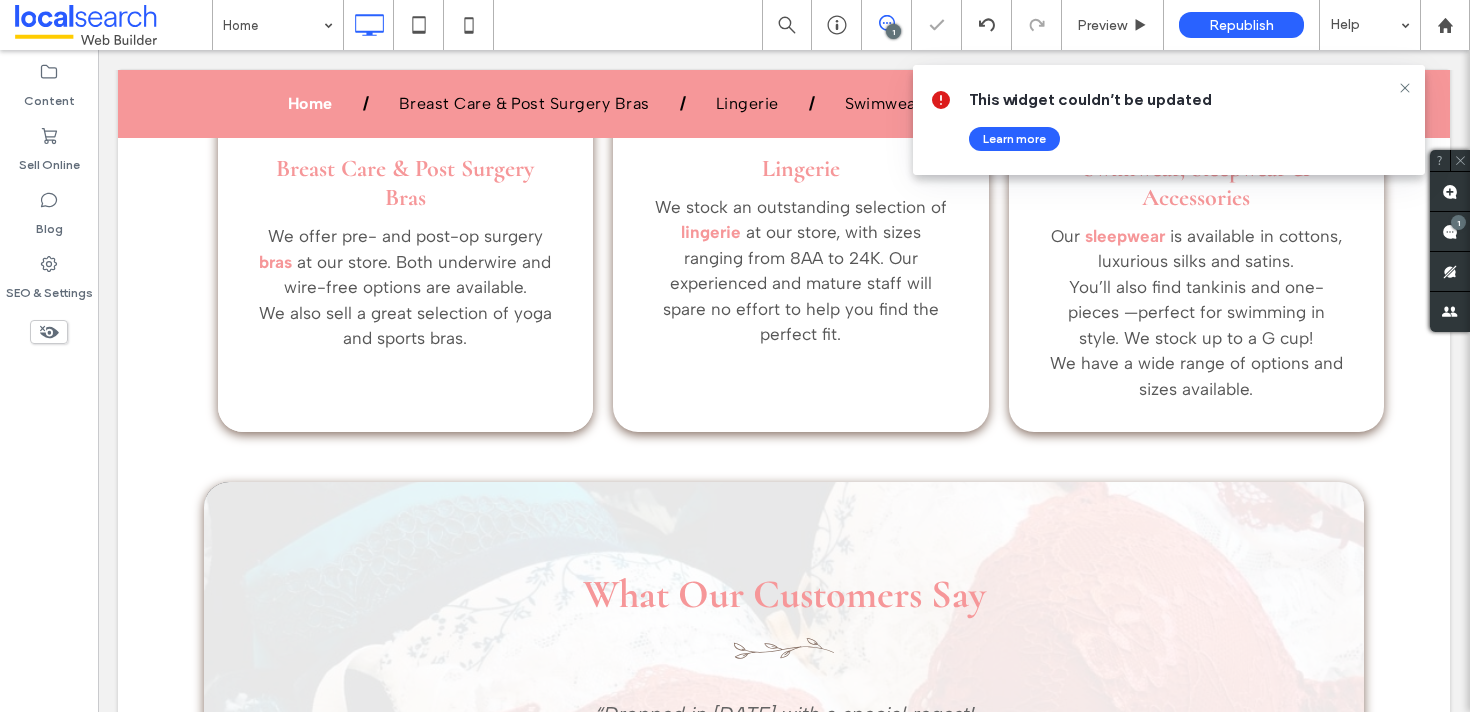 scroll, scrollTop: 4345, scrollLeft: 0, axis: vertical 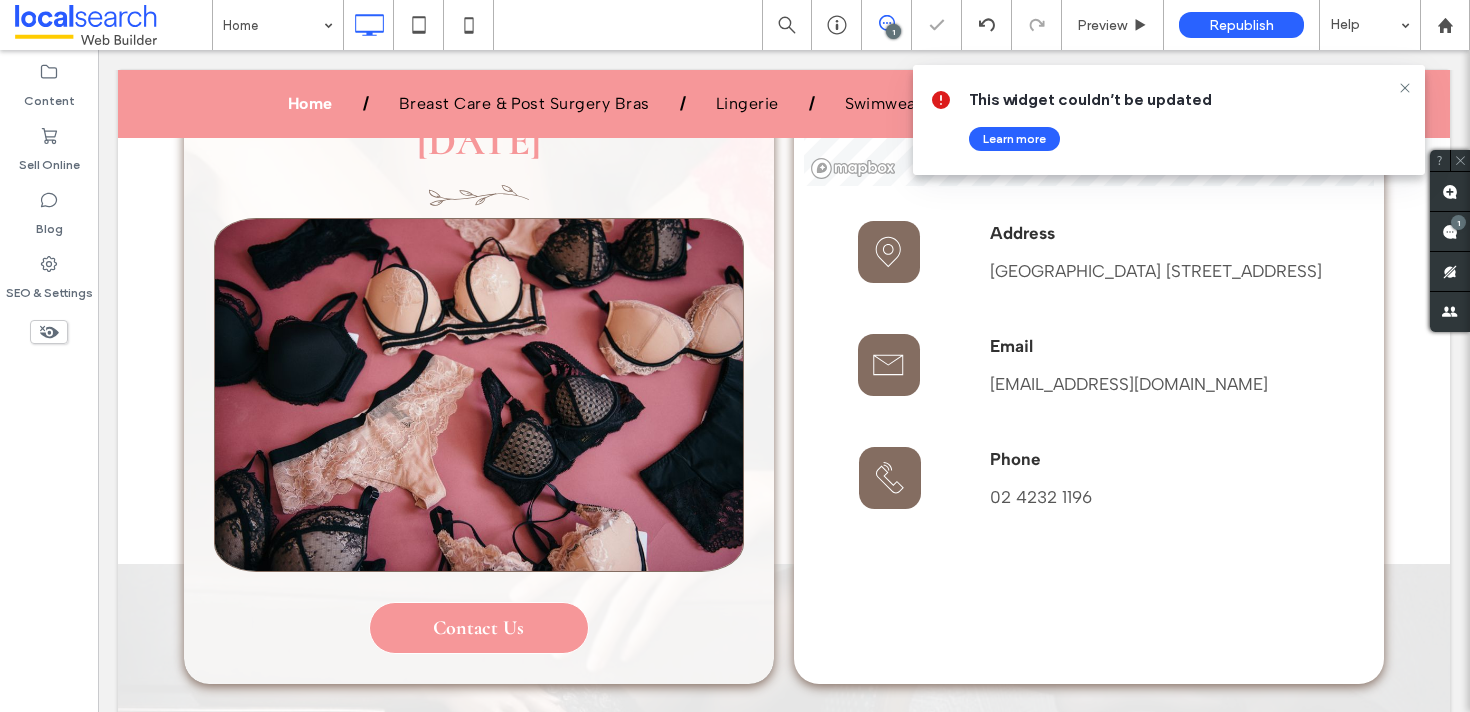 click on "This widget couldn’t be updated Learn more" at bounding box center (1169, 120) 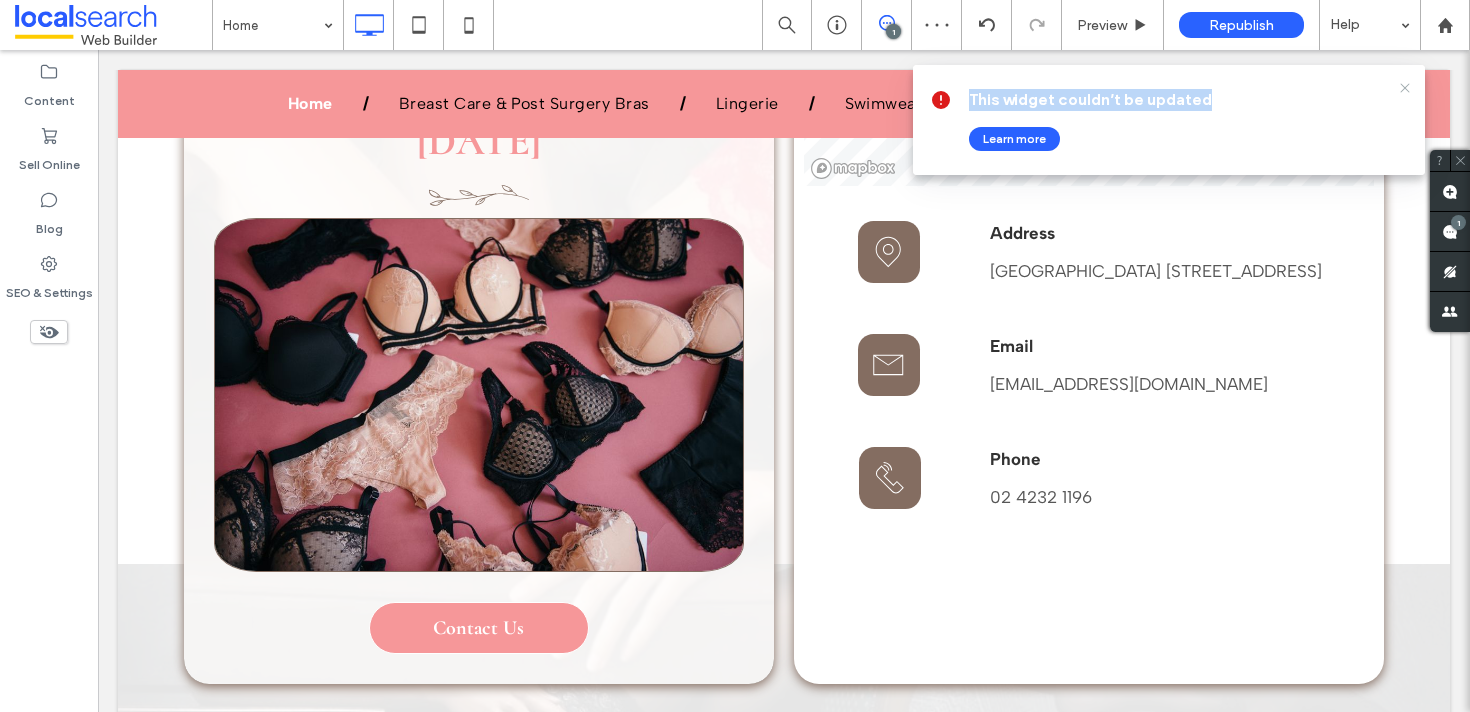 click 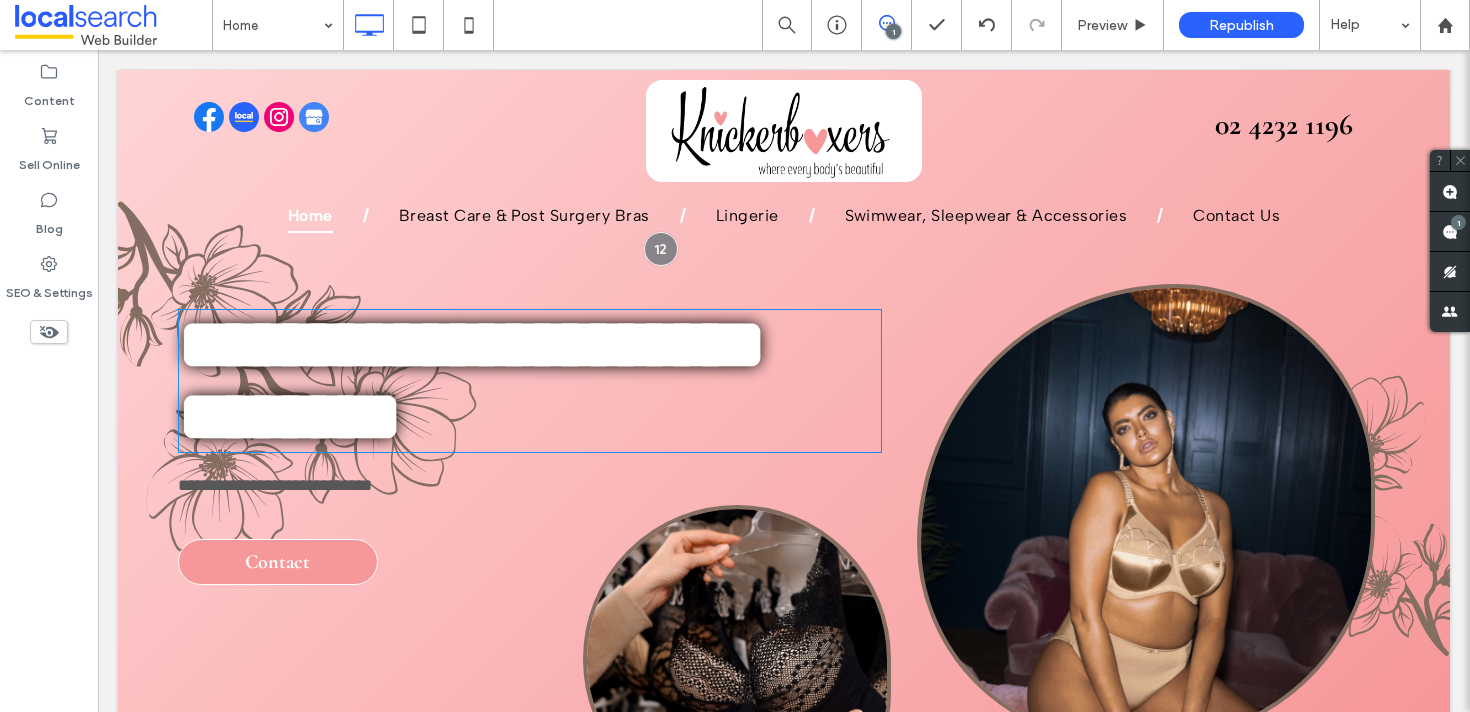 scroll, scrollTop: 0, scrollLeft: 0, axis: both 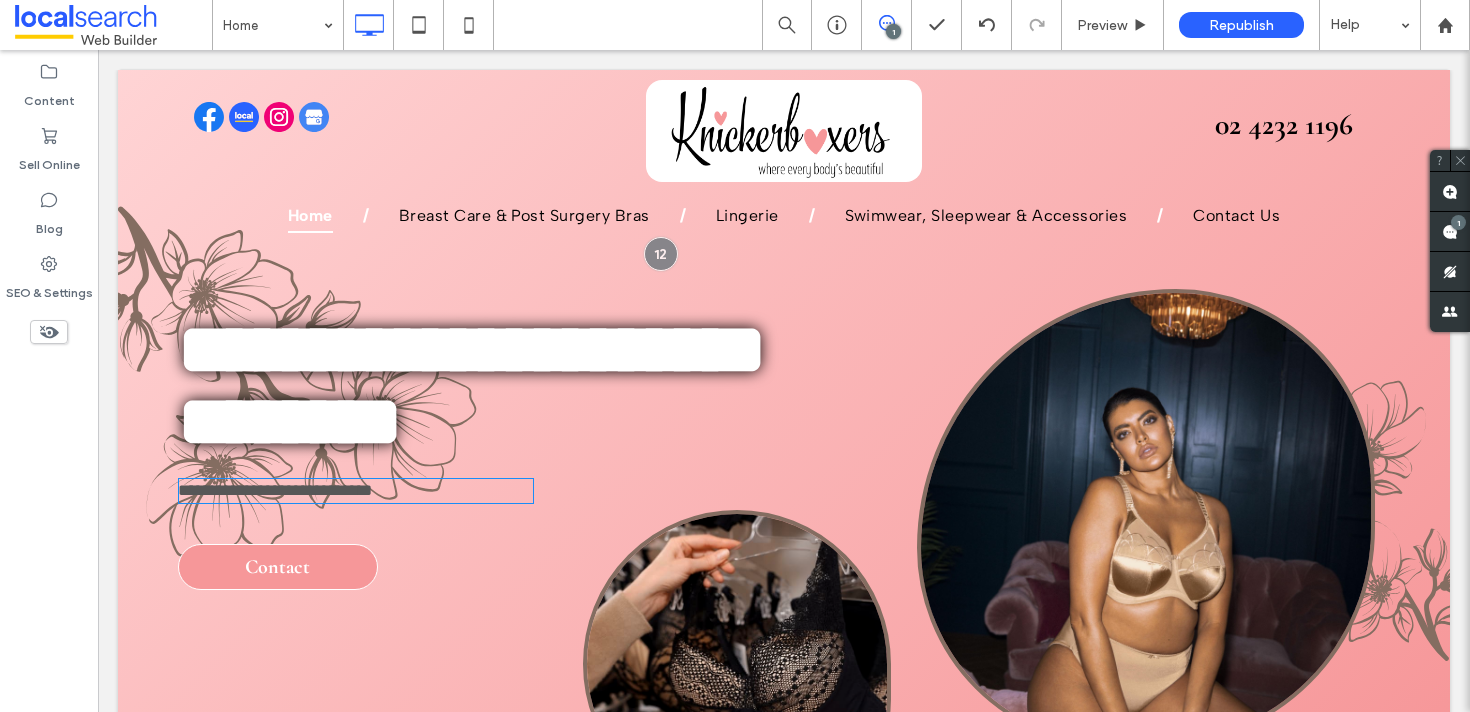 click on "**********" at bounding box center [275, 490] 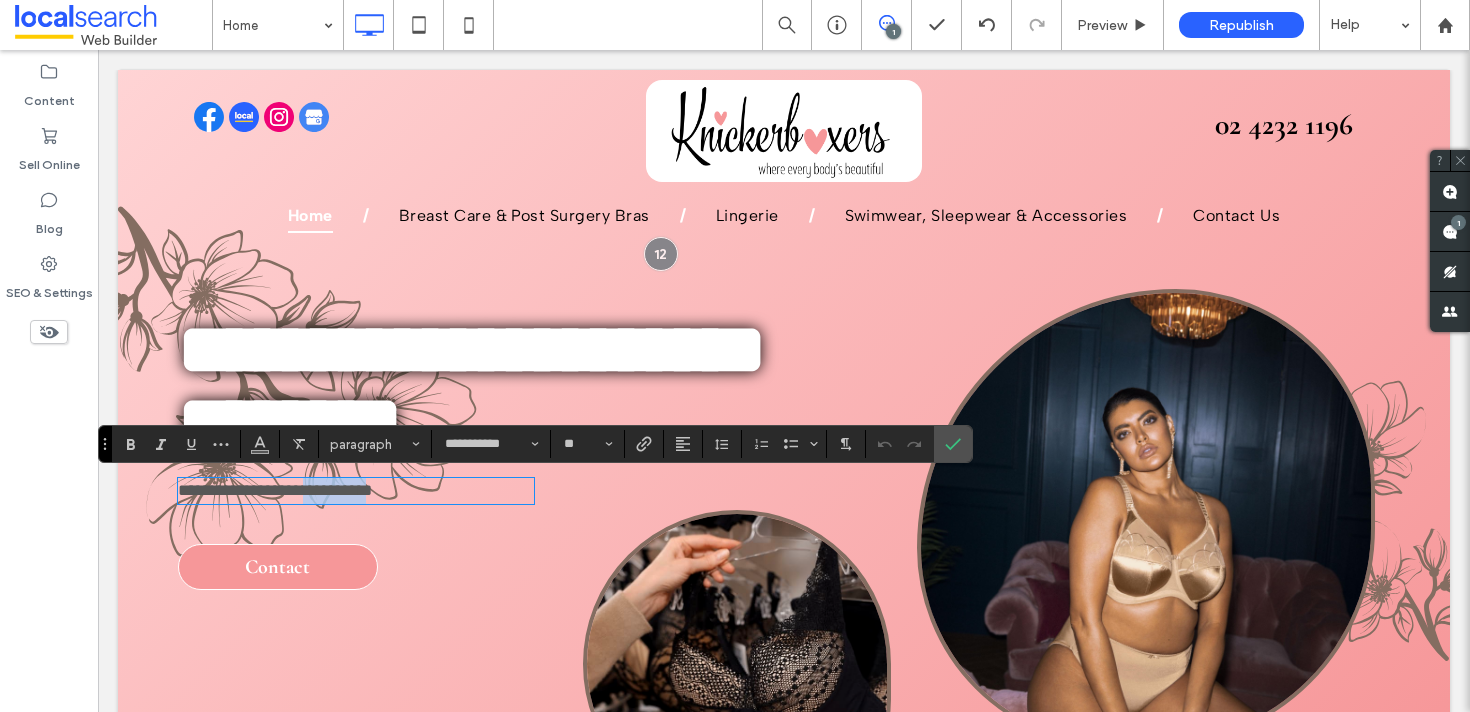 click on "**********" at bounding box center [504, 546] 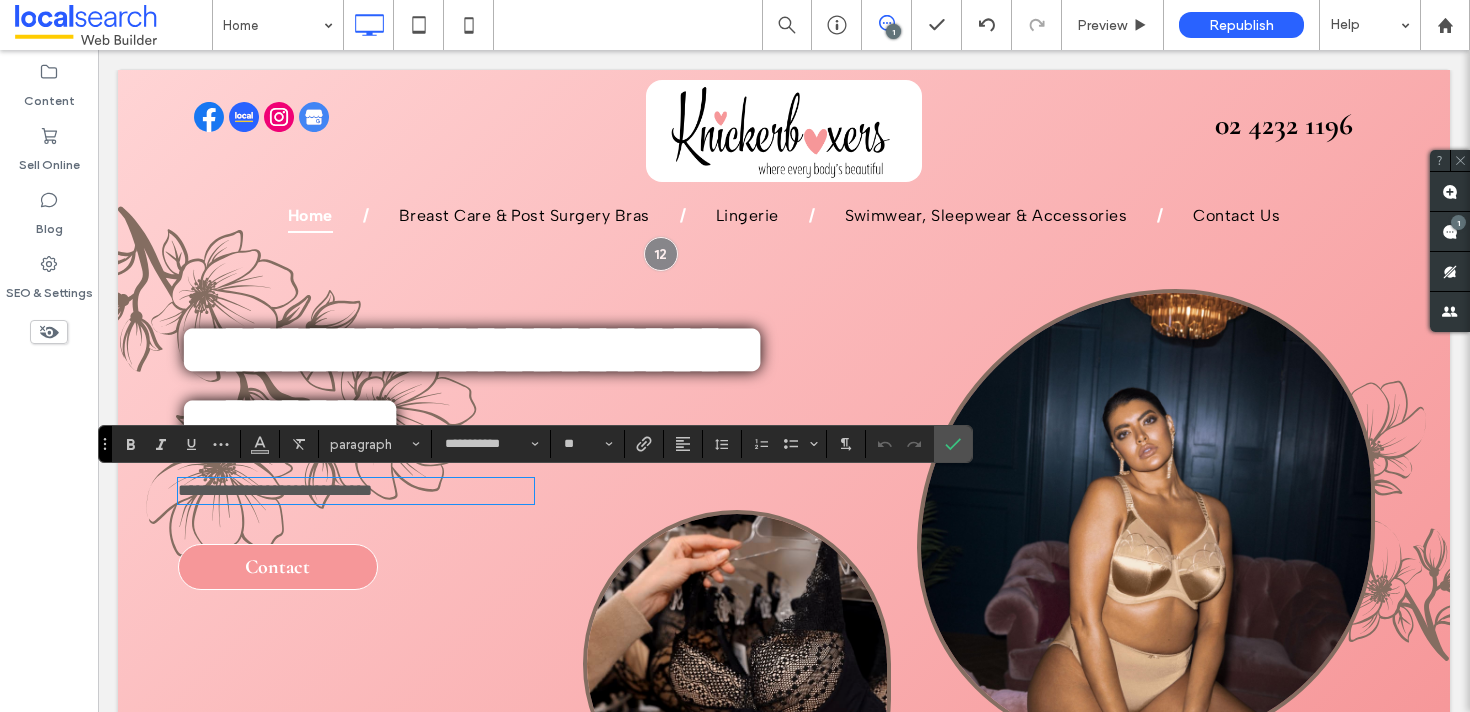 click on "**********" at bounding box center (275, 490) 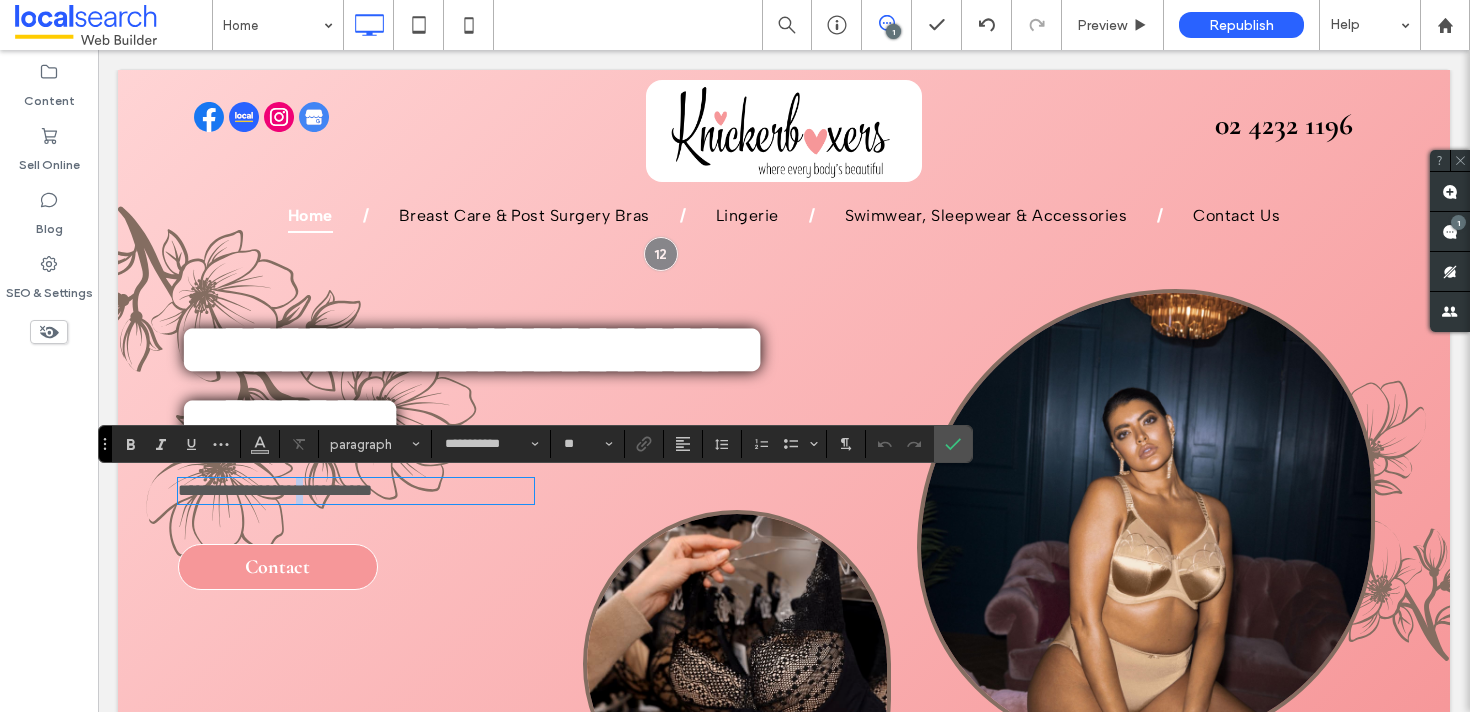 click on "**********" at bounding box center [275, 490] 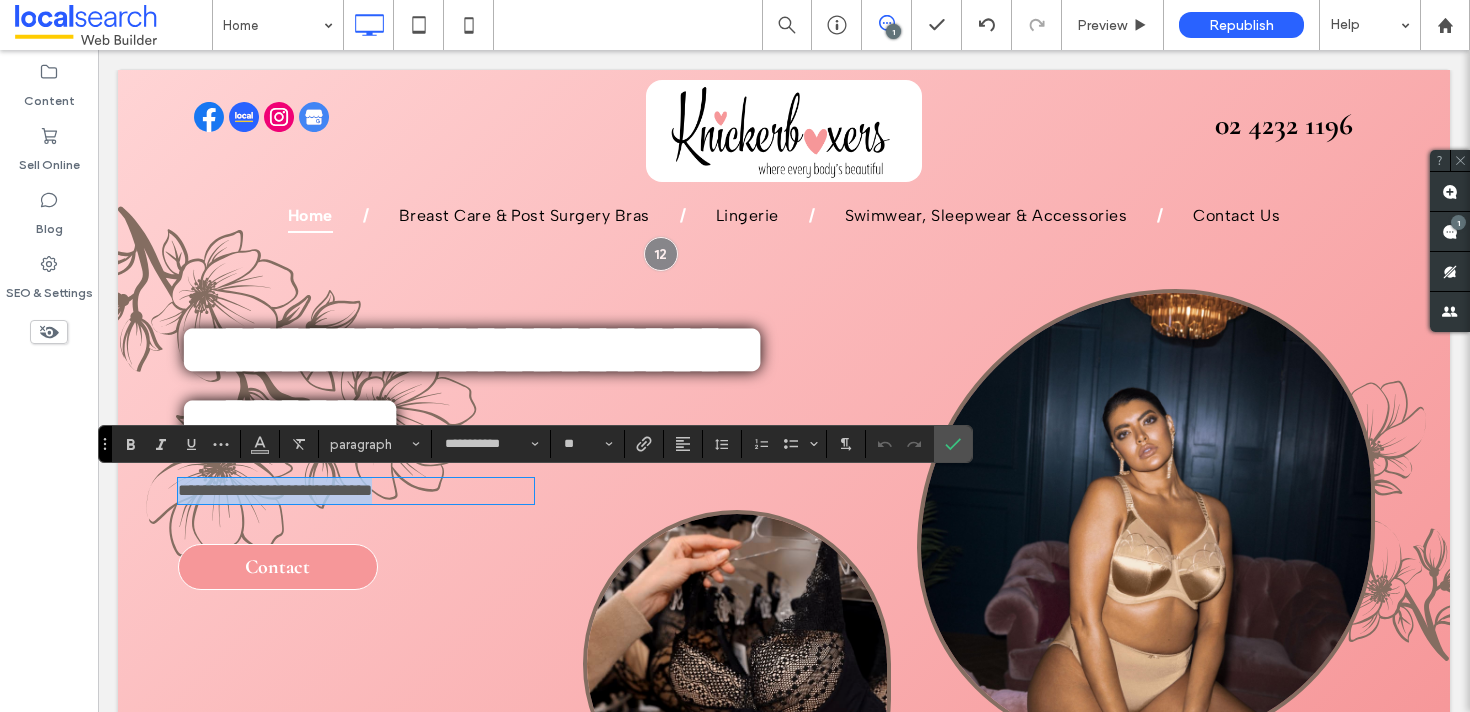 click on "**********" at bounding box center [275, 490] 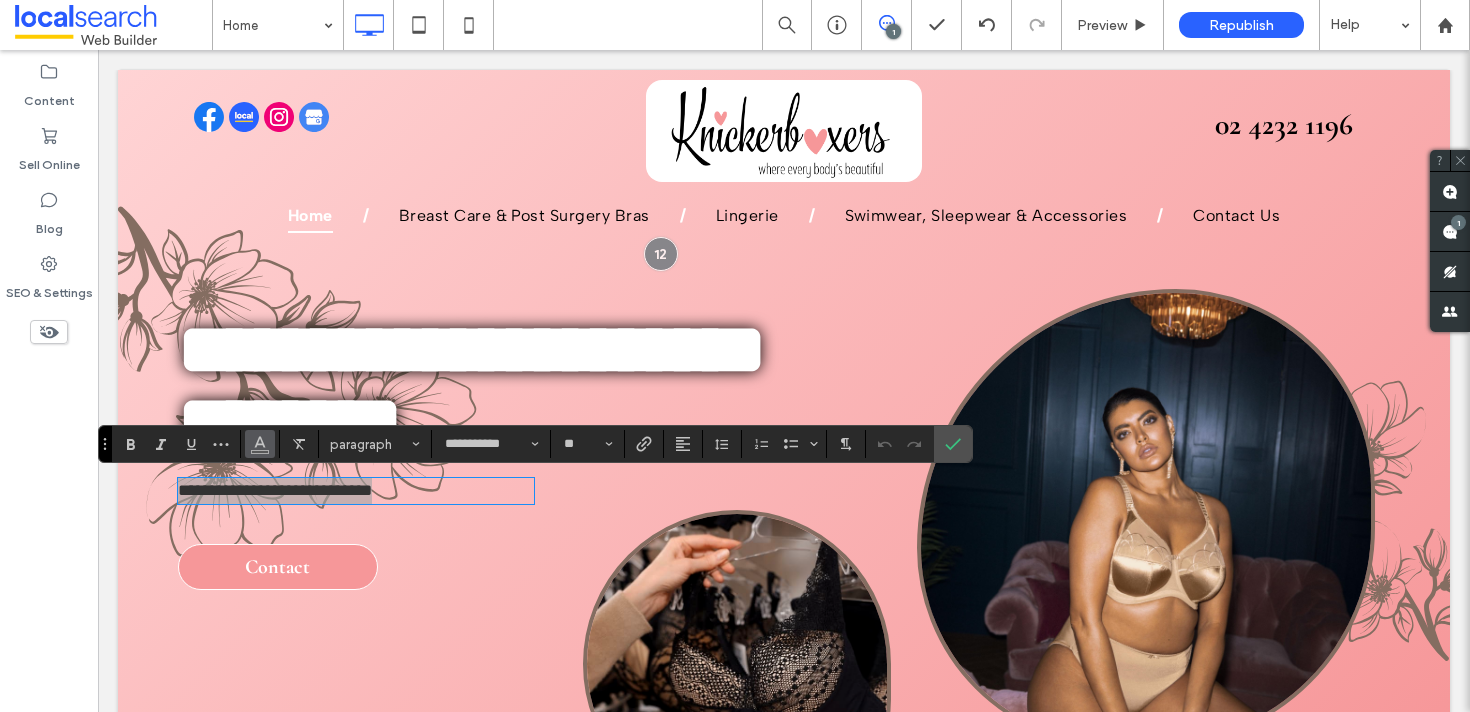 click at bounding box center (260, 444) 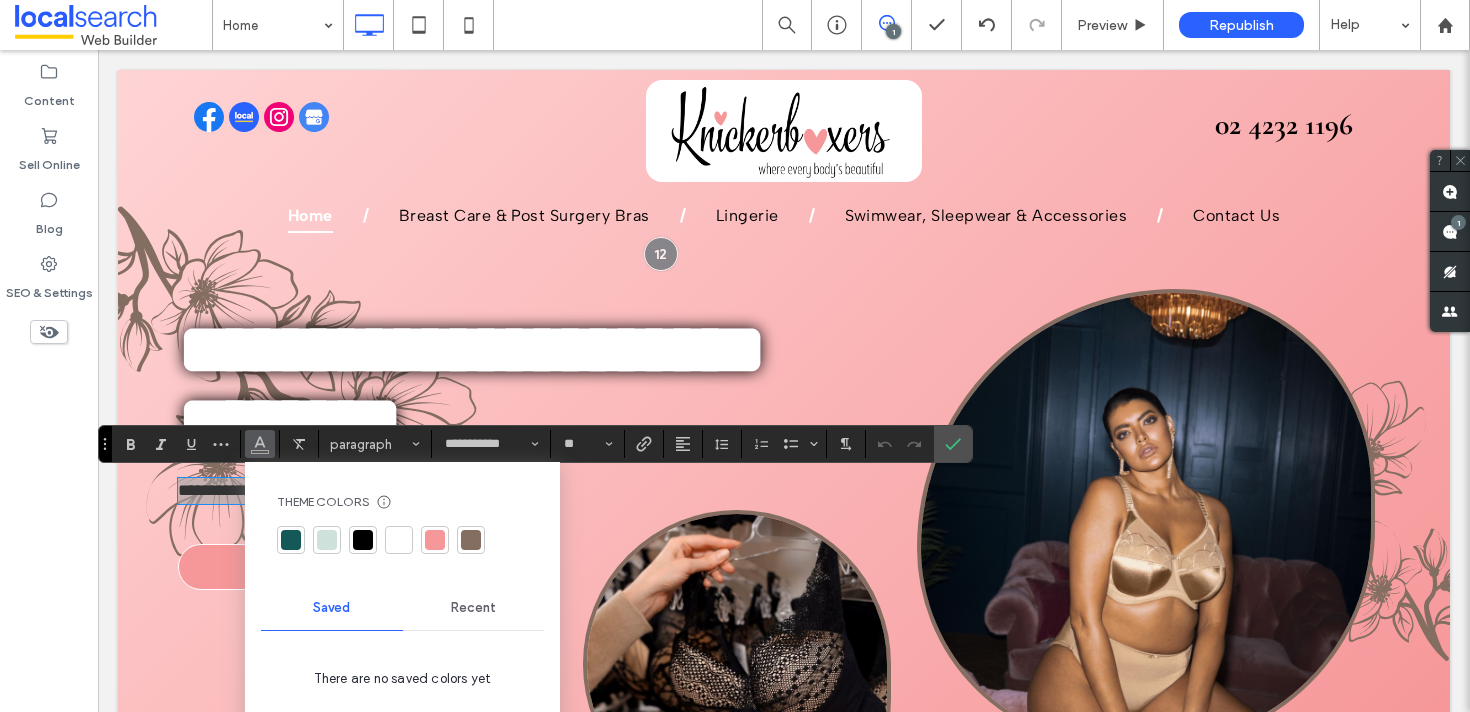 click at bounding box center [399, 540] 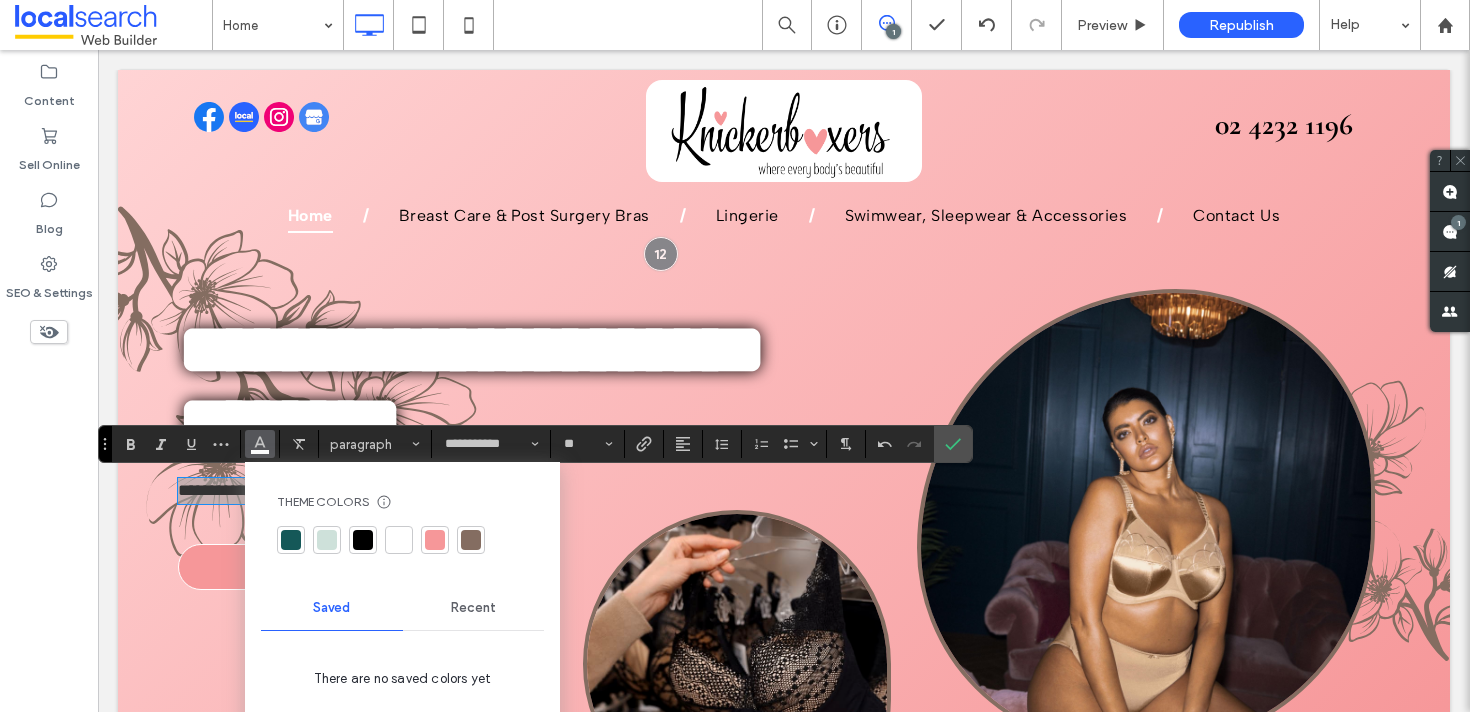 click at bounding box center (176, 444) 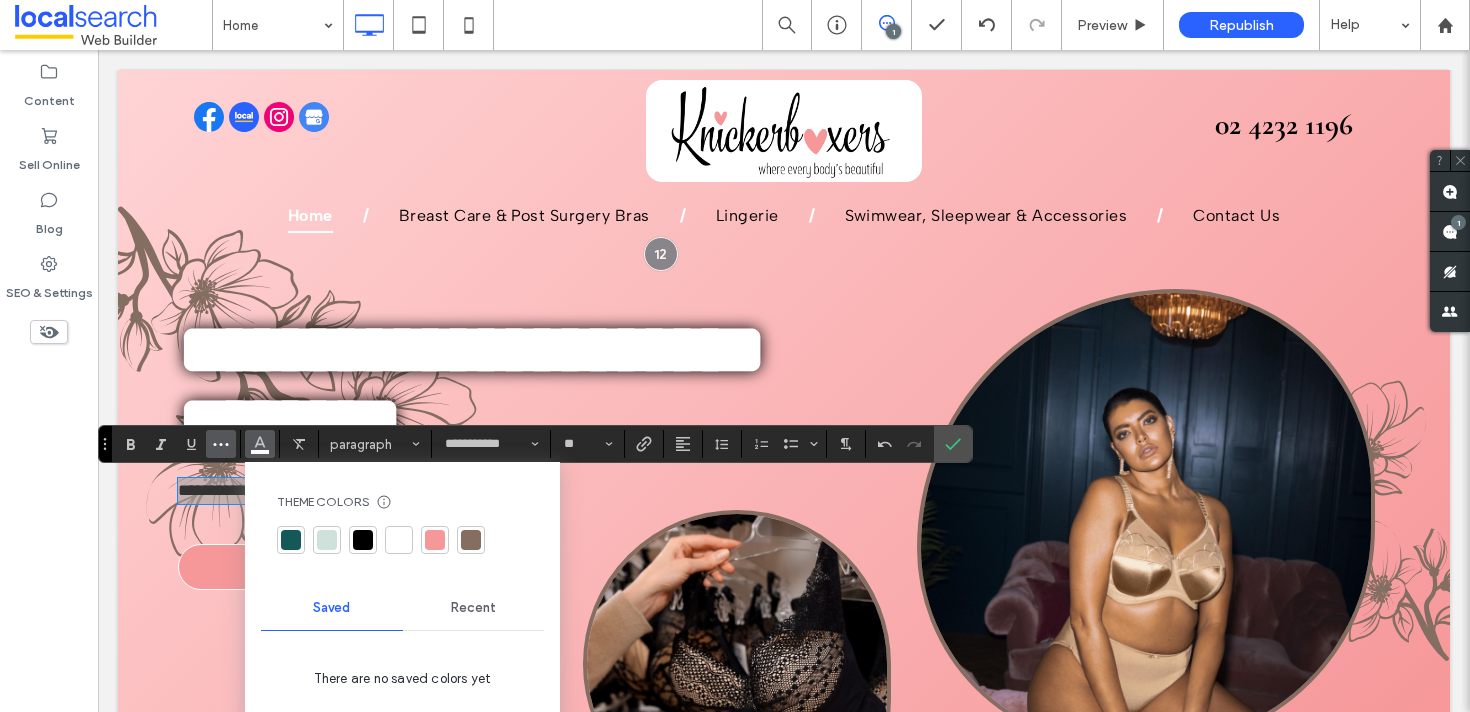 click at bounding box center [221, 444] 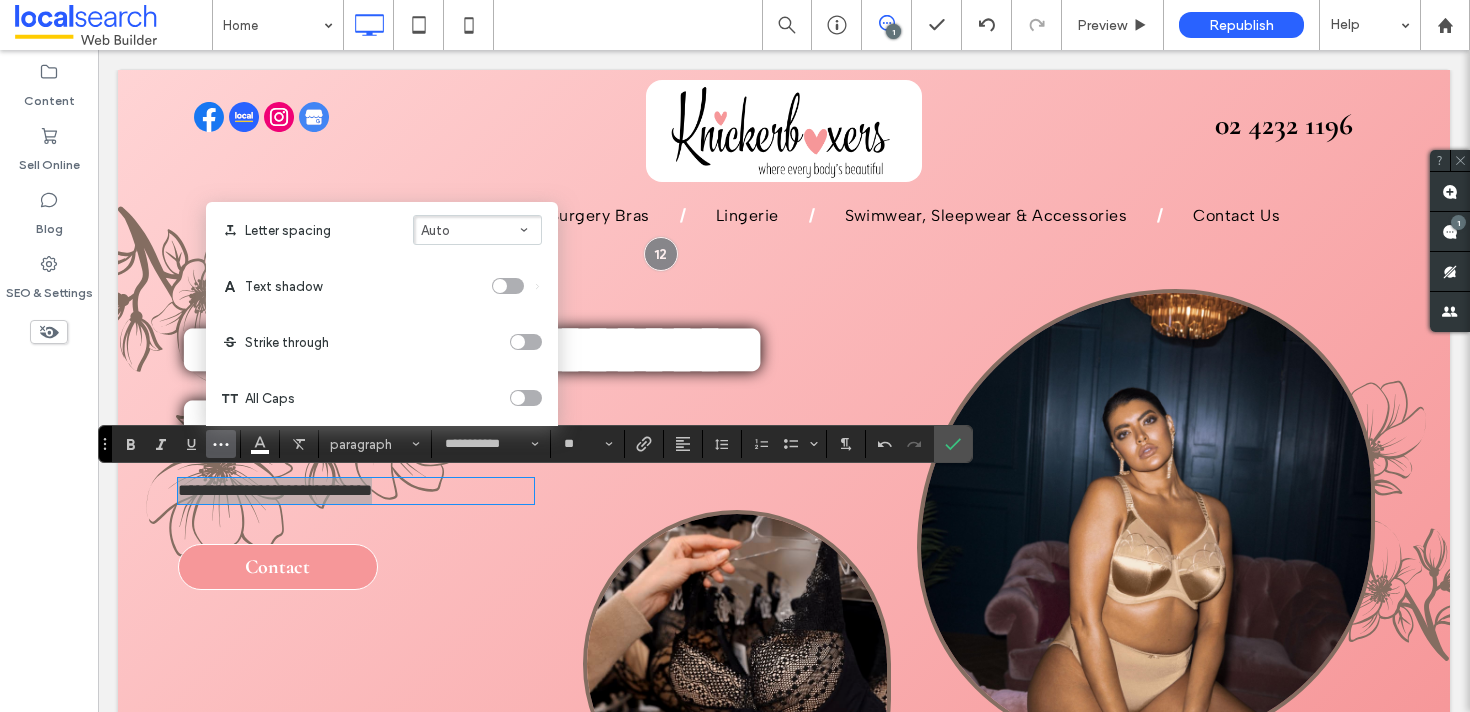 click at bounding box center [500, 286] 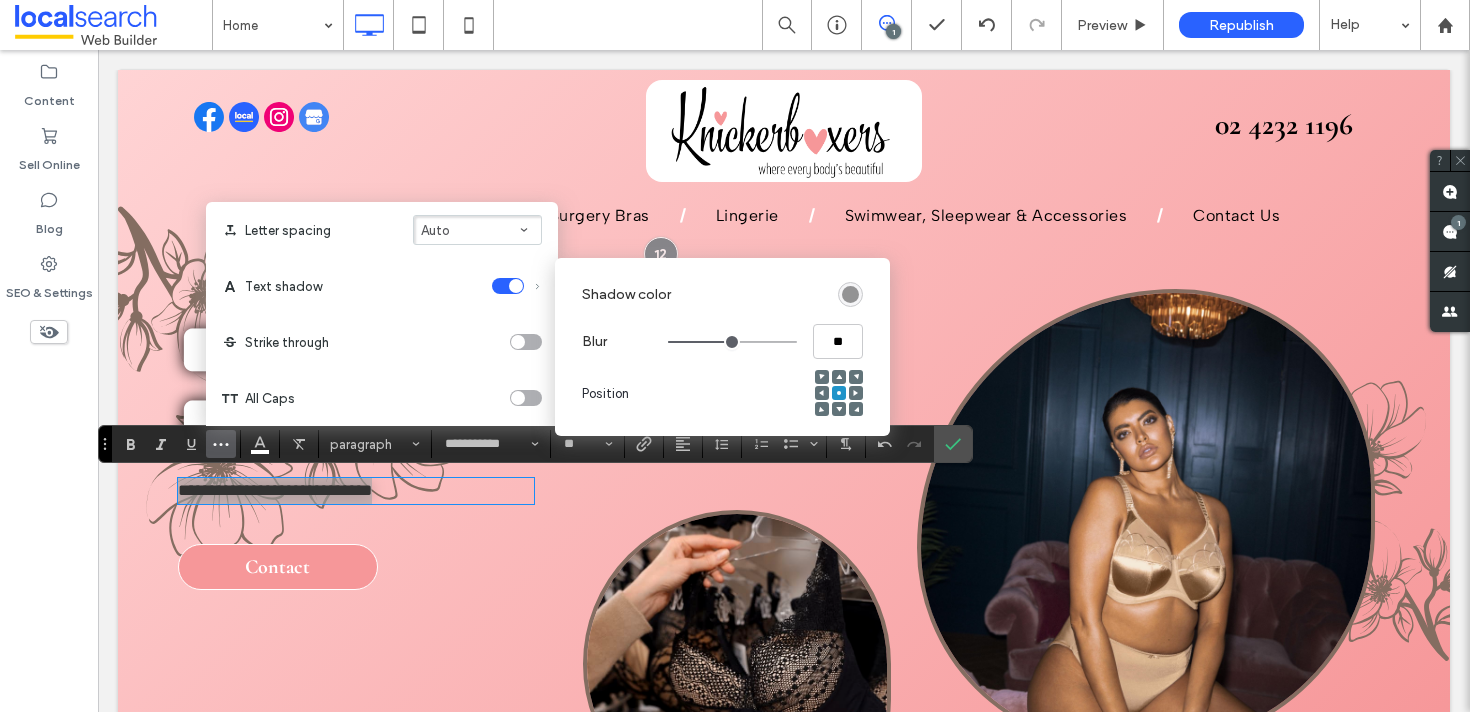 click on "Shadow color" at bounding box center [722, 294] 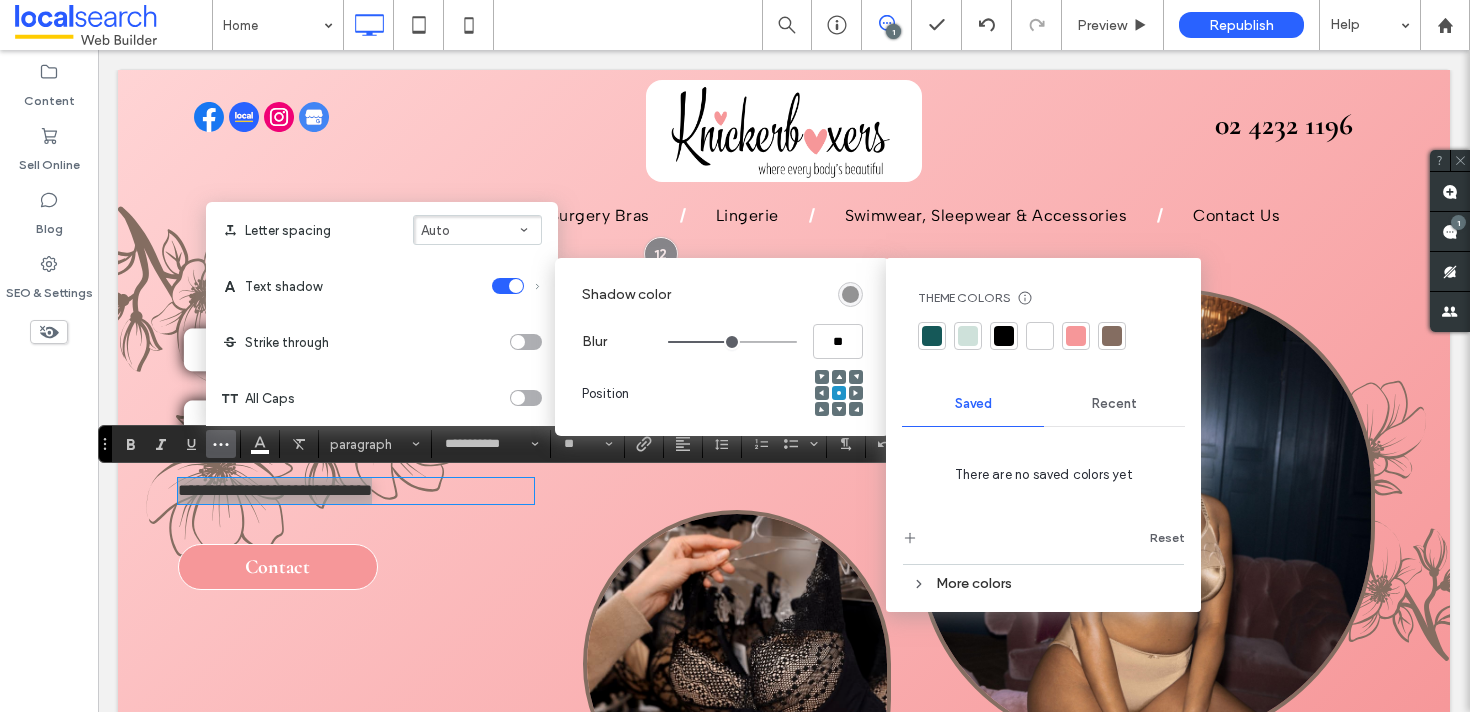click at bounding box center (1004, 336) 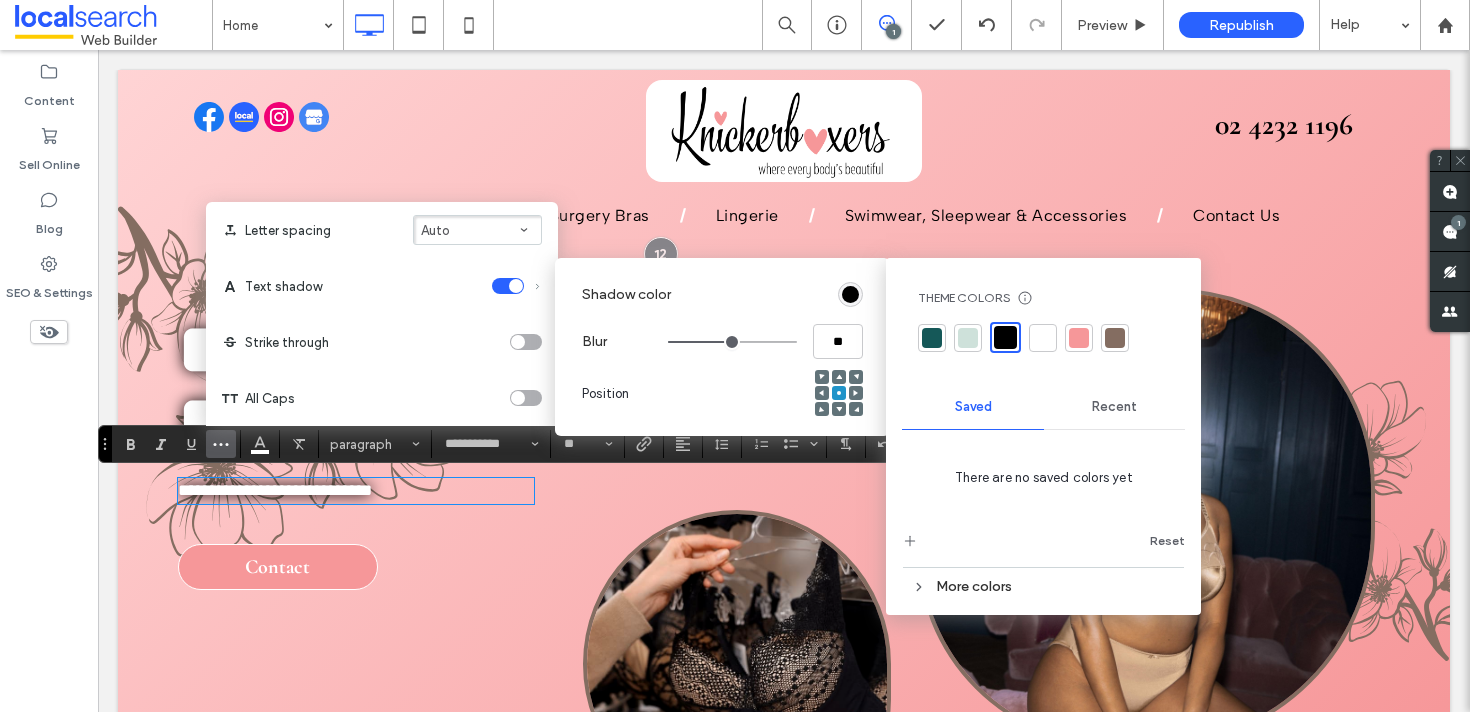click at bounding box center [712, 628] 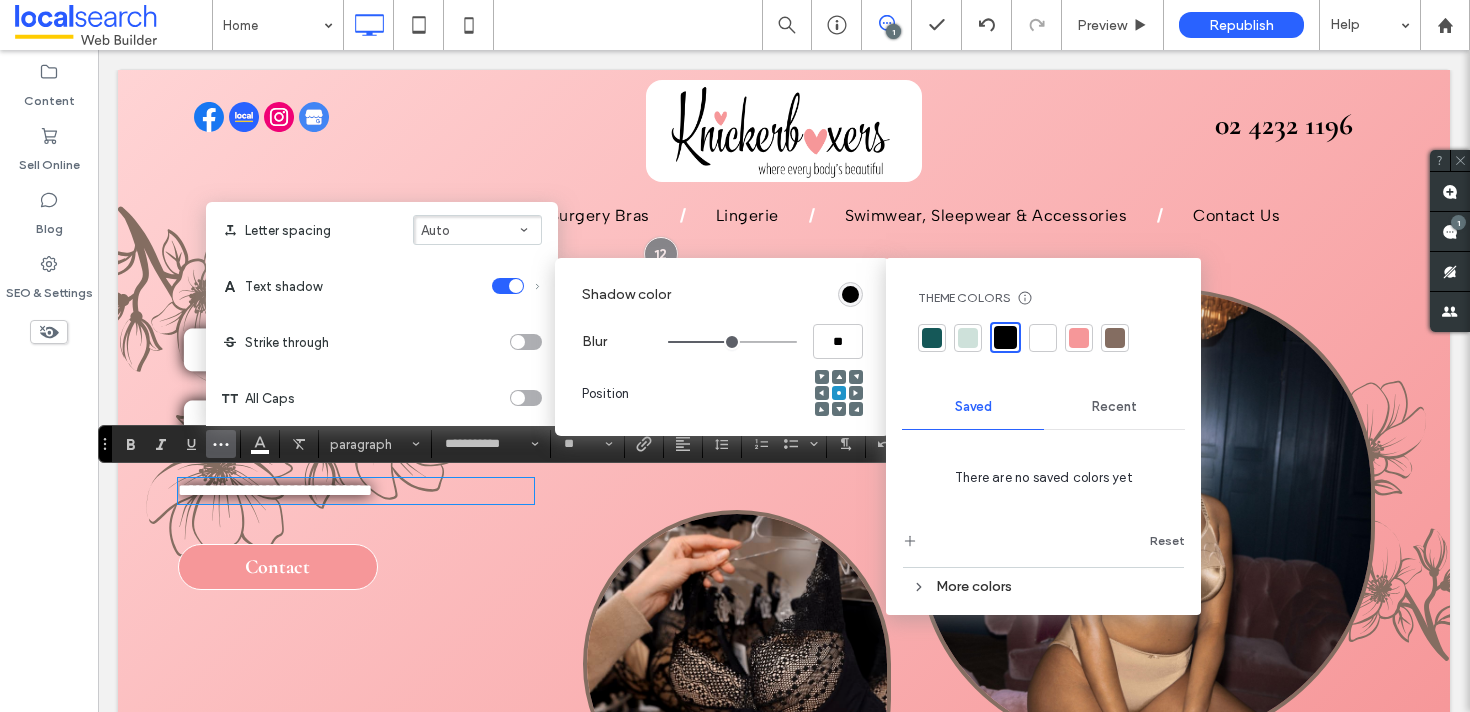 click at bounding box center (384, 126) 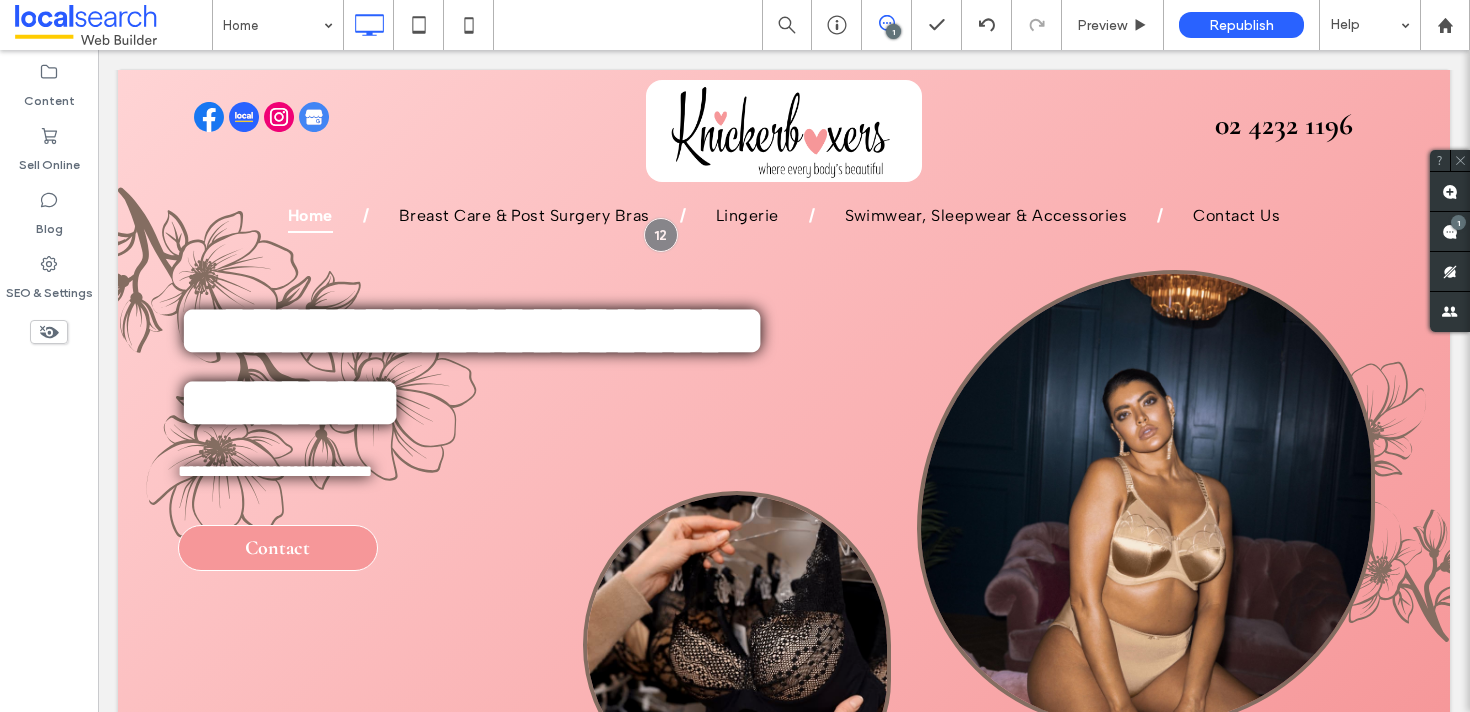 scroll, scrollTop: 17, scrollLeft: 0, axis: vertical 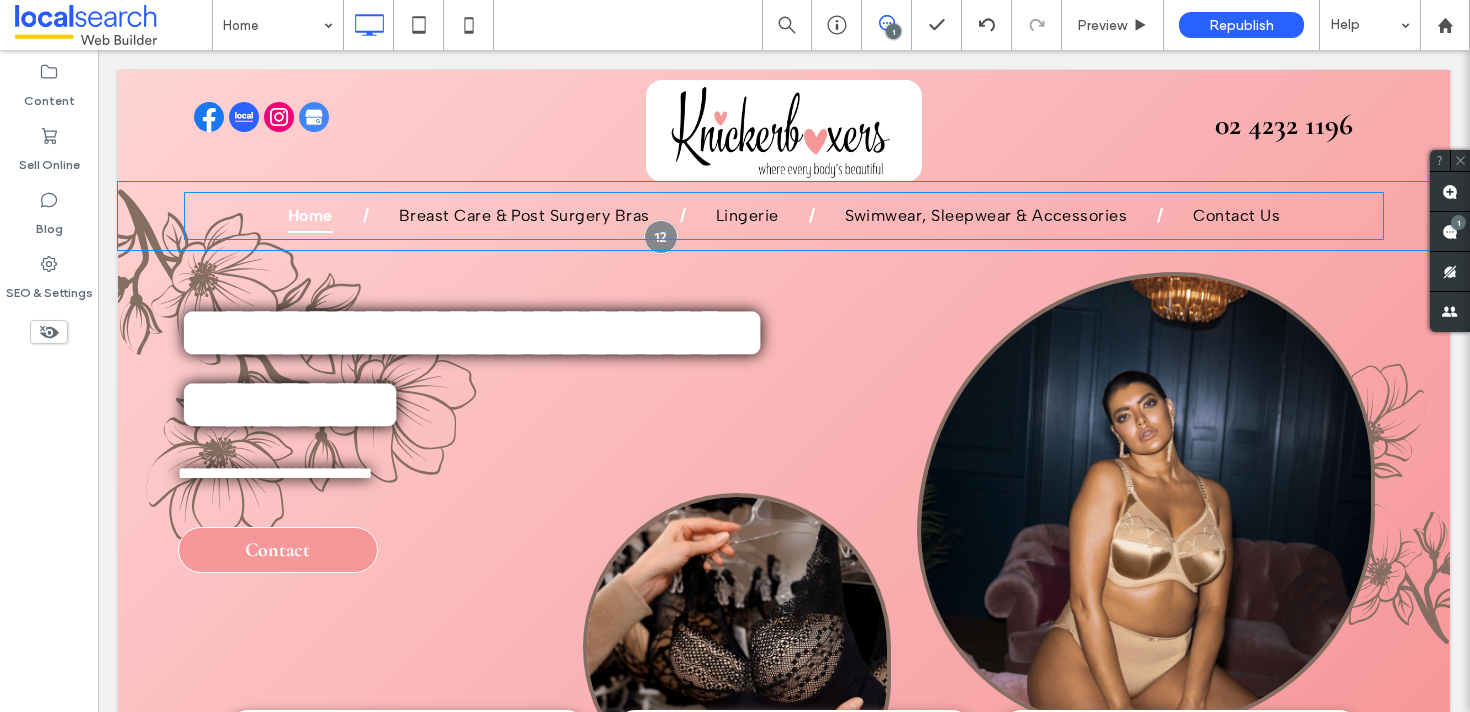 click on "Home
Breast Care & Post Surgery Bras
Lingerie
Swimwear, Sleepwear & Accessories
Contact Us" at bounding box center (784, 216) 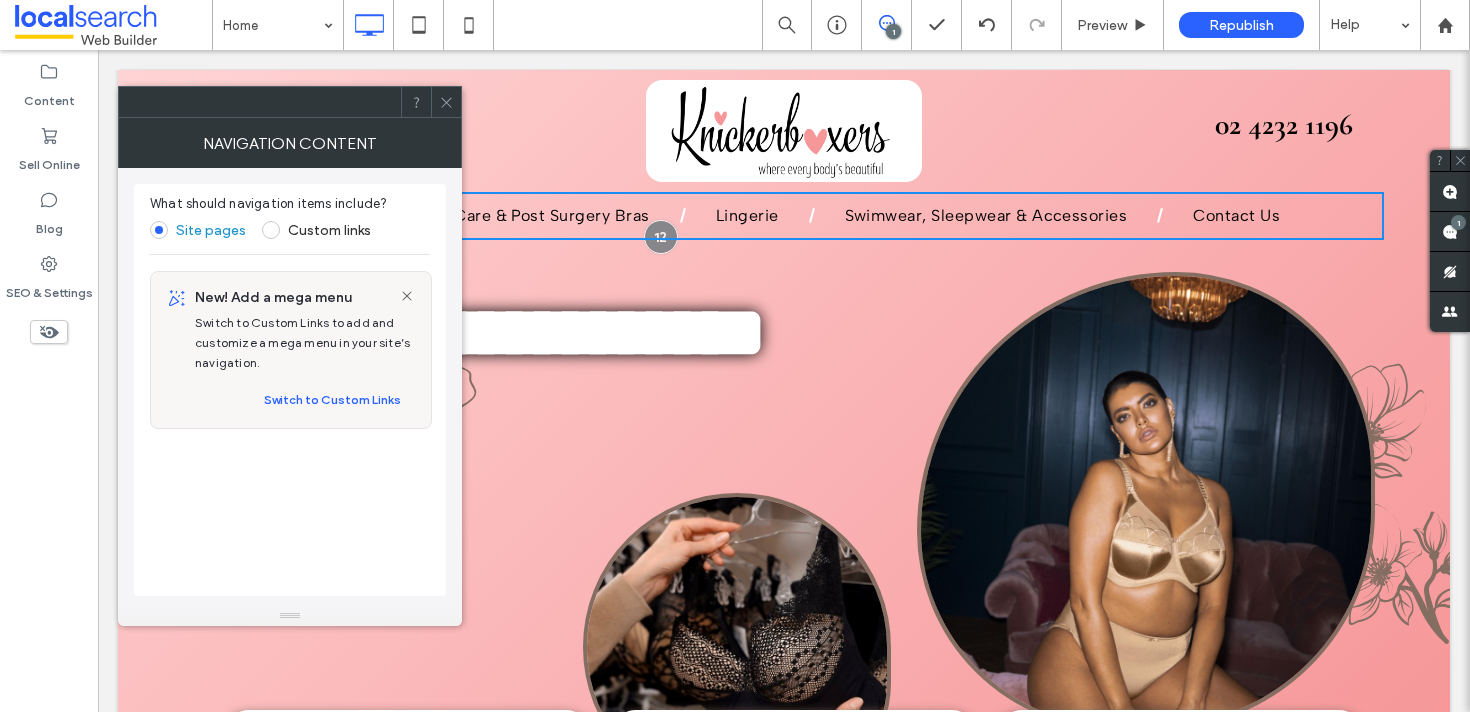 click 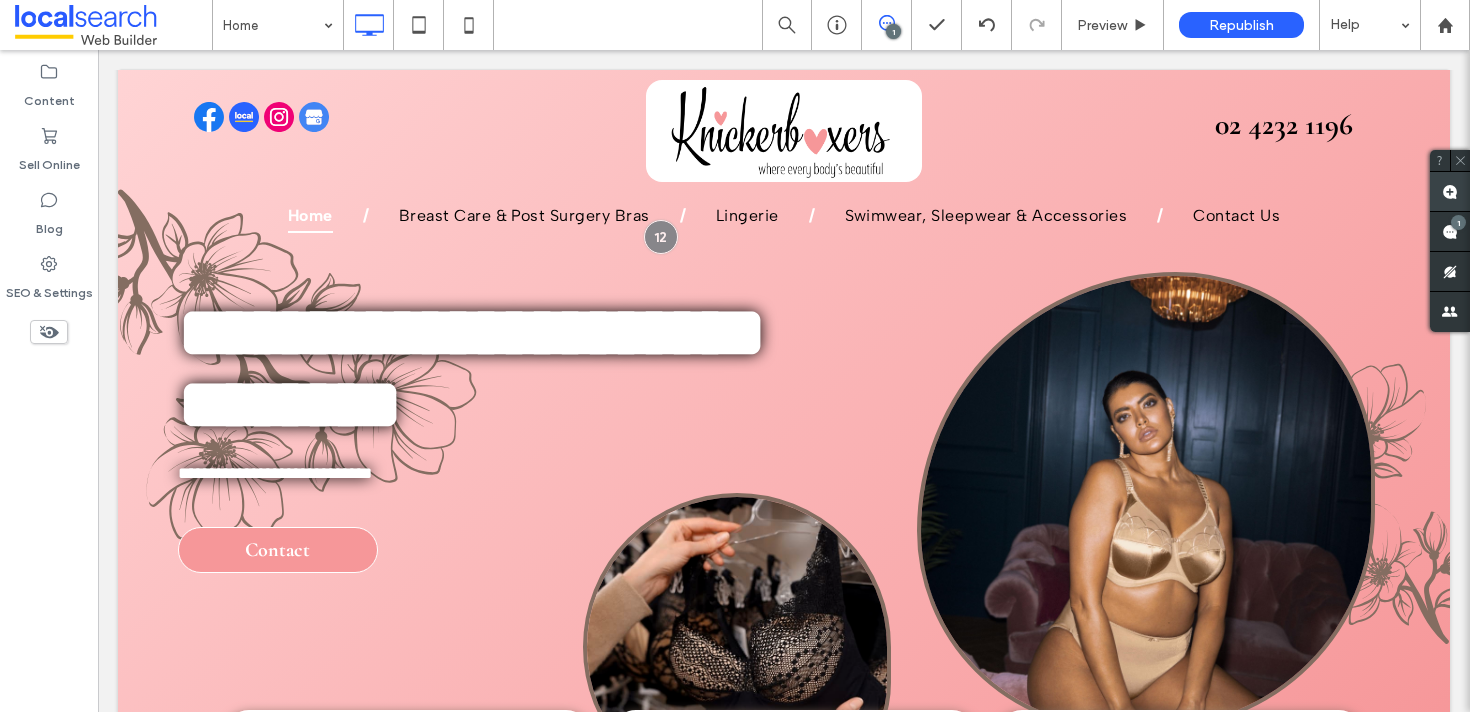 click at bounding box center (1450, 191) 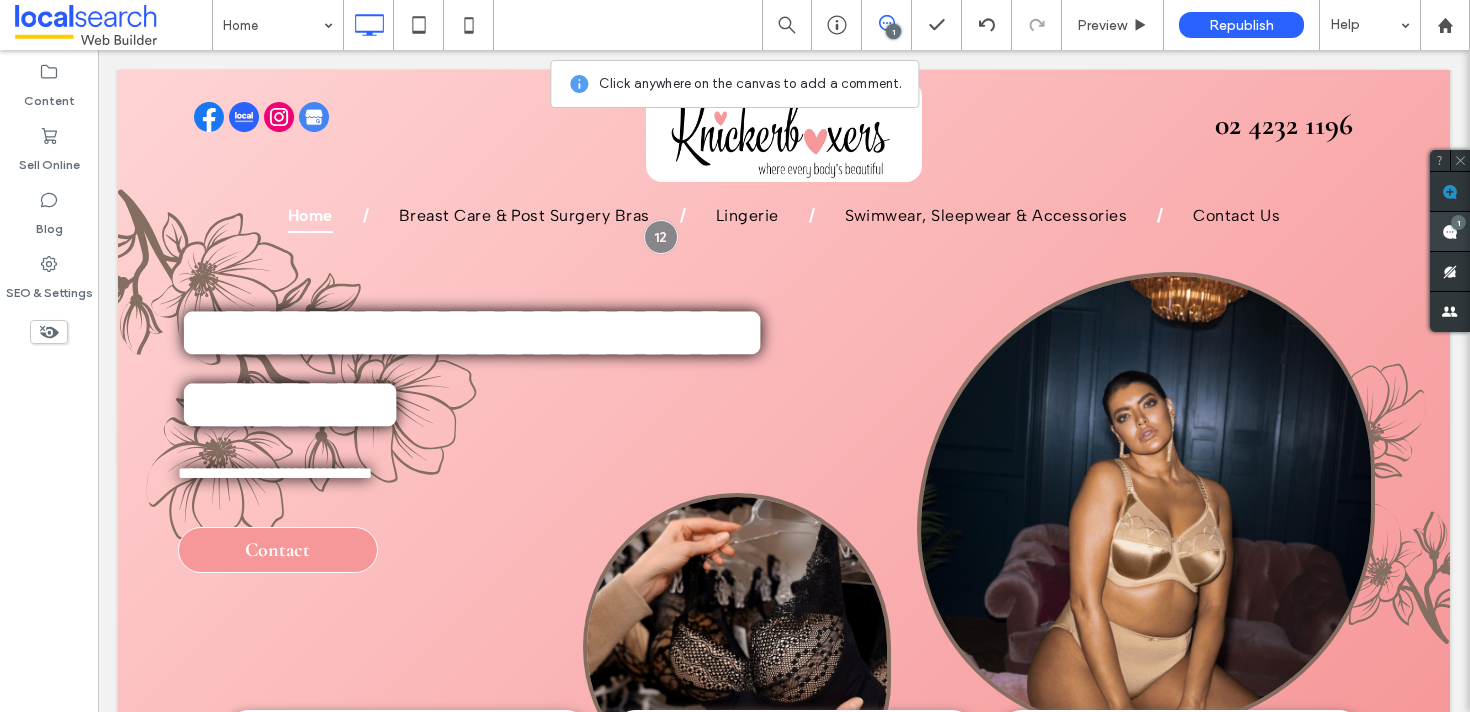 click at bounding box center (1450, 231) 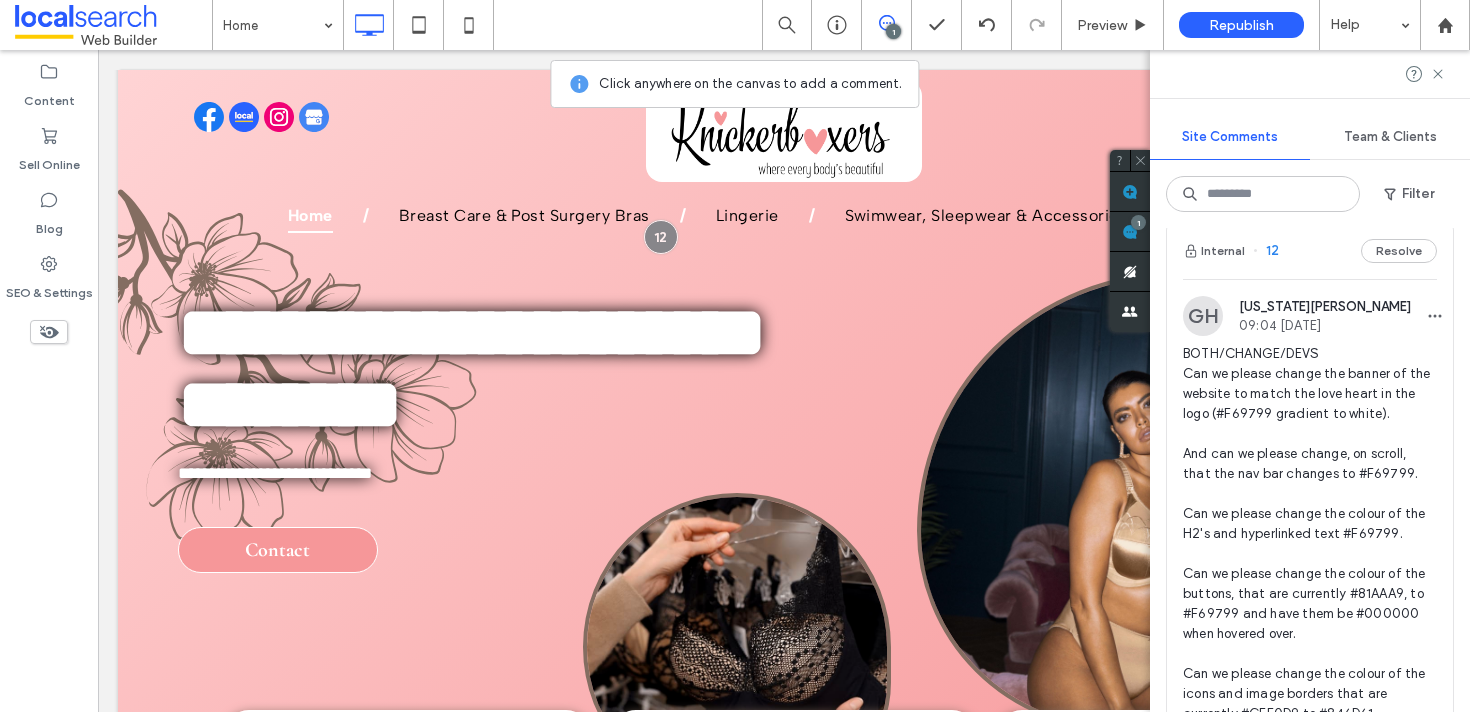 scroll, scrollTop: 41, scrollLeft: 0, axis: vertical 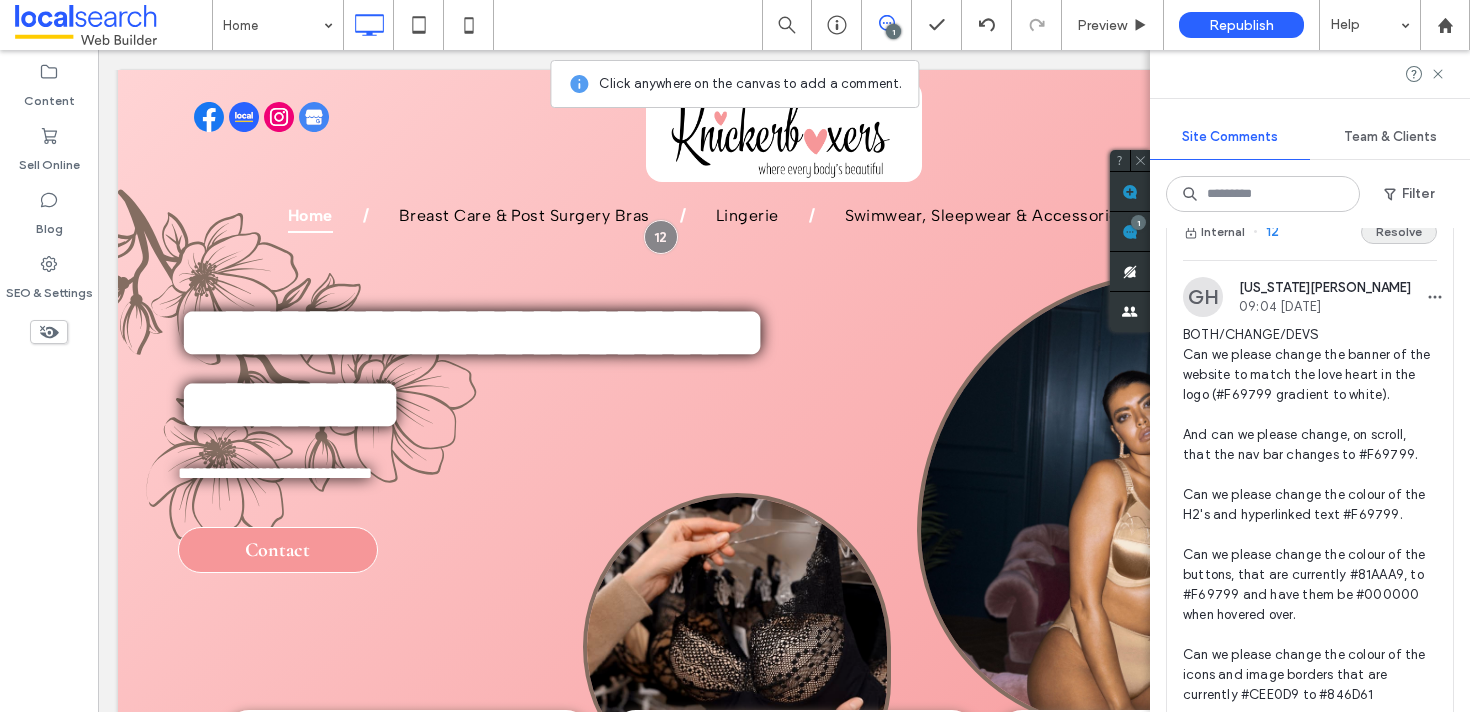 click on "Resolve" at bounding box center (1399, 232) 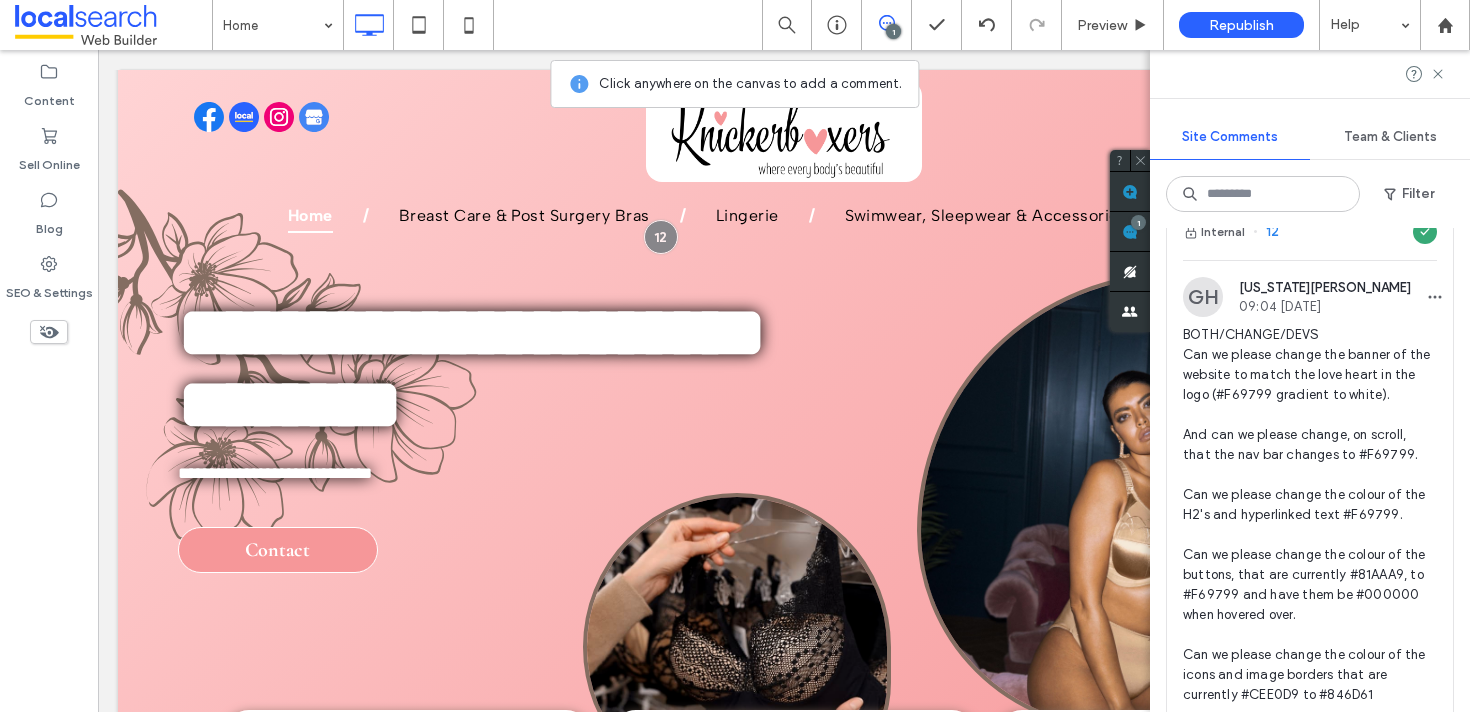 click at bounding box center (1310, 74) 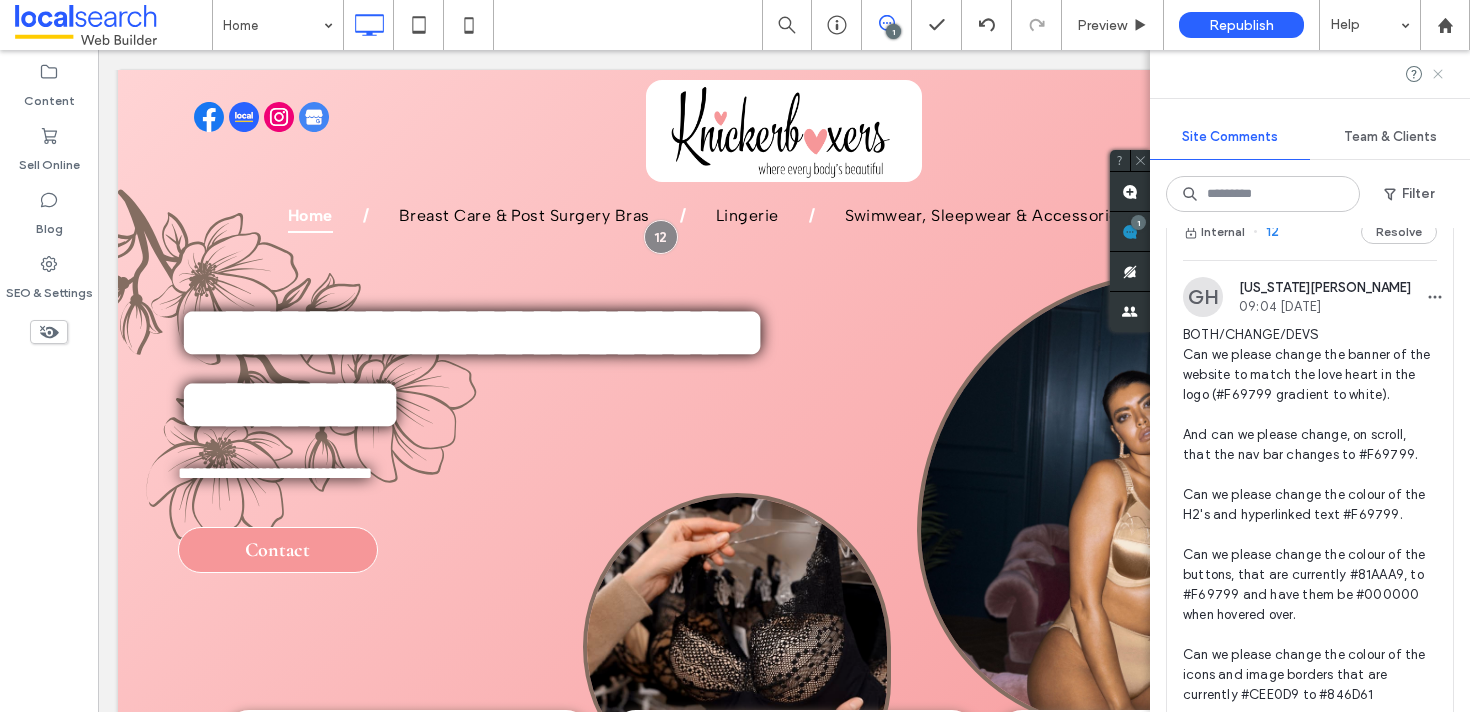 scroll, scrollTop: 0, scrollLeft: 0, axis: both 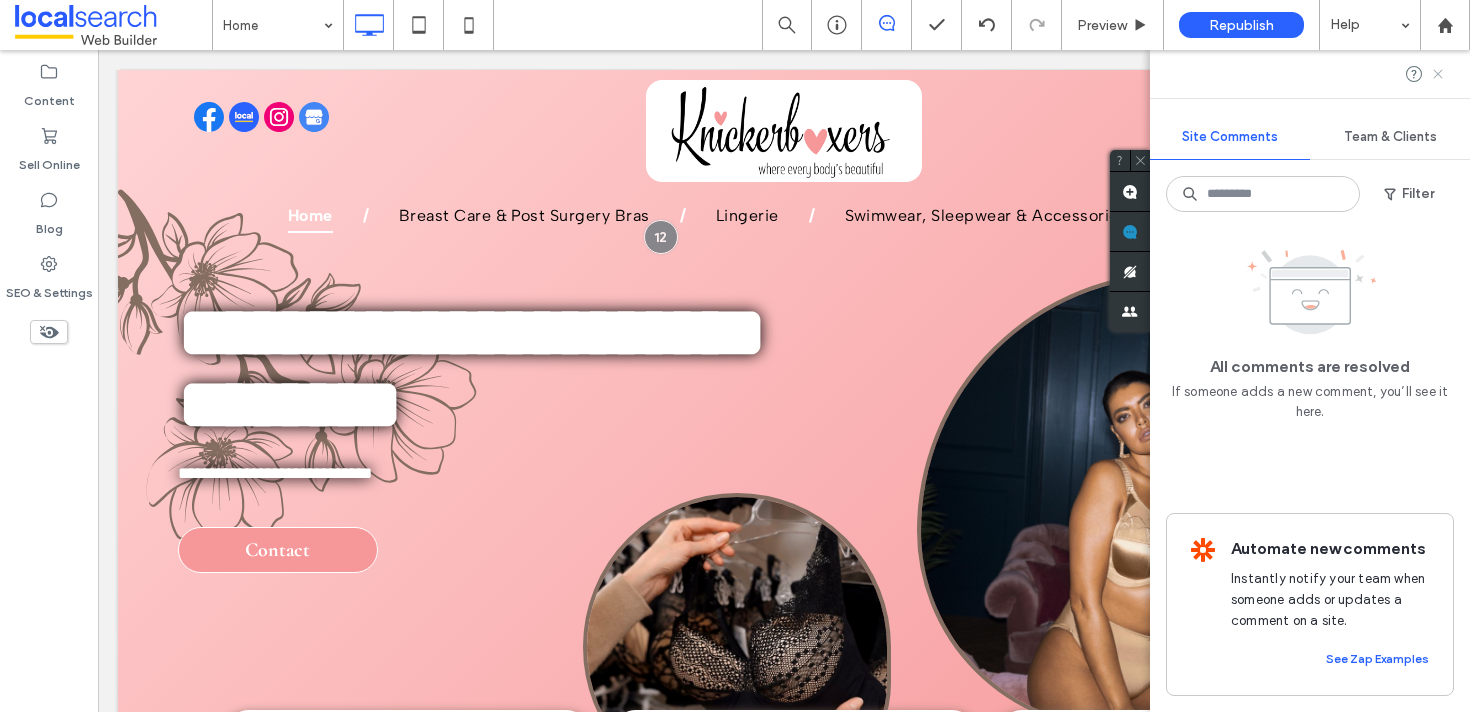 click 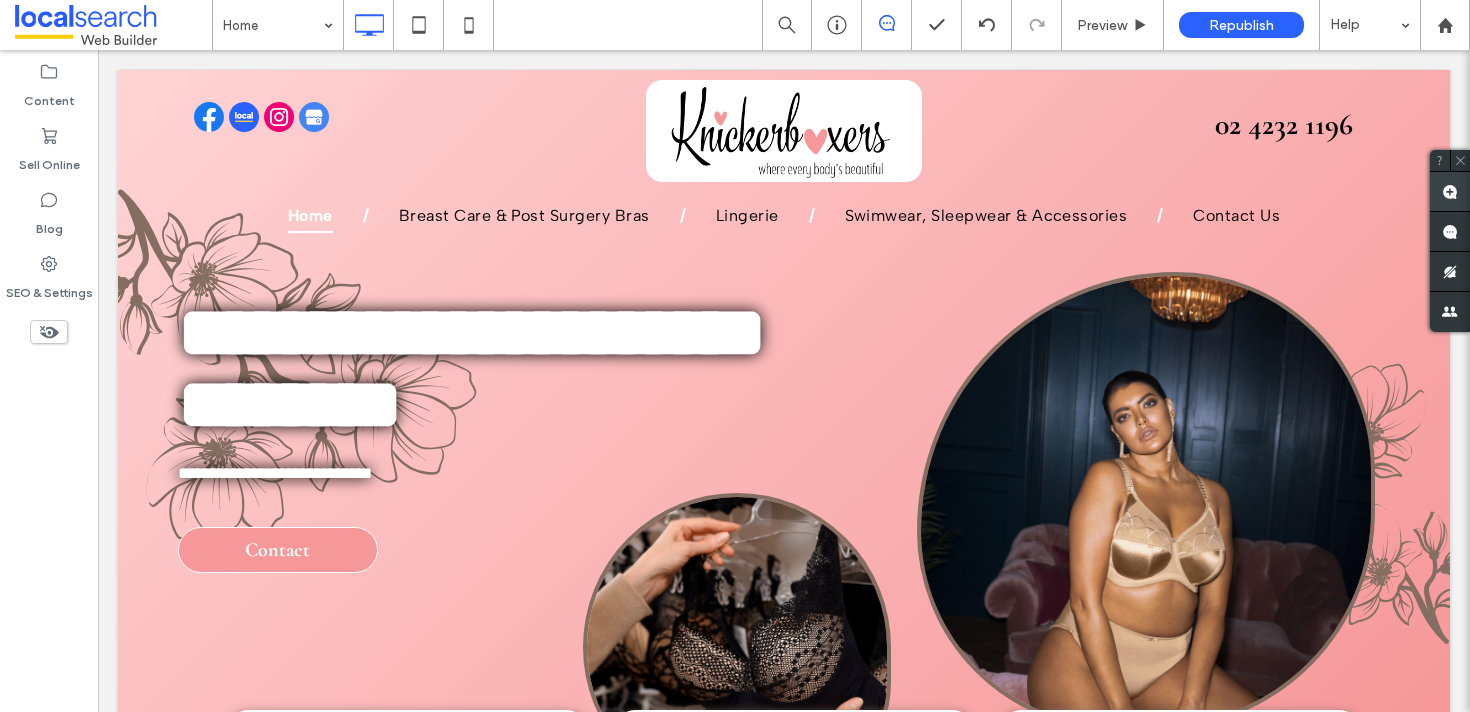 click 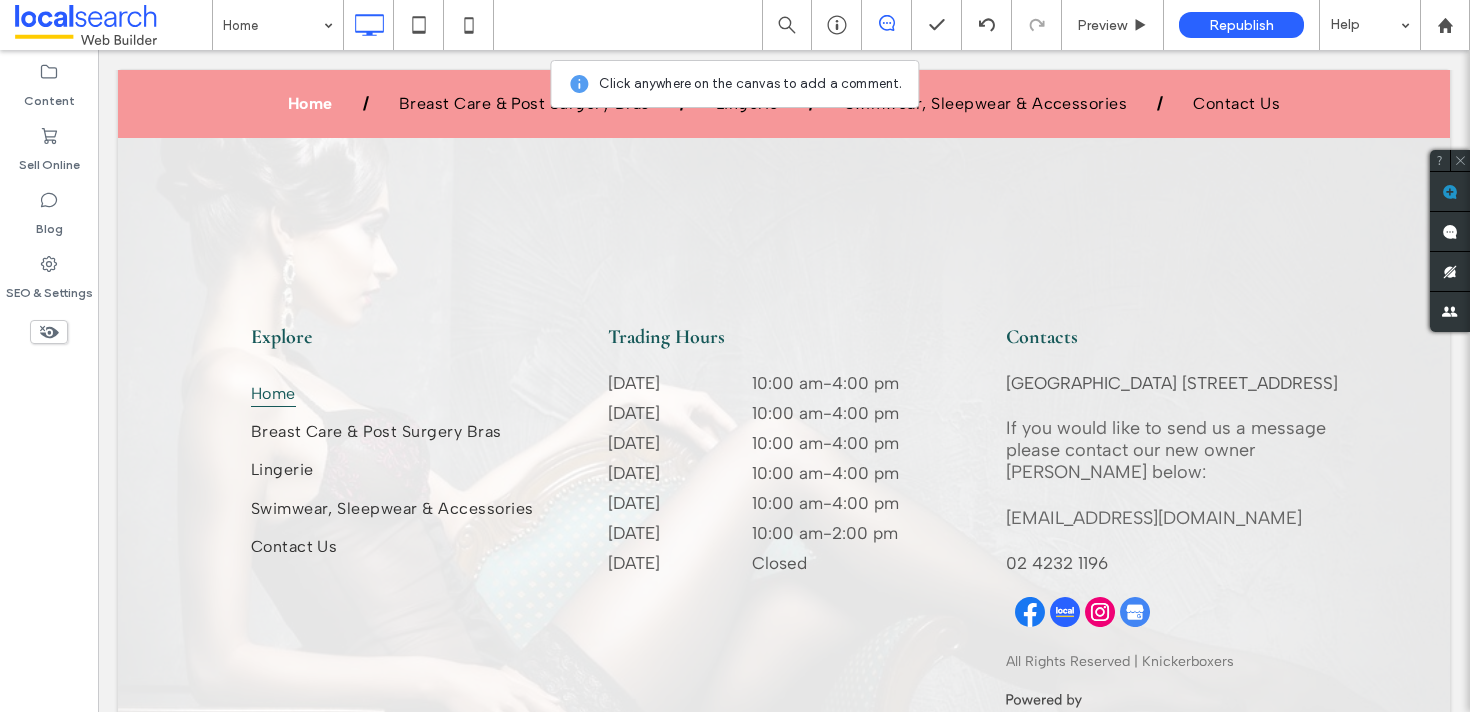 scroll, scrollTop: 4840, scrollLeft: 0, axis: vertical 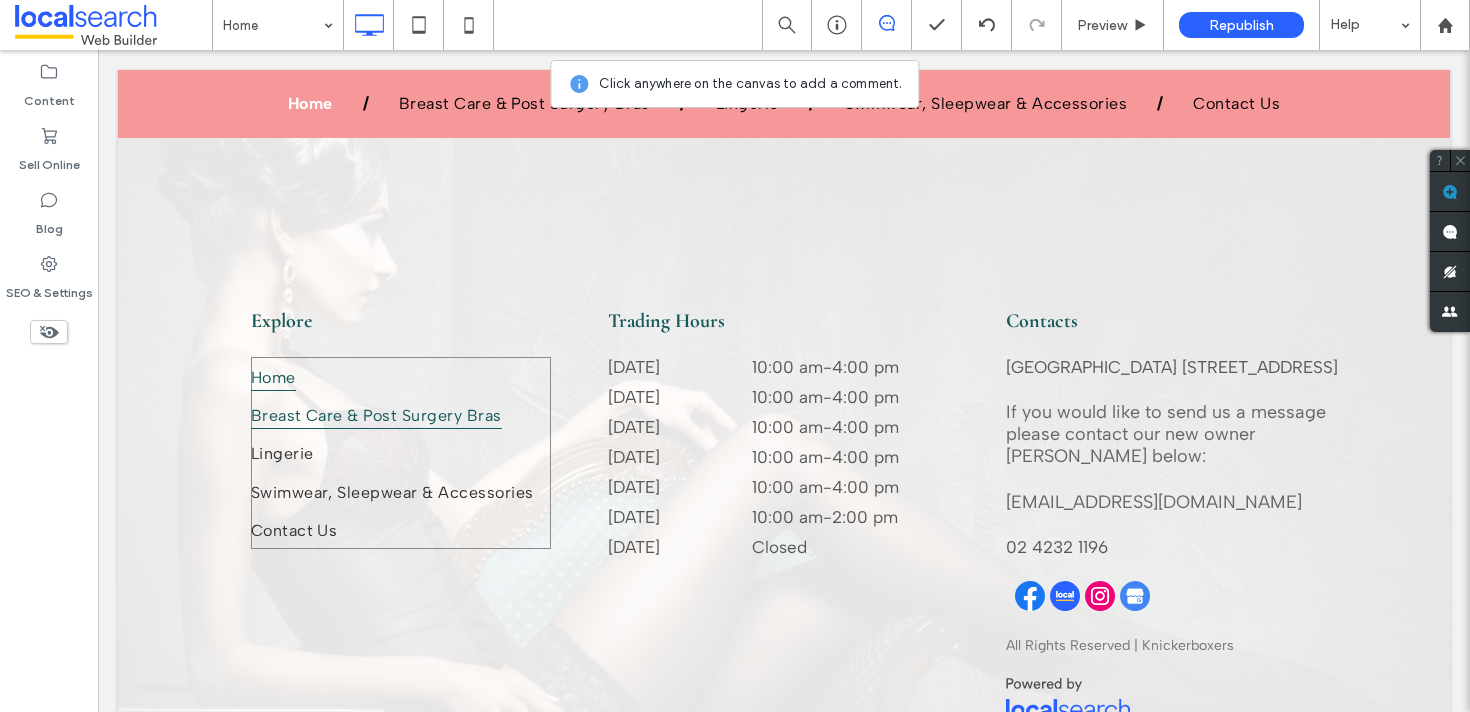 click on "Breast Care & Post Surgery Bras" at bounding box center [401, 415] 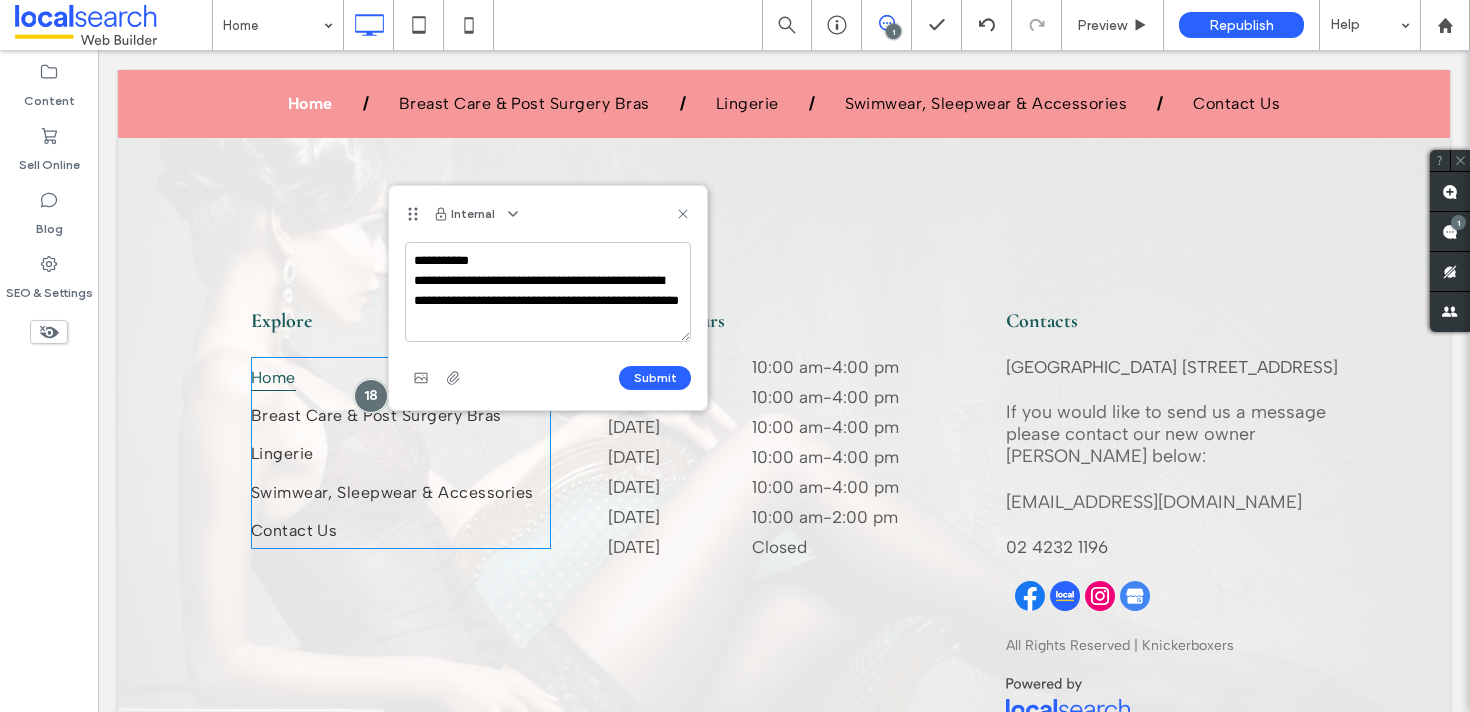 drag, startPoint x: 623, startPoint y: 375, endPoint x: 380, endPoint y: 249, distance: 273.7243 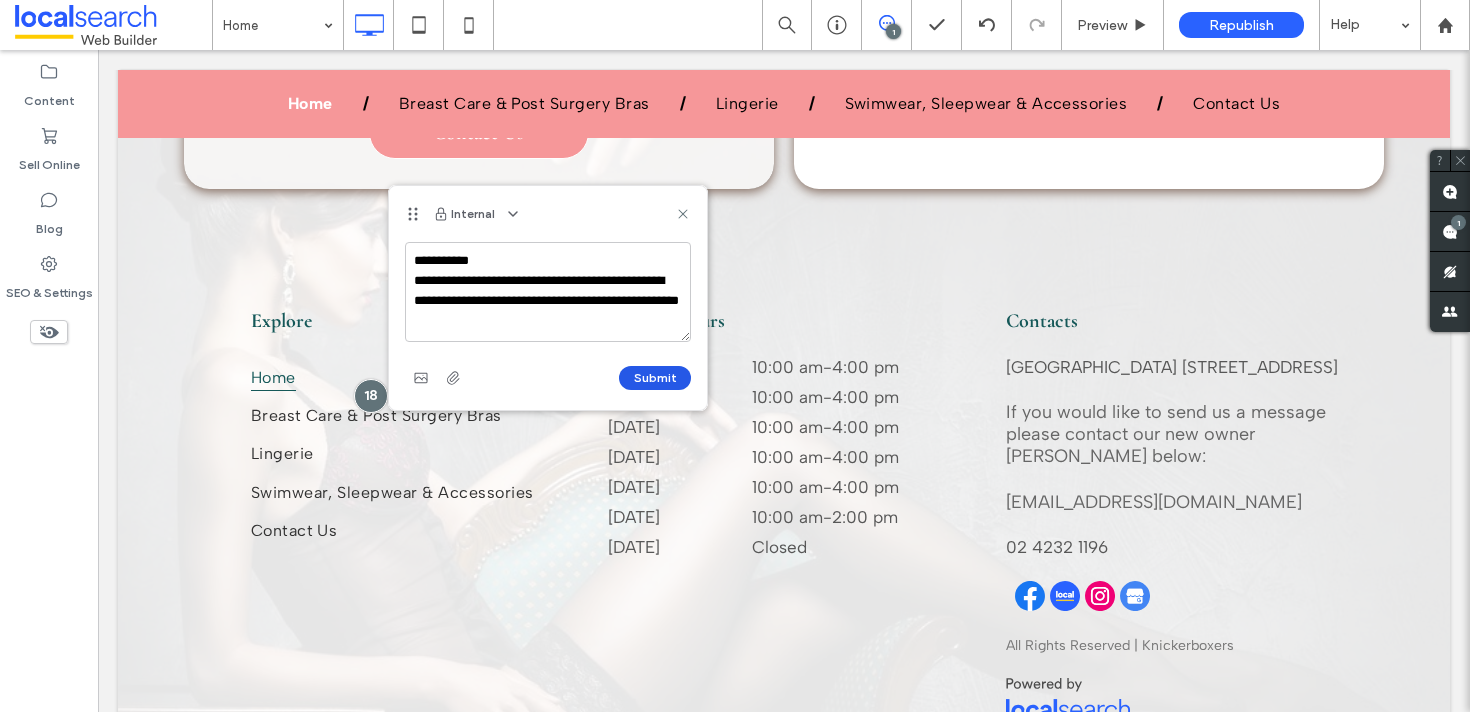 type on "**********" 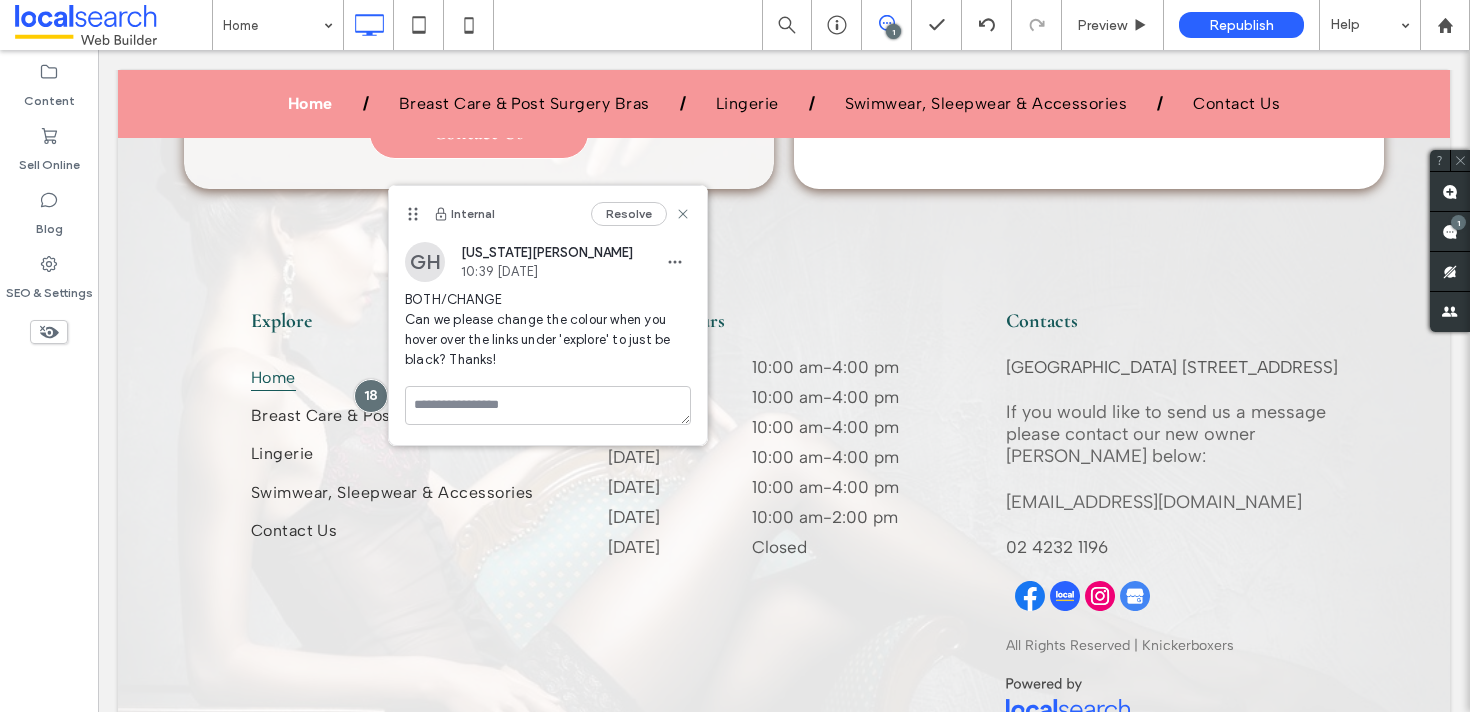 click on "Resolve" at bounding box center [641, 214] 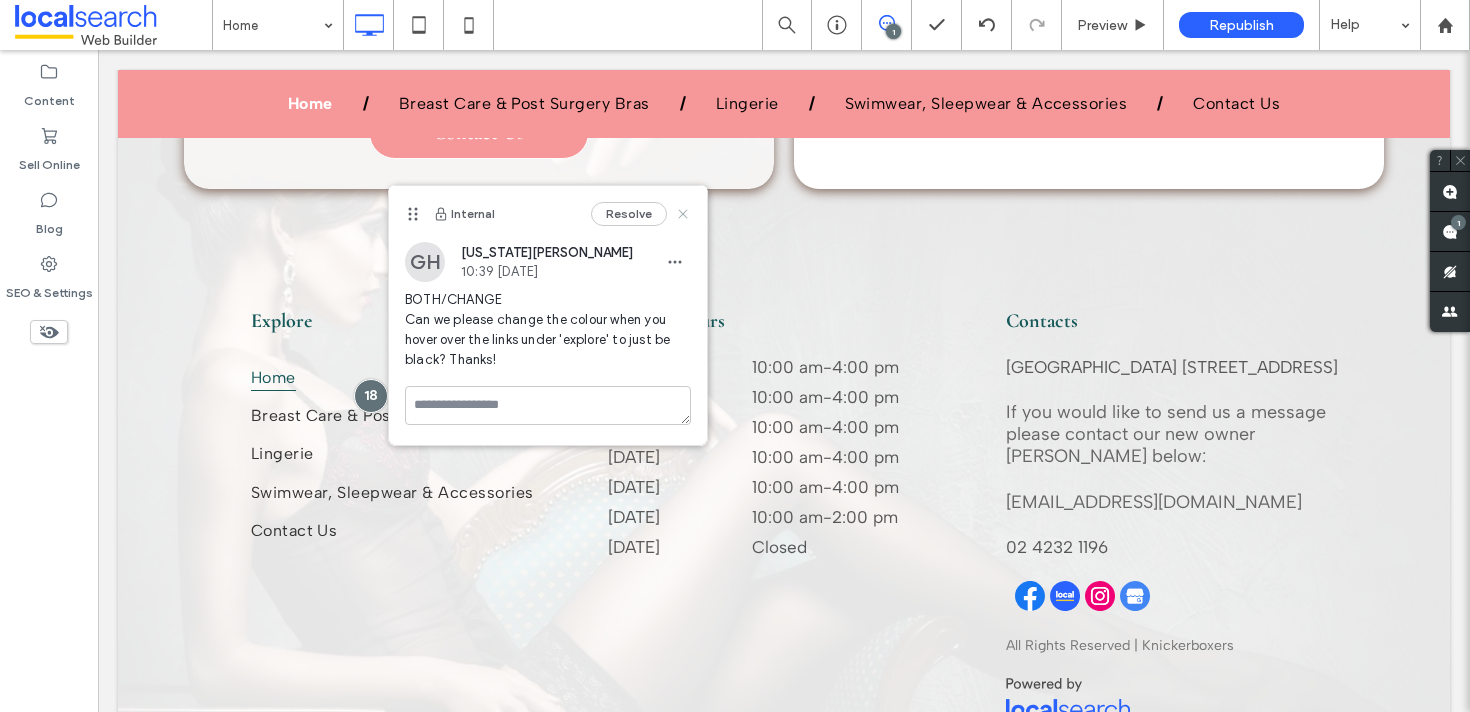 click 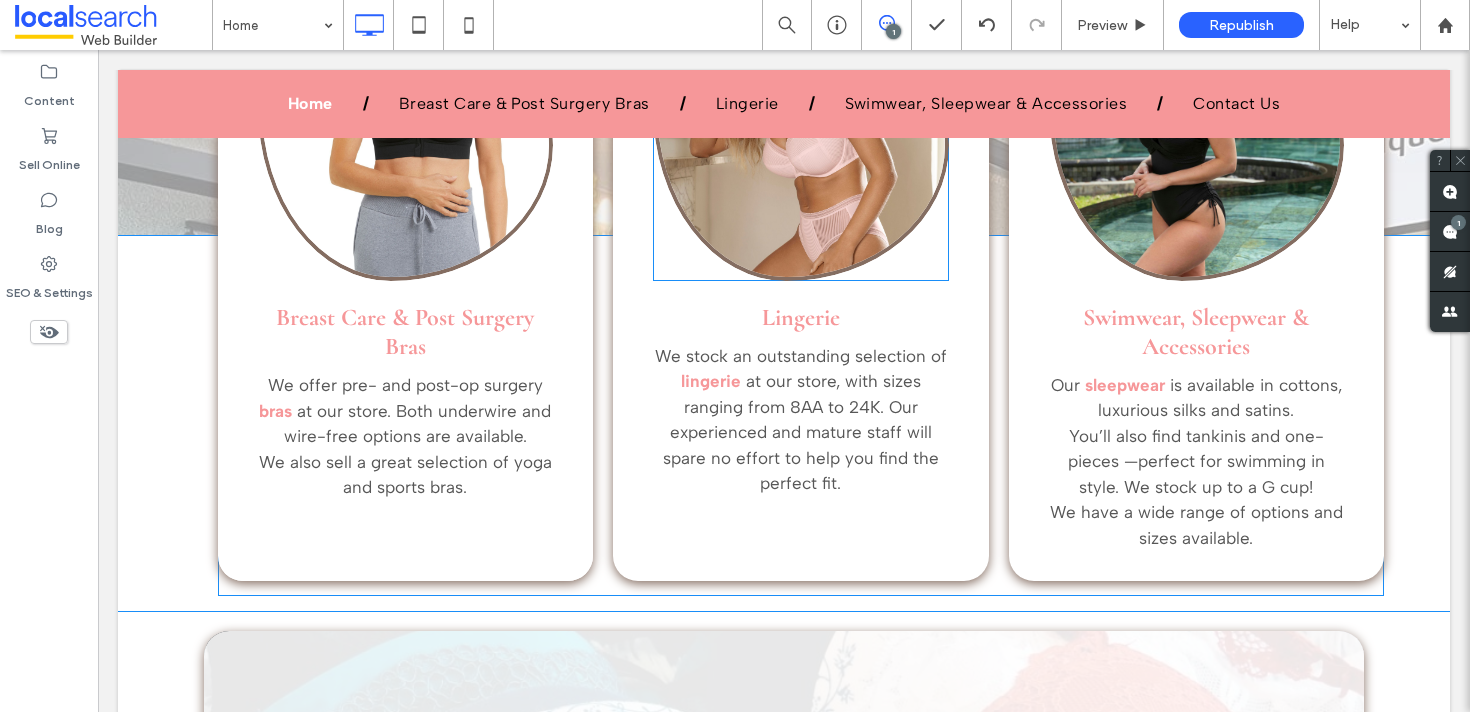 scroll, scrollTop: 2515, scrollLeft: 0, axis: vertical 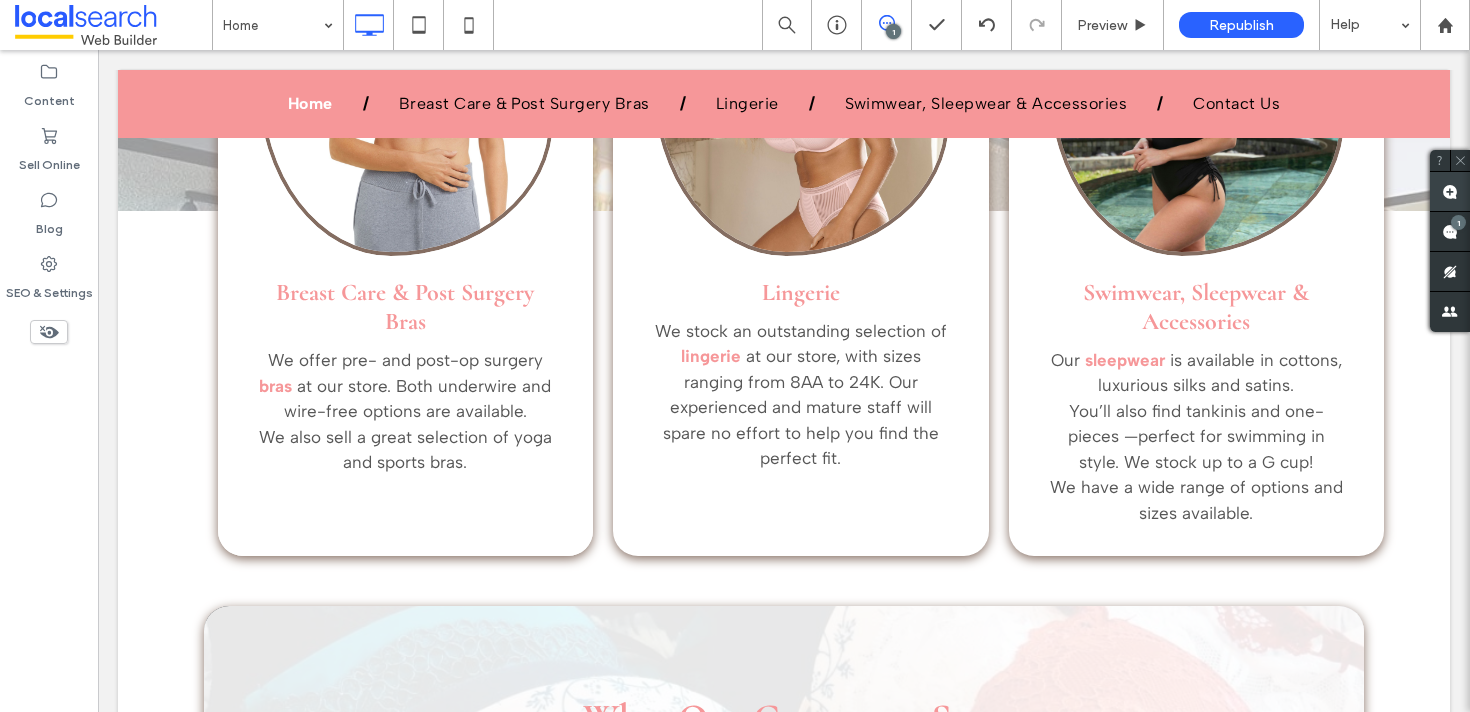click 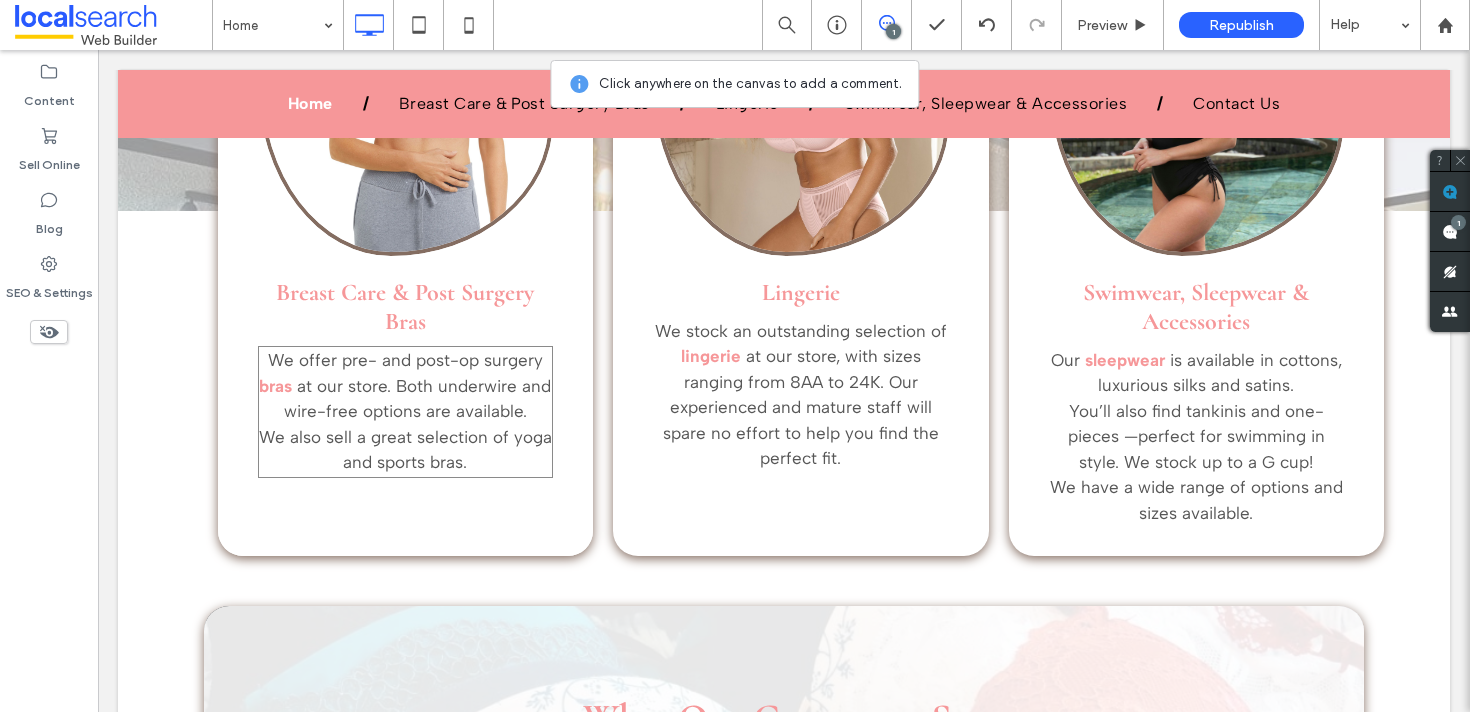 click on "at our store. Both underwire and wire-free options are available." at bounding box center [418, 399] 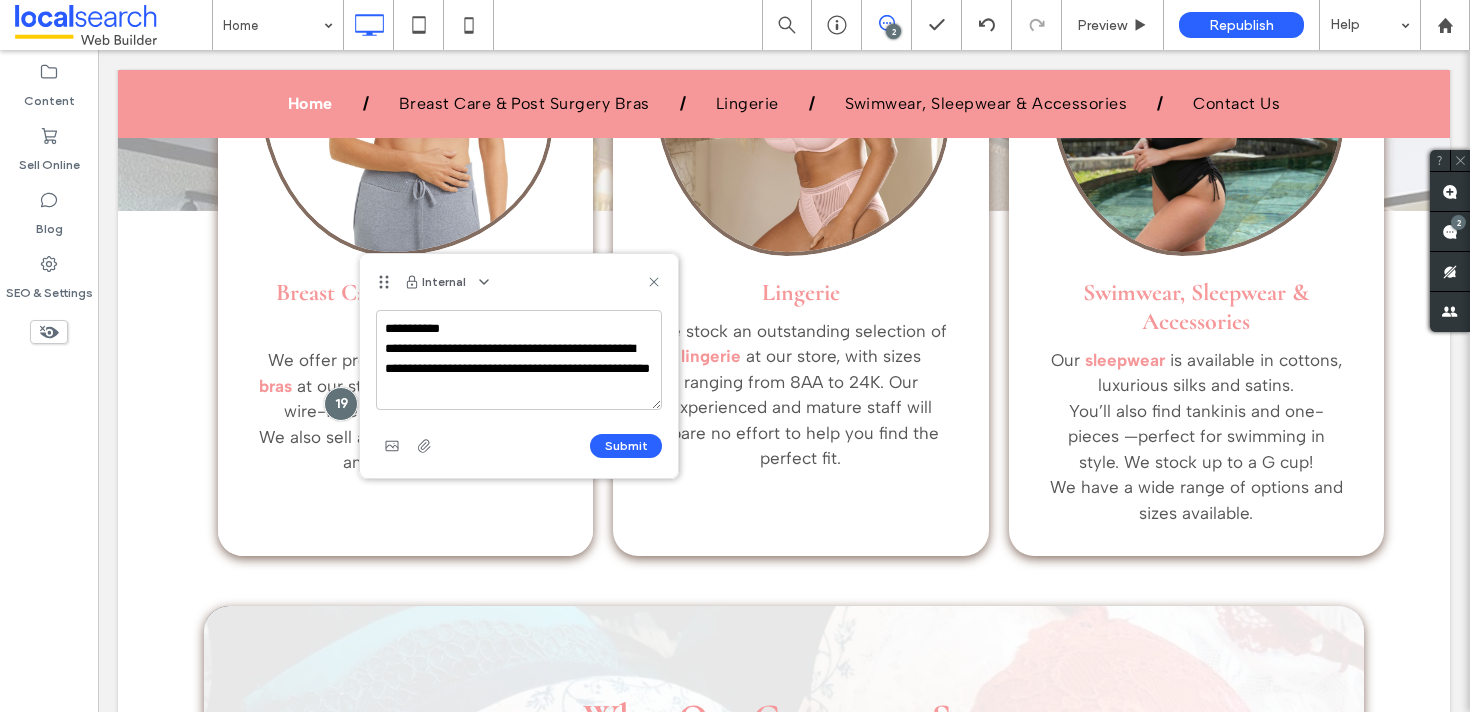 drag, startPoint x: 493, startPoint y: 390, endPoint x: 468, endPoint y: 376, distance: 28.653097 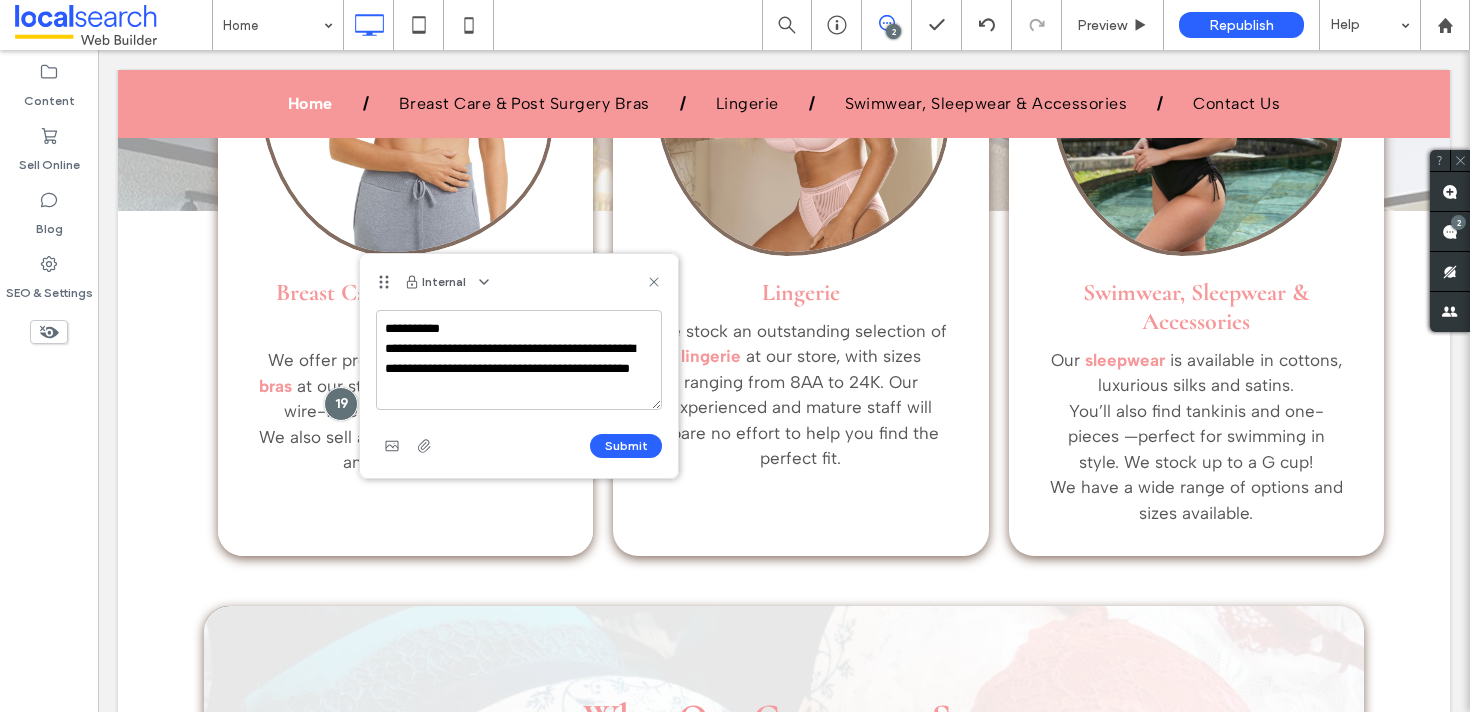 type on "**********" 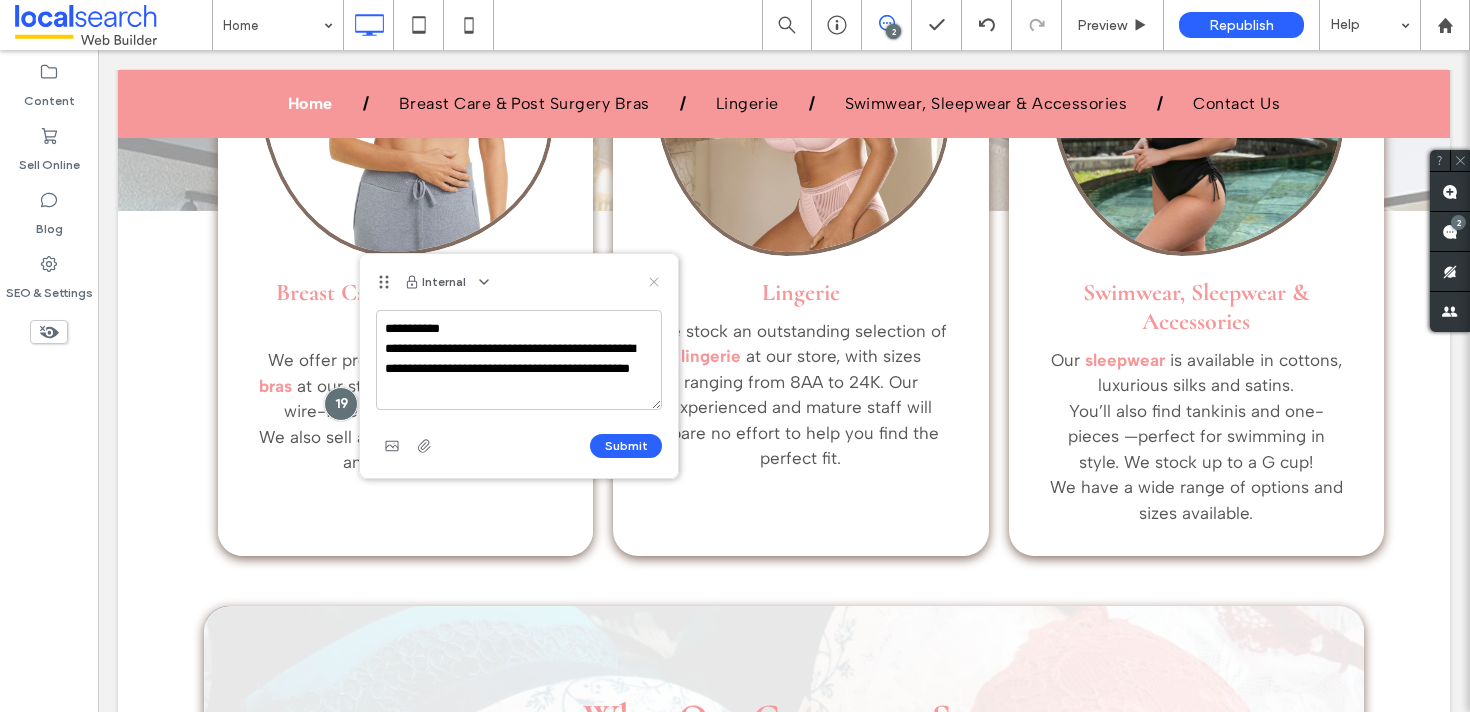 click 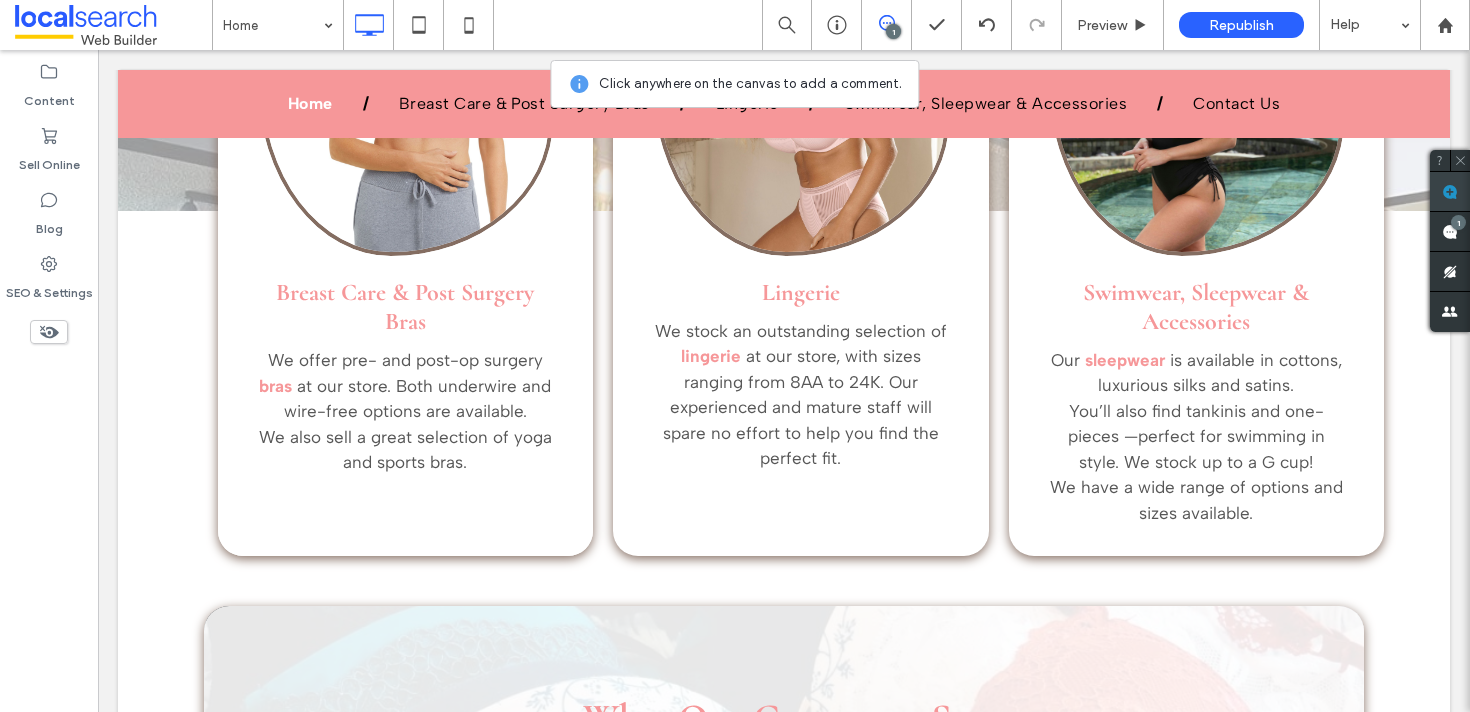 click at bounding box center [1450, 191] 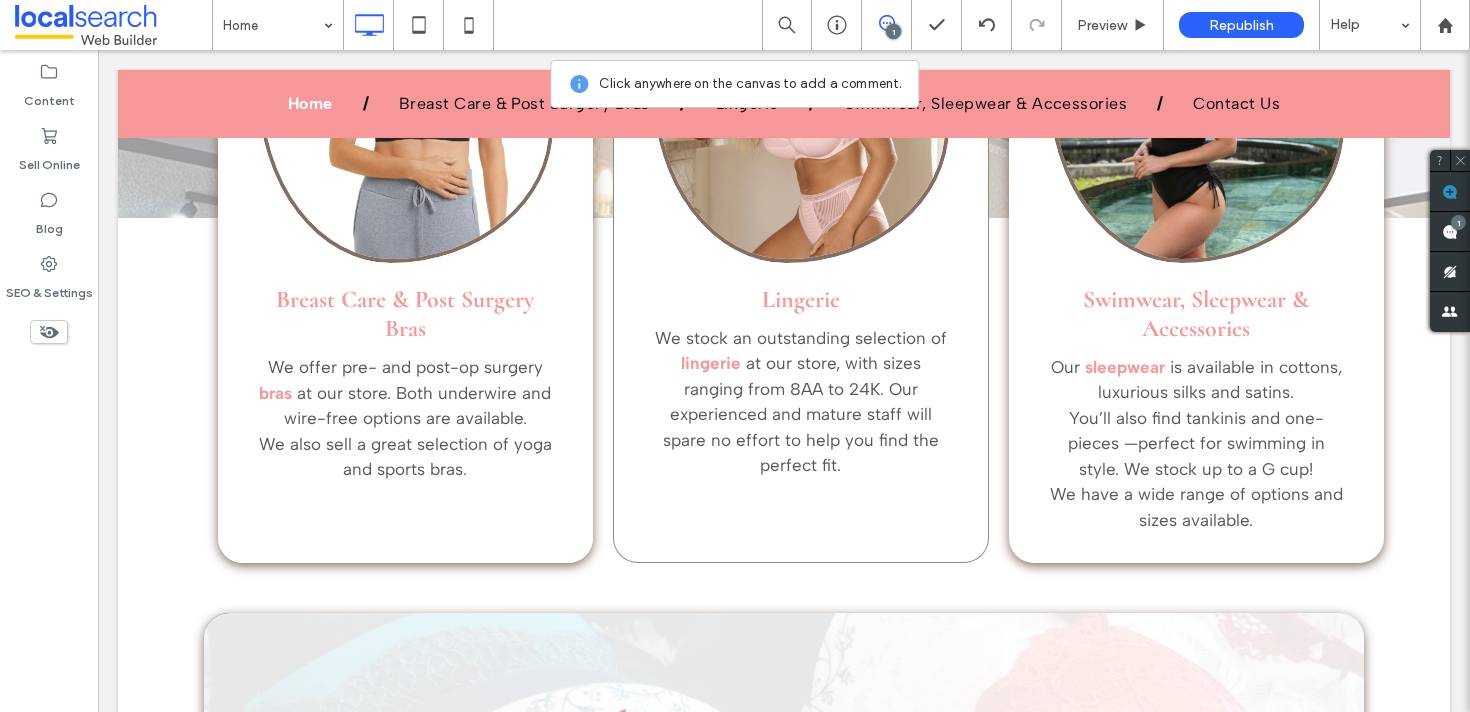 scroll, scrollTop: 2507, scrollLeft: 0, axis: vertical 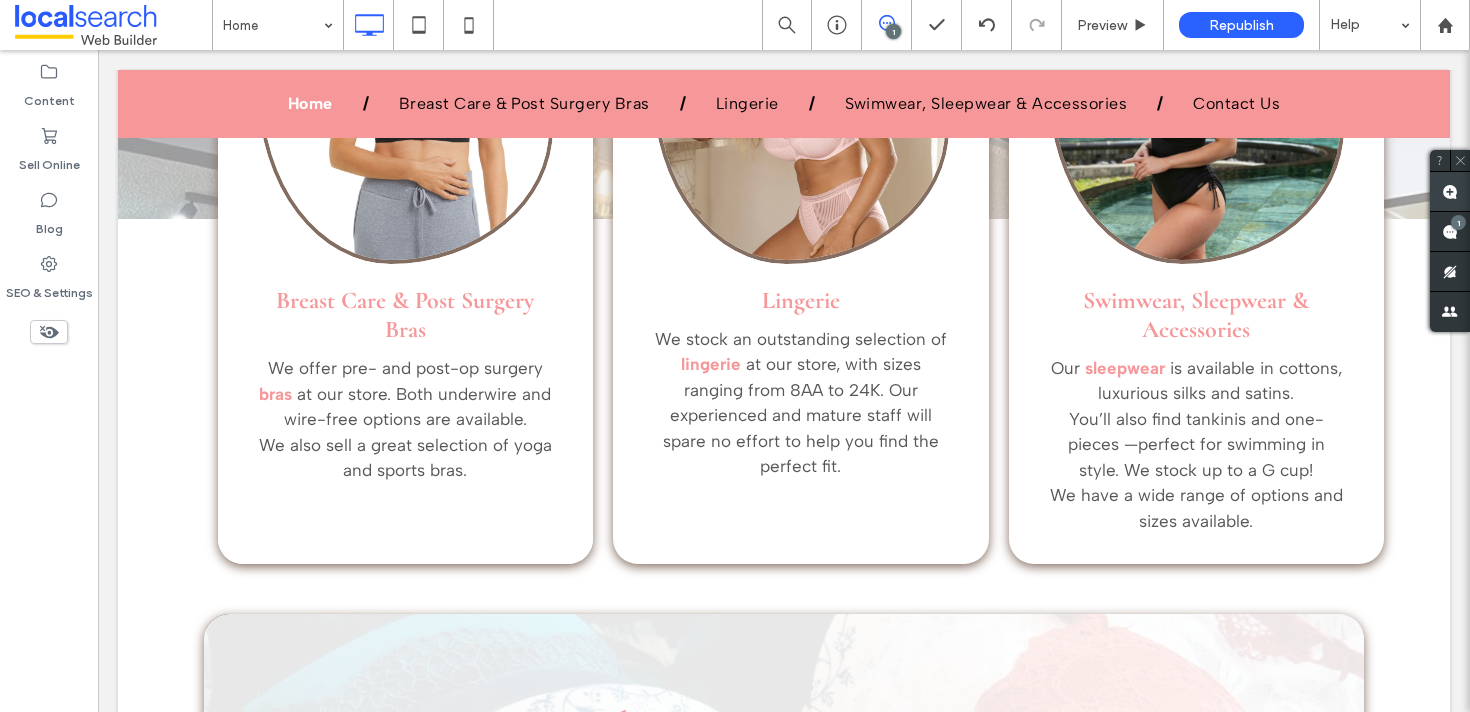 click at bounding box center [1450, 191] 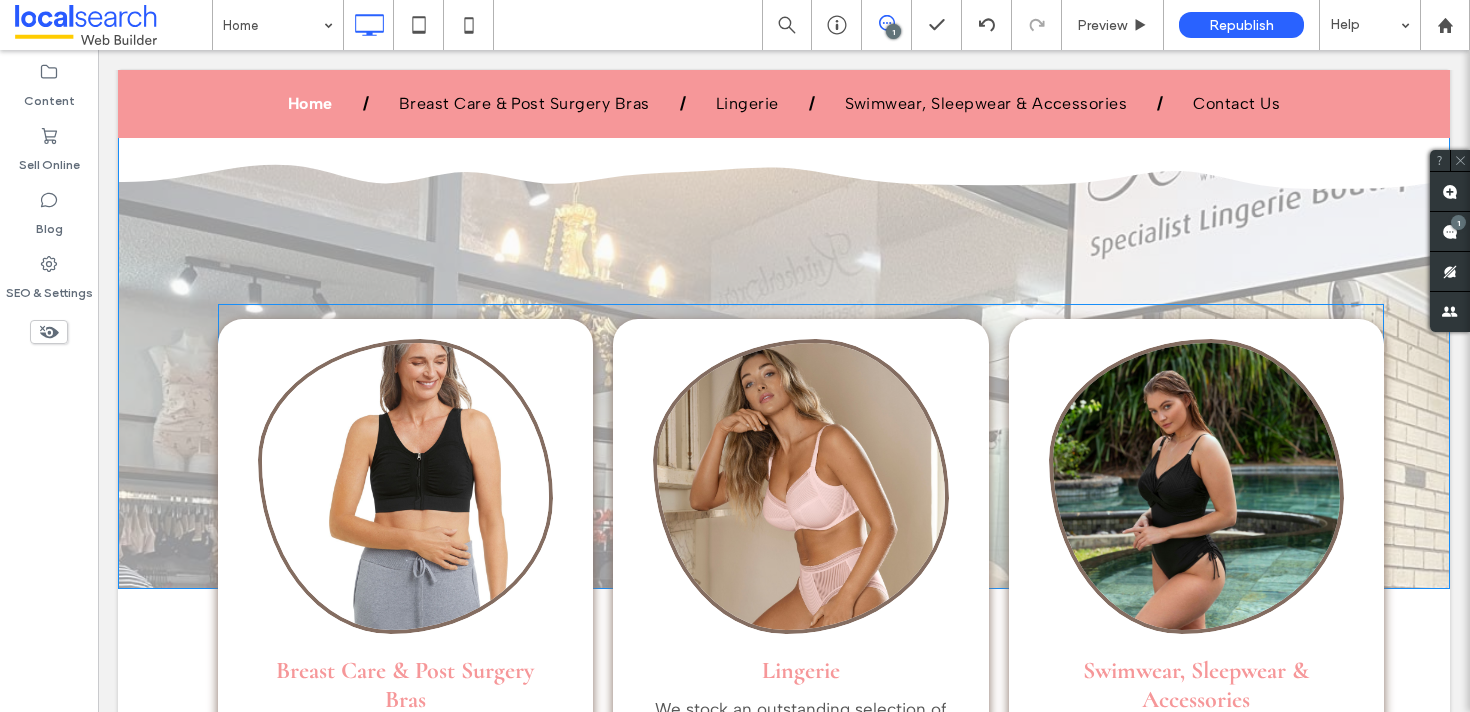 scroll, scrollTop: 2302, scrollLeft: 0, axis: vertical 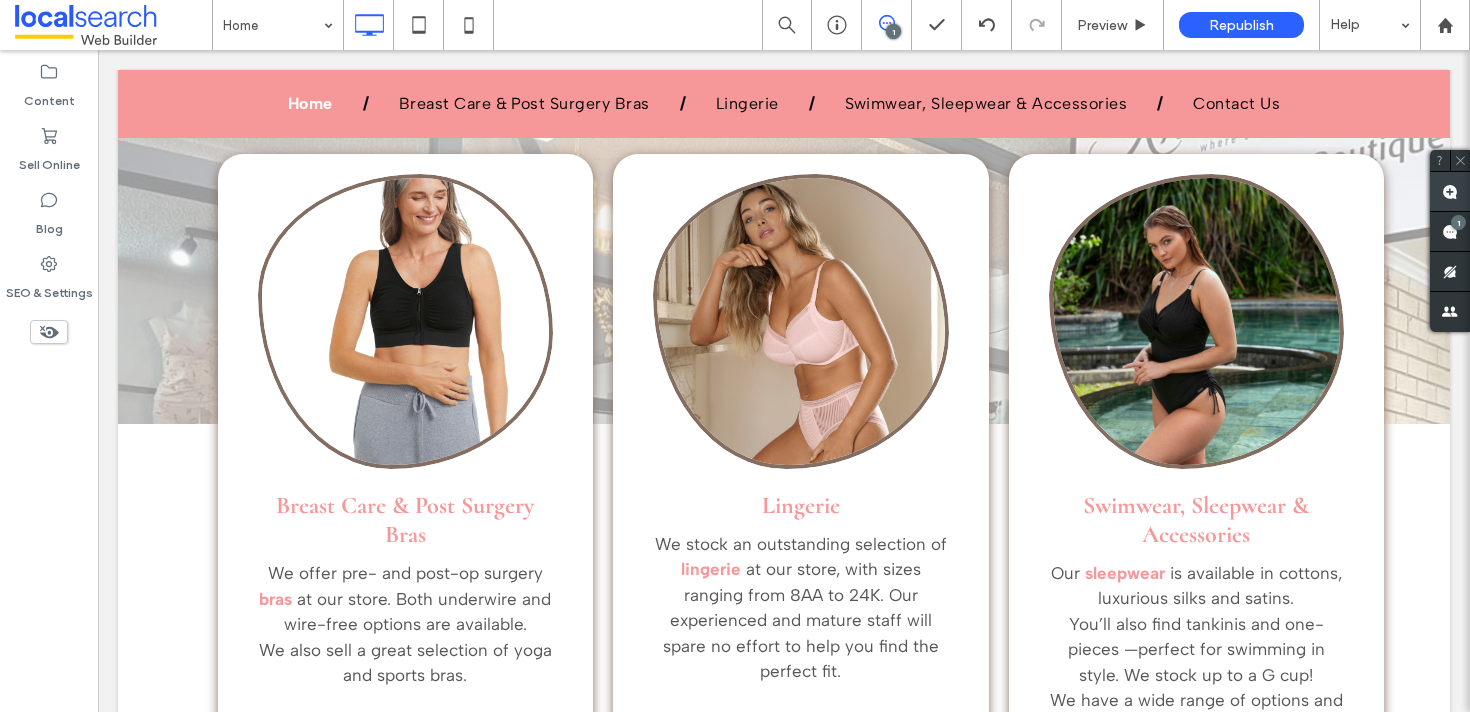 drag, startPoint x: 1458, startPoint y: 178, endPoint x: 1445, endPoint y: 187, distance: 15.811388 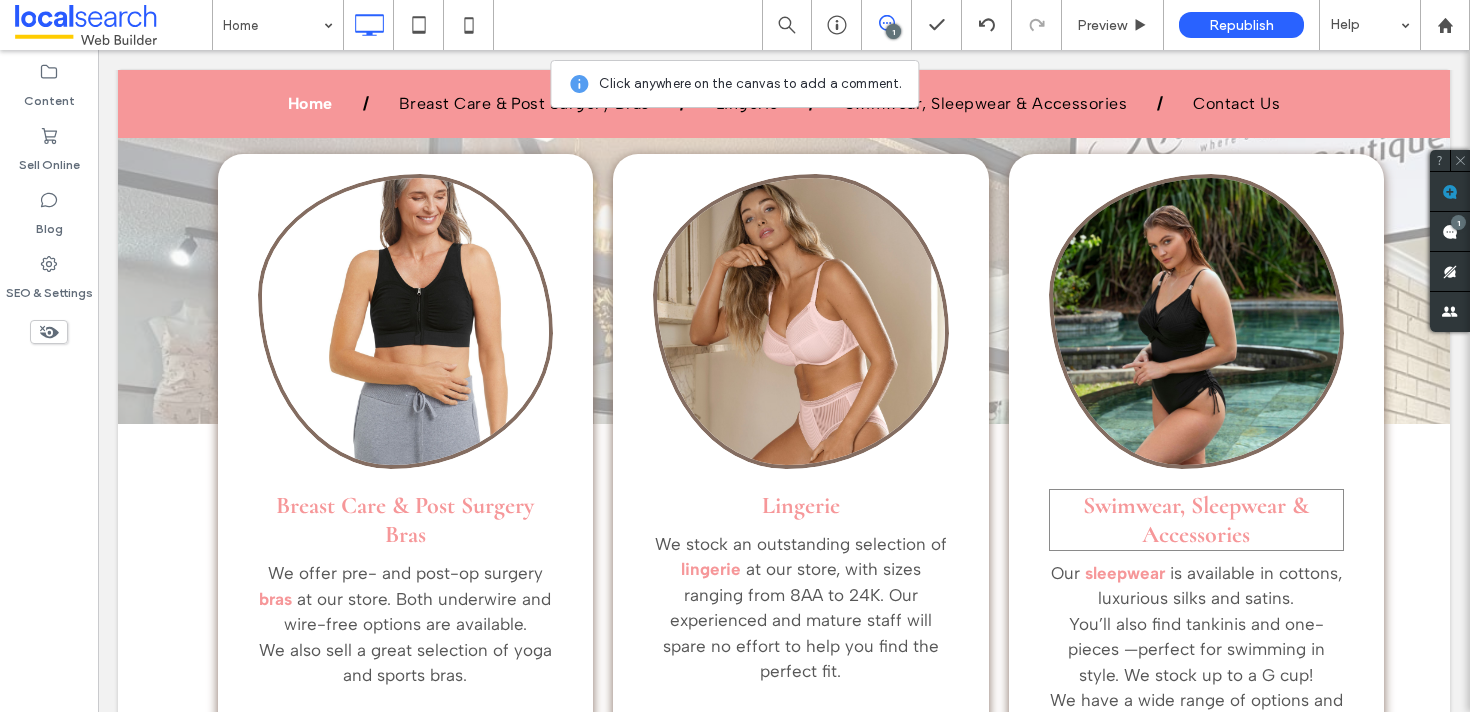 click on "Swimwear, Sleepwear & Accessories" at bounding box center [1197, 520] 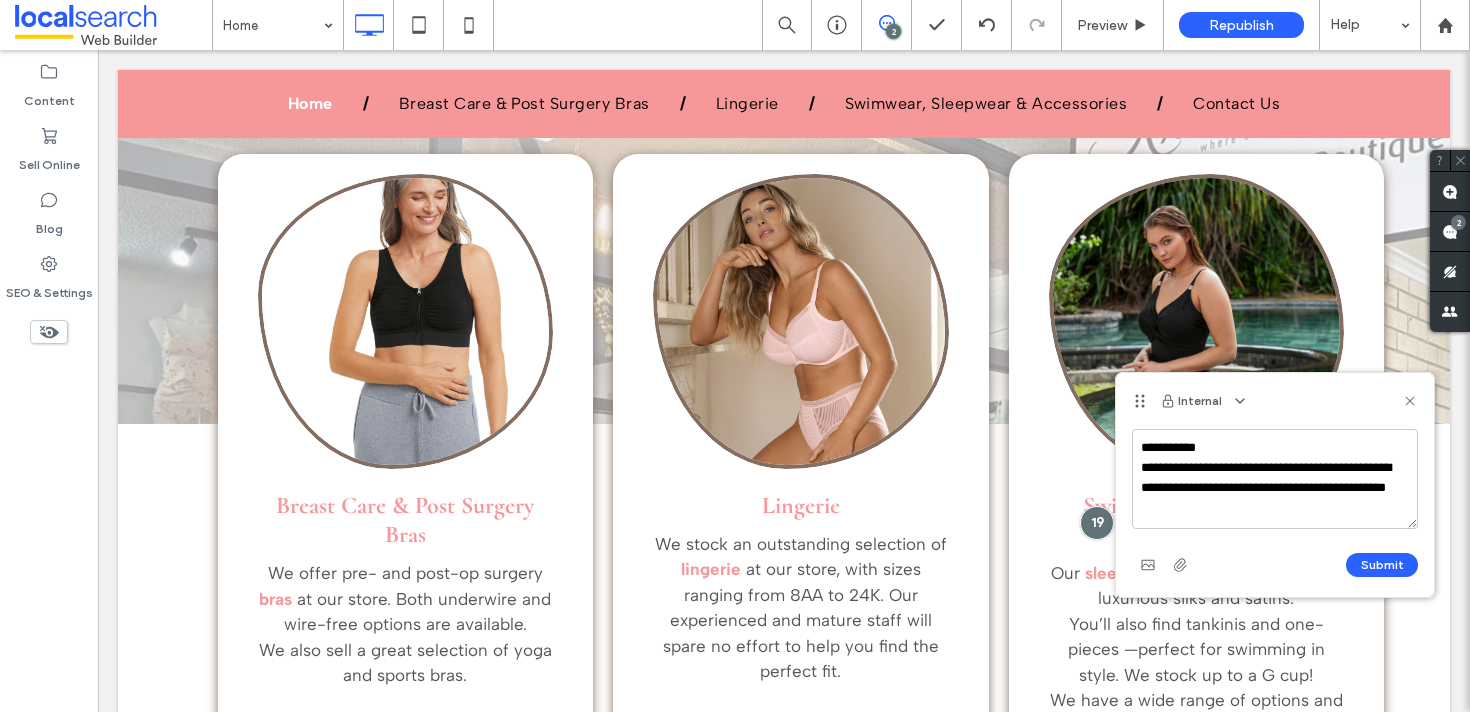 drag, startPoint x: 1263, startPoint y: 517, endPoint x: 1229, endPoint y: 496, distance: 39.962482 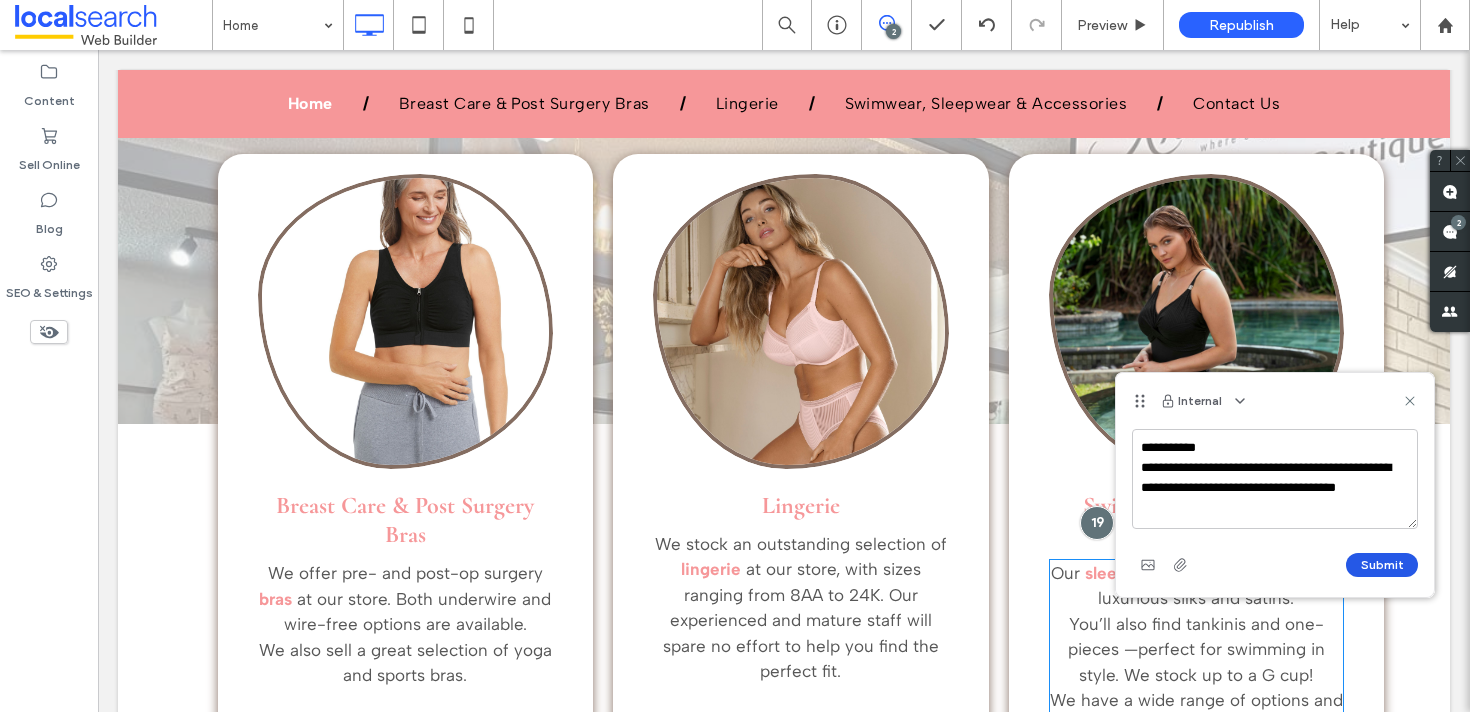 type on "**********" 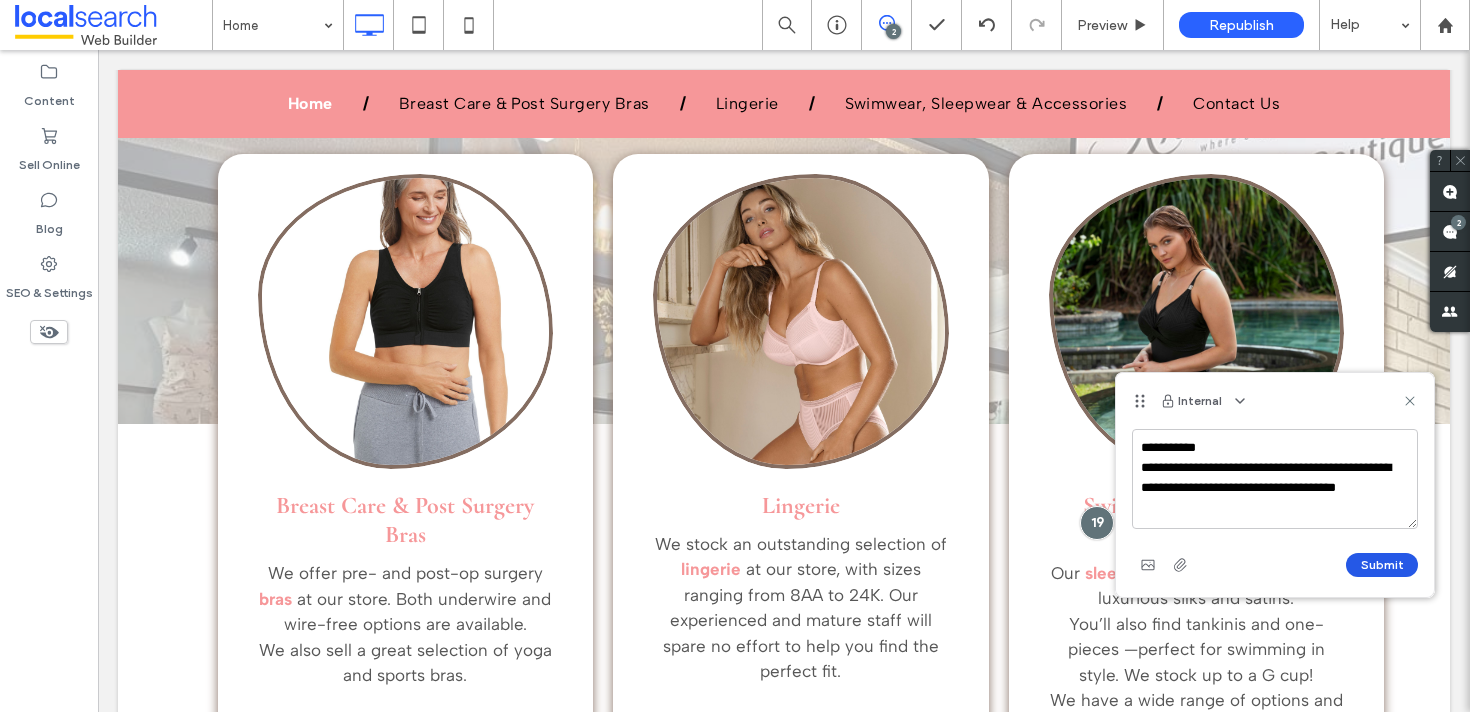 click on "Submit" at bounding box center (1382, 565) 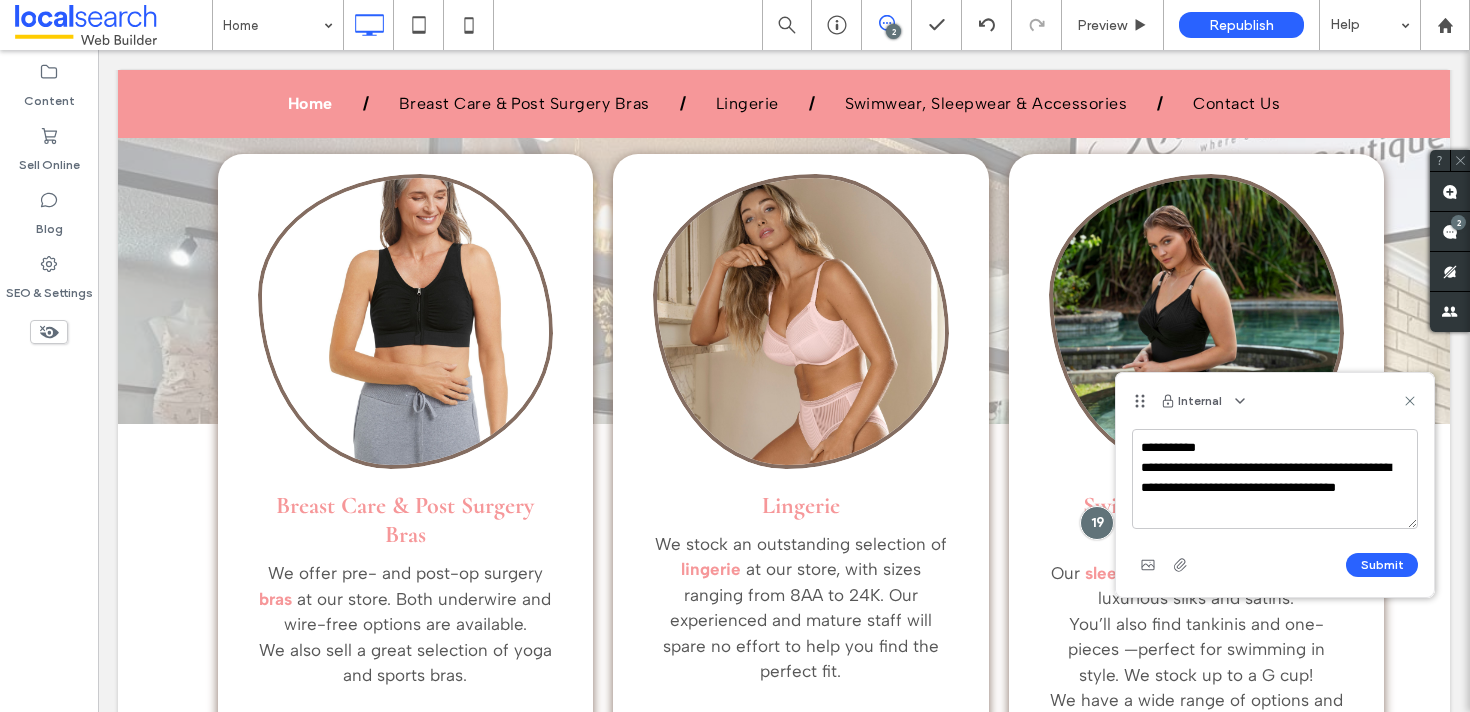 type 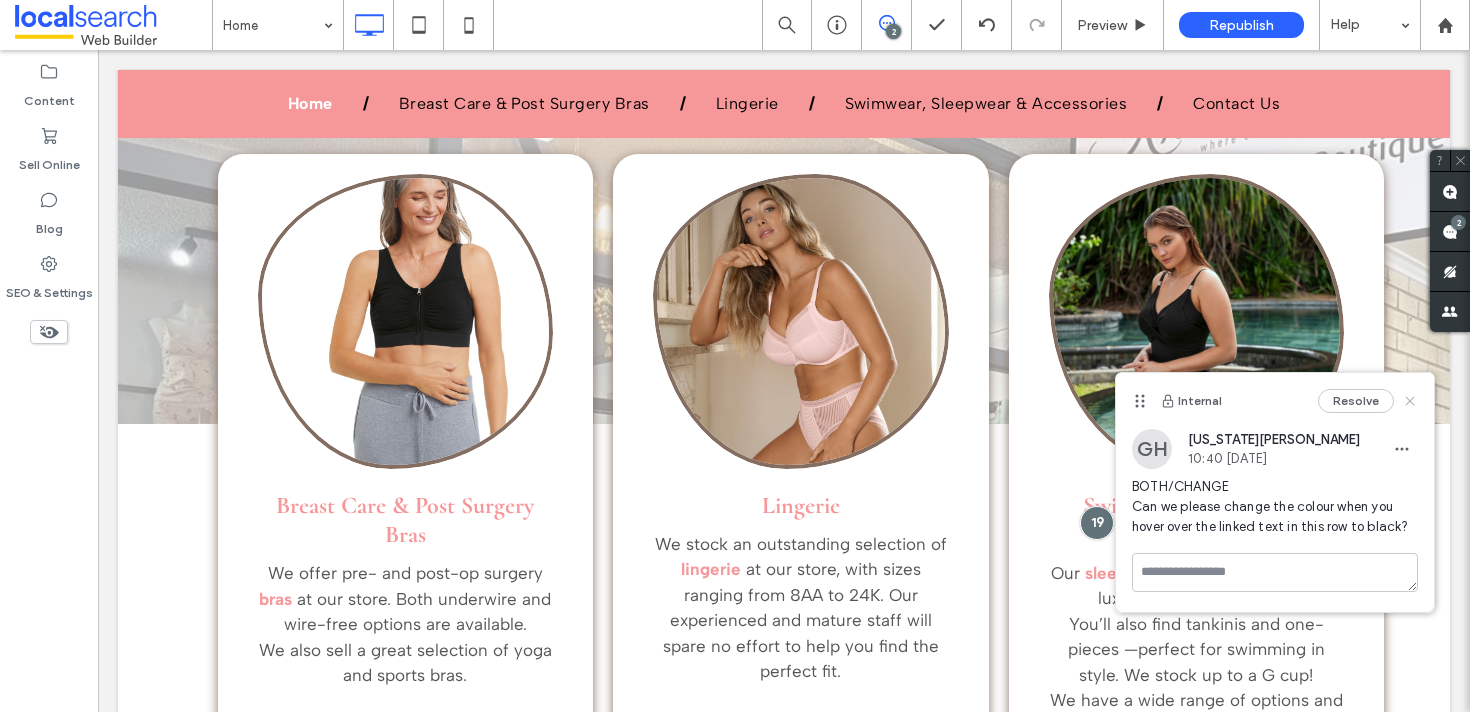 click 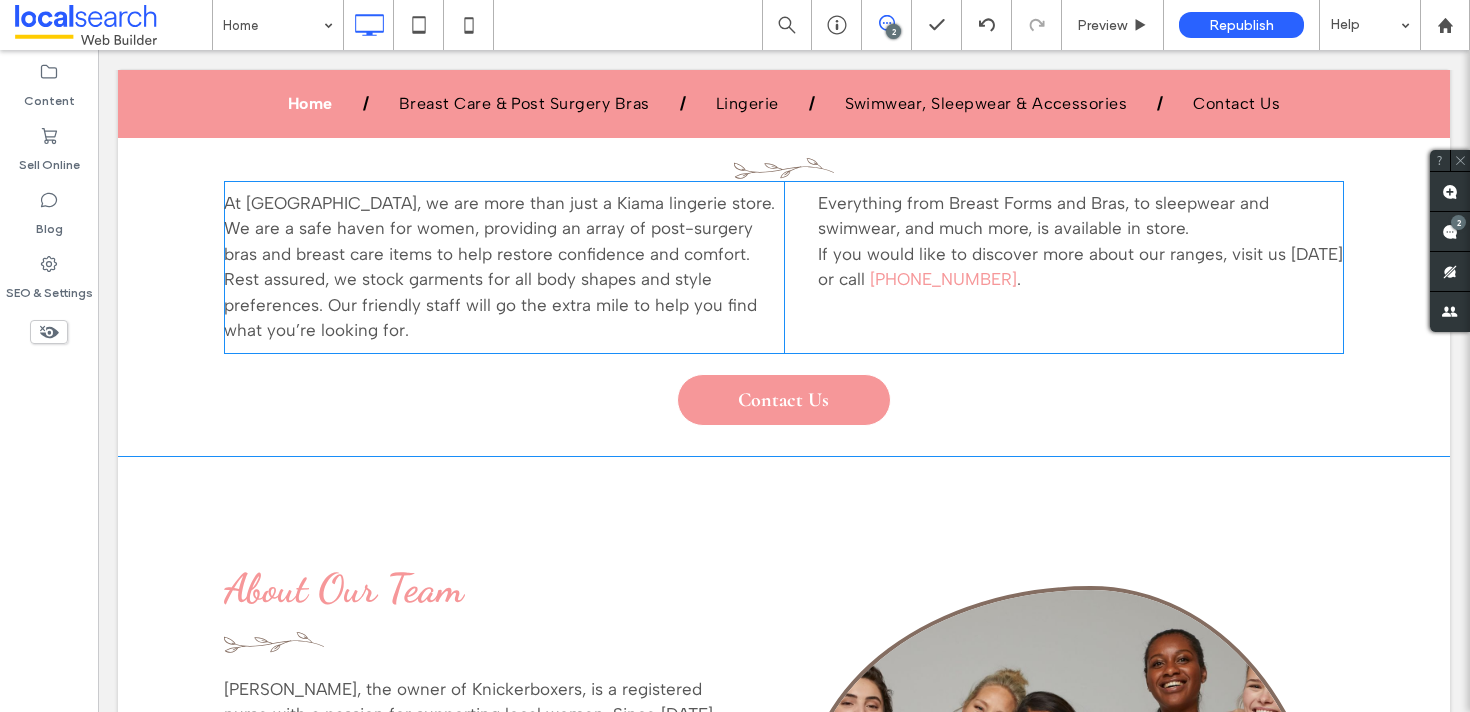 scroll, scrollTop: 1028, scrollLeft: 0, axis: vertical 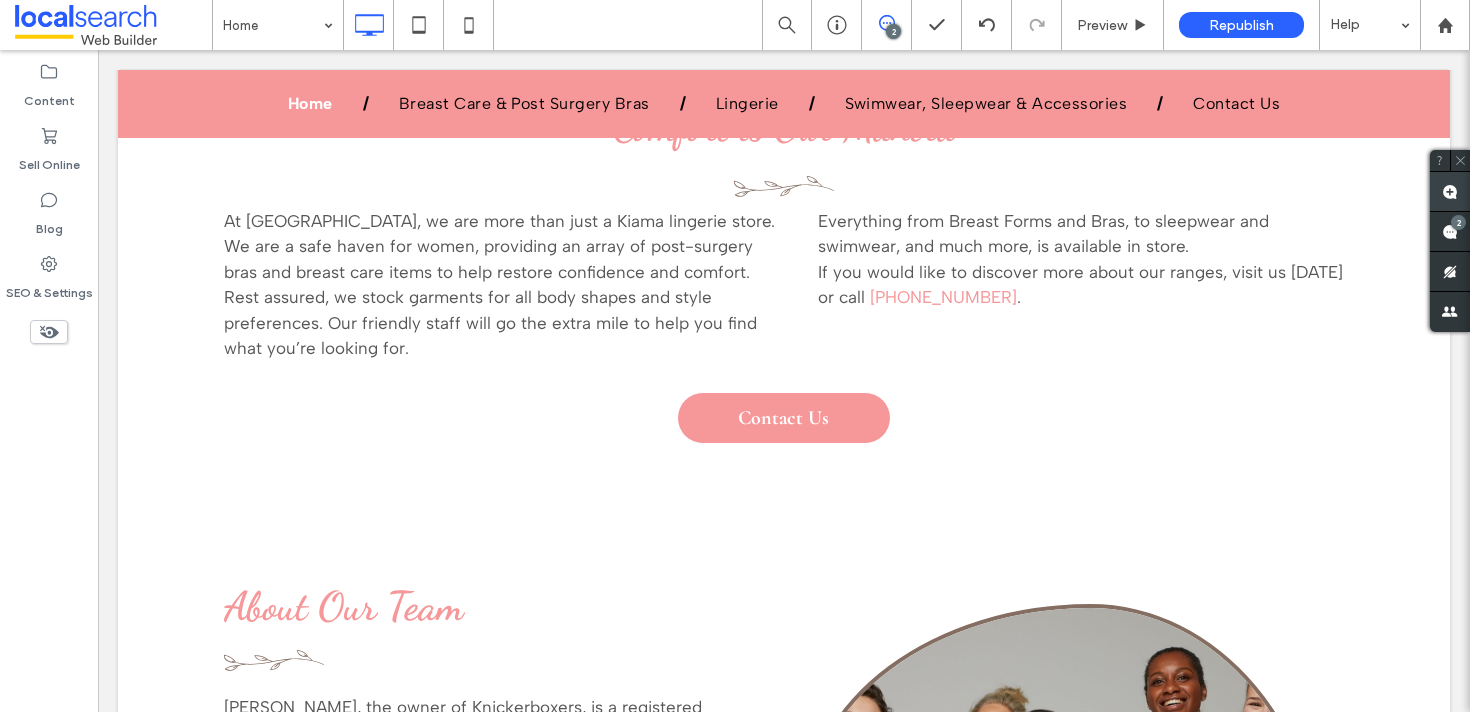 click 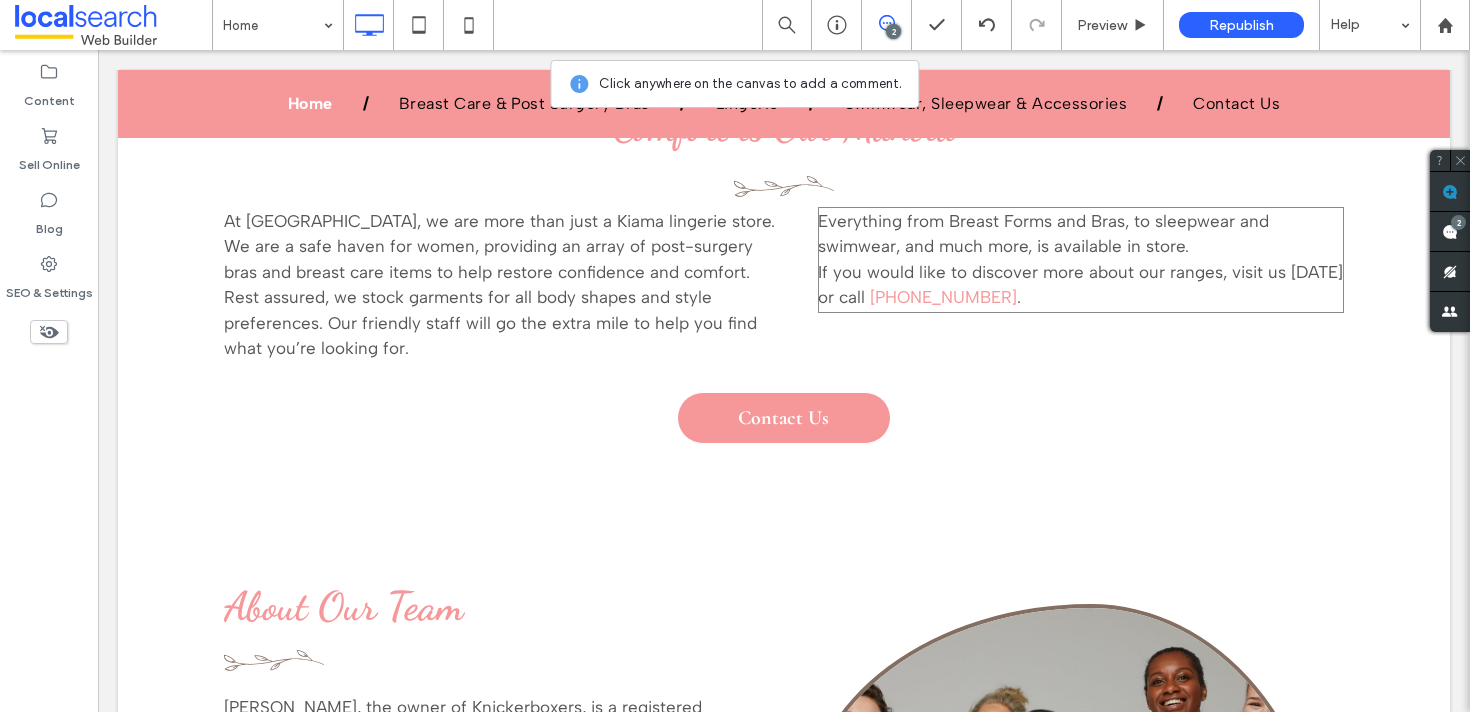 click on "If you would like to discover more about our ranges, visit us [DATE] or call
[PHONE_NUMBER] ." at bounding box center [1081, 285] 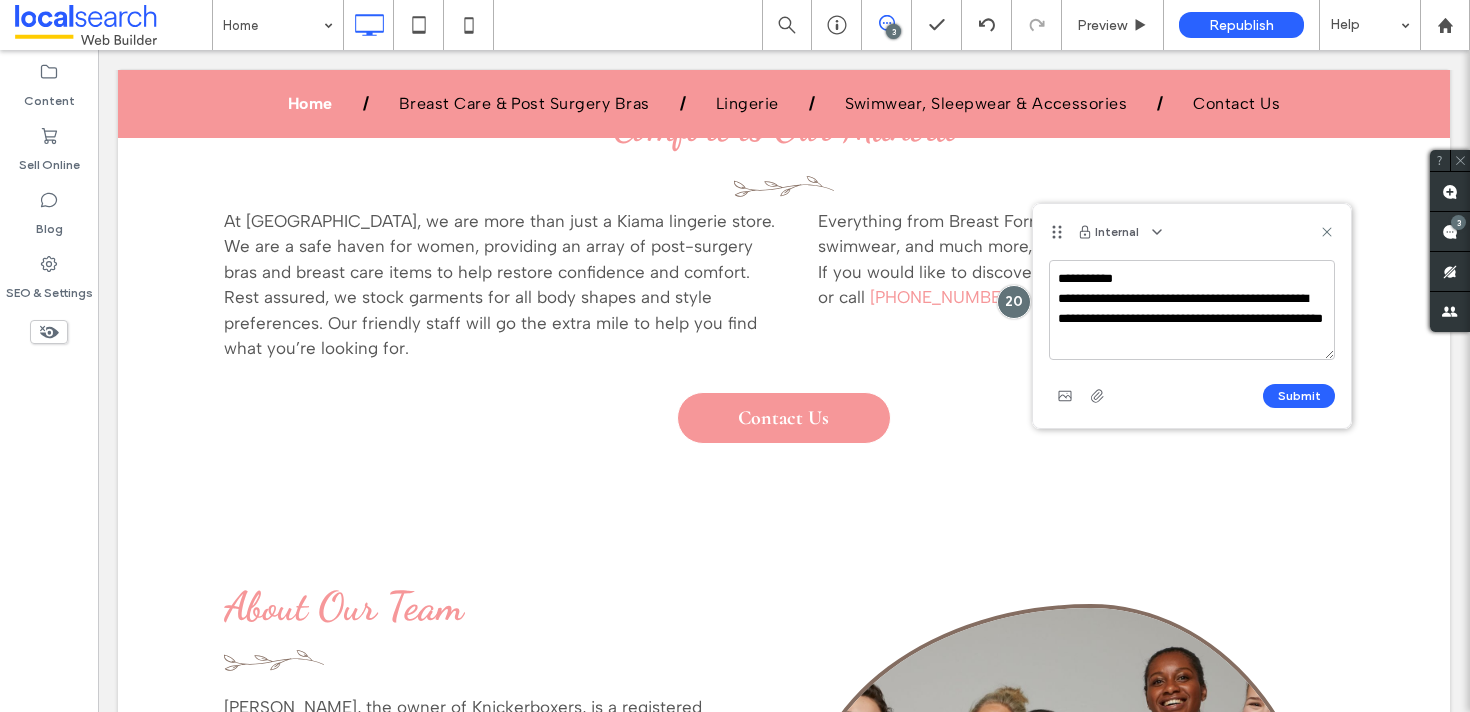 click on "**********" at bounding box center (1192, 310) 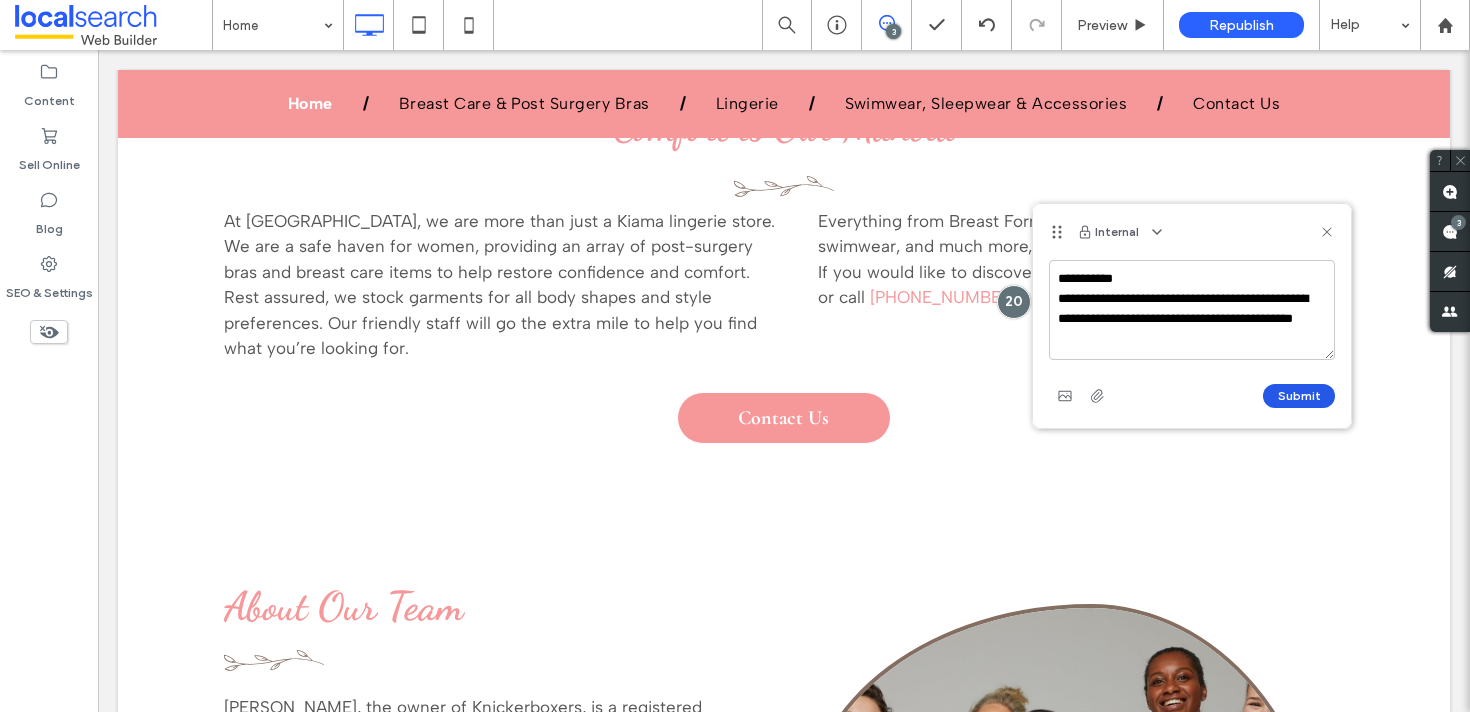 type on "**********" 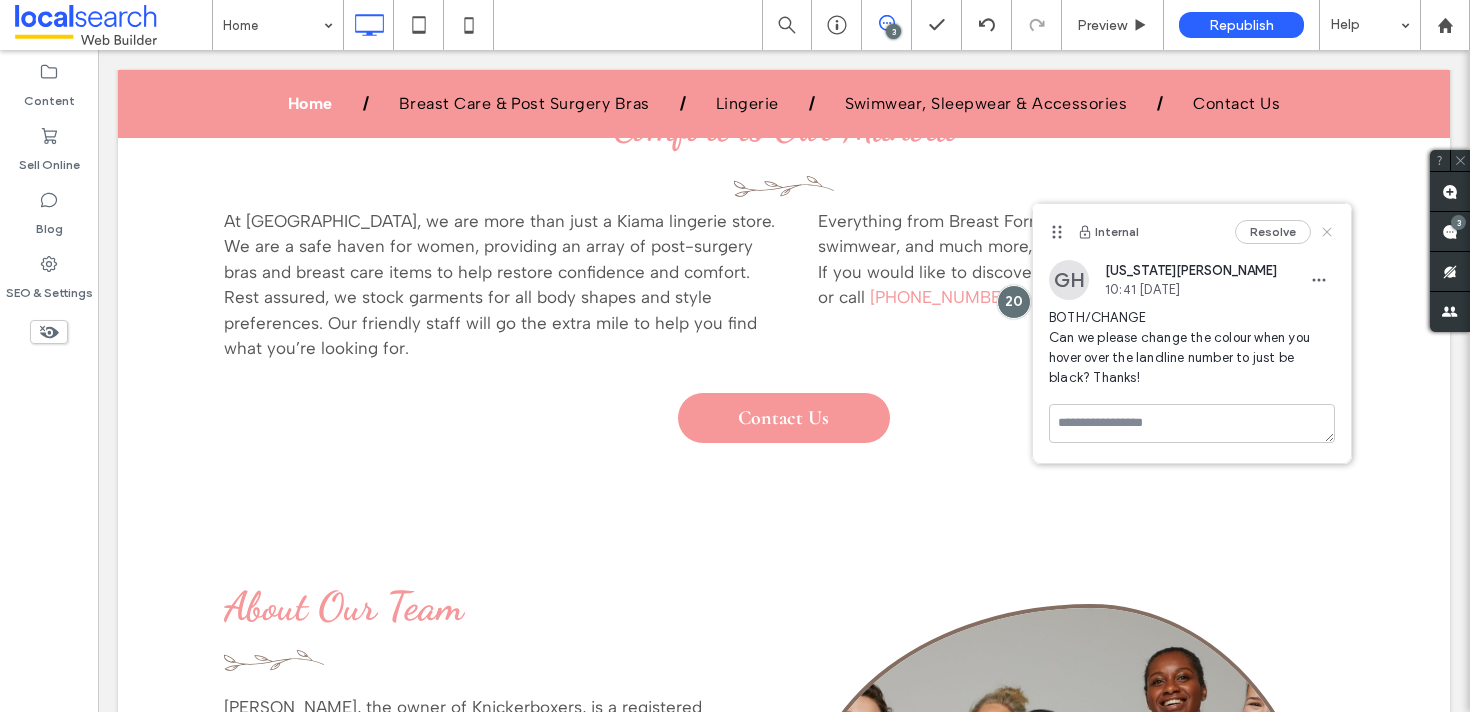 click 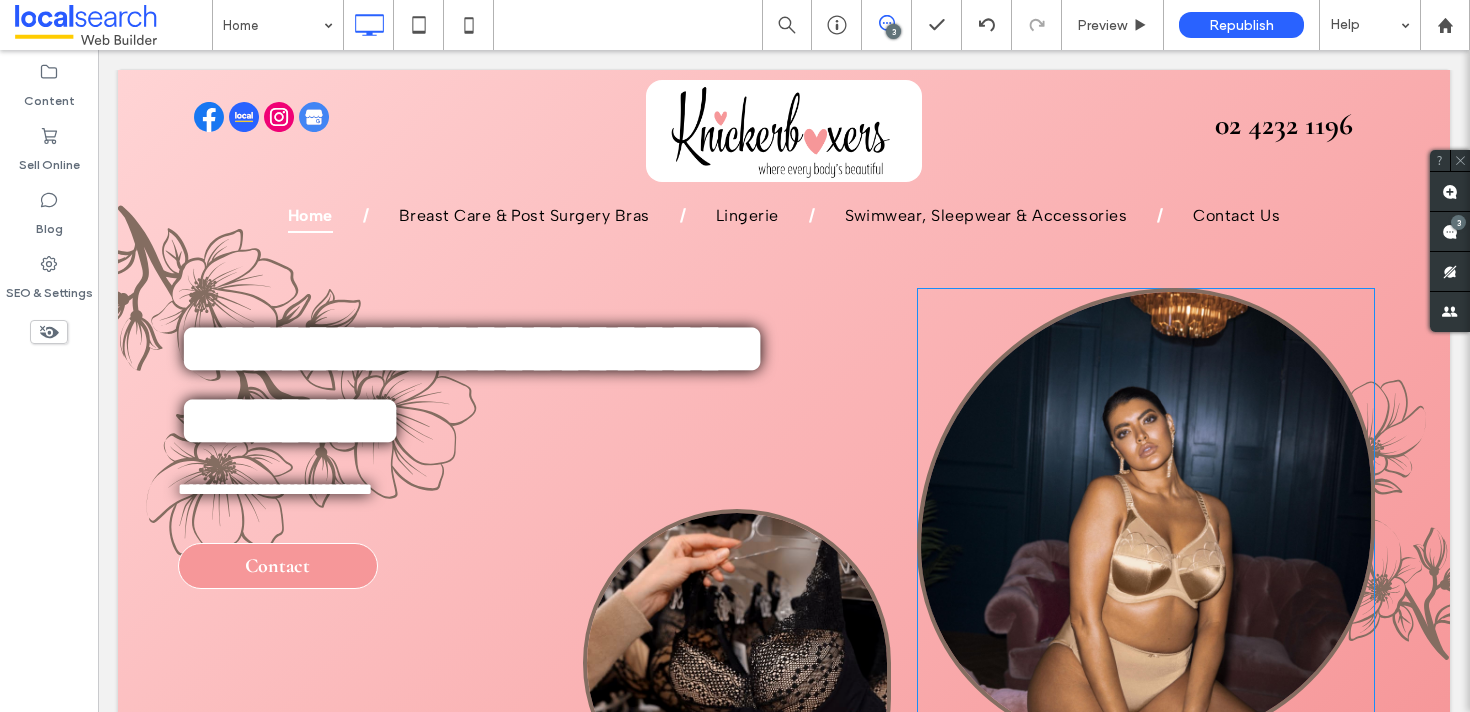 scroll, scrollTop: 0, scrollLeft: 0, axis: both 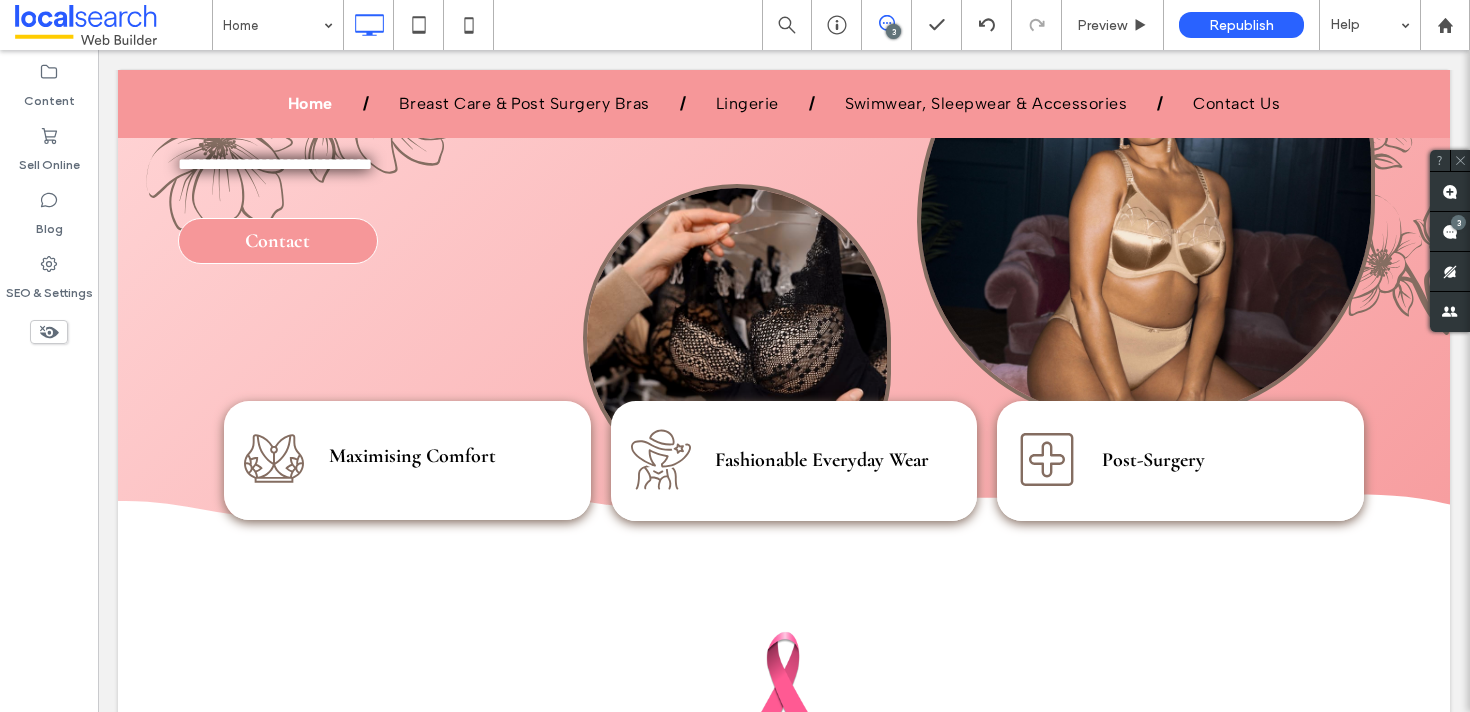 click at bounding box center [784, 104] 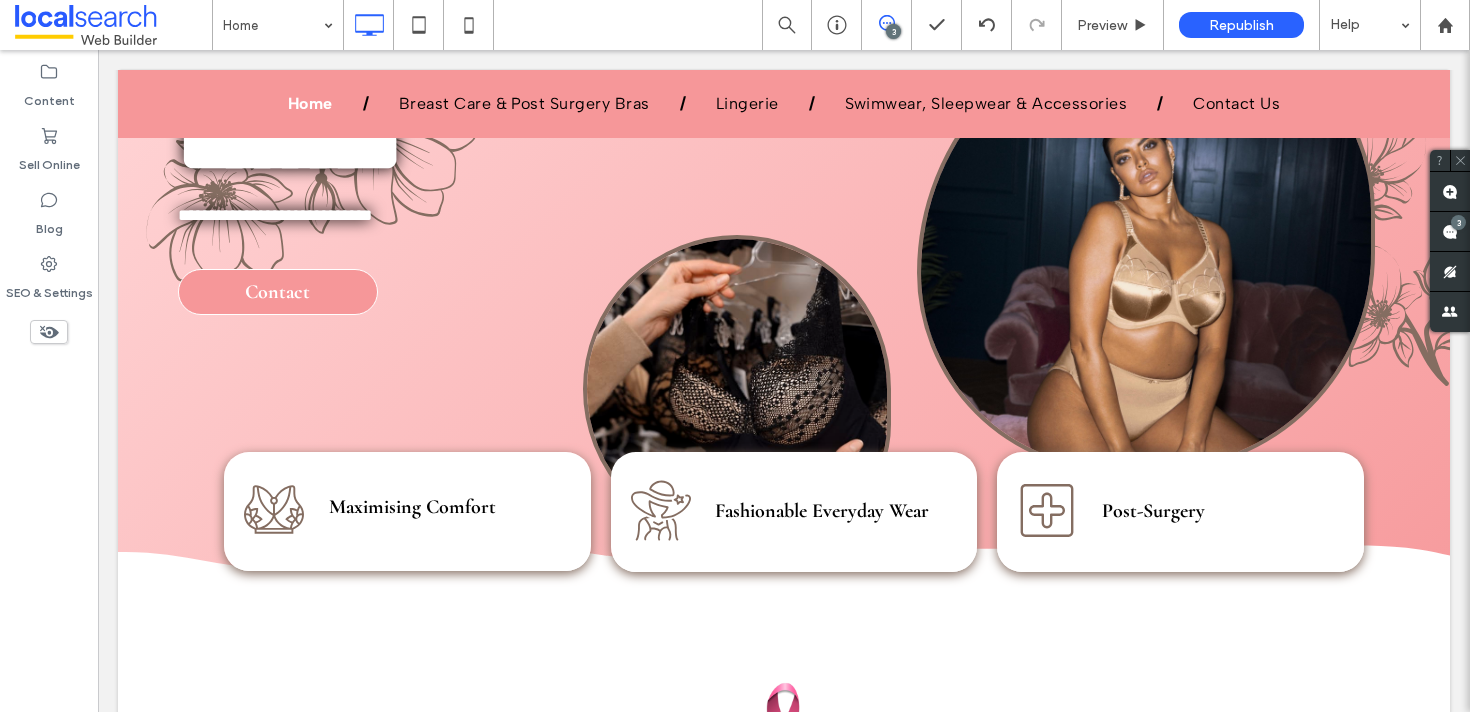scroll, scrollTop: 136, scrollLeft: 0, axis: vertical 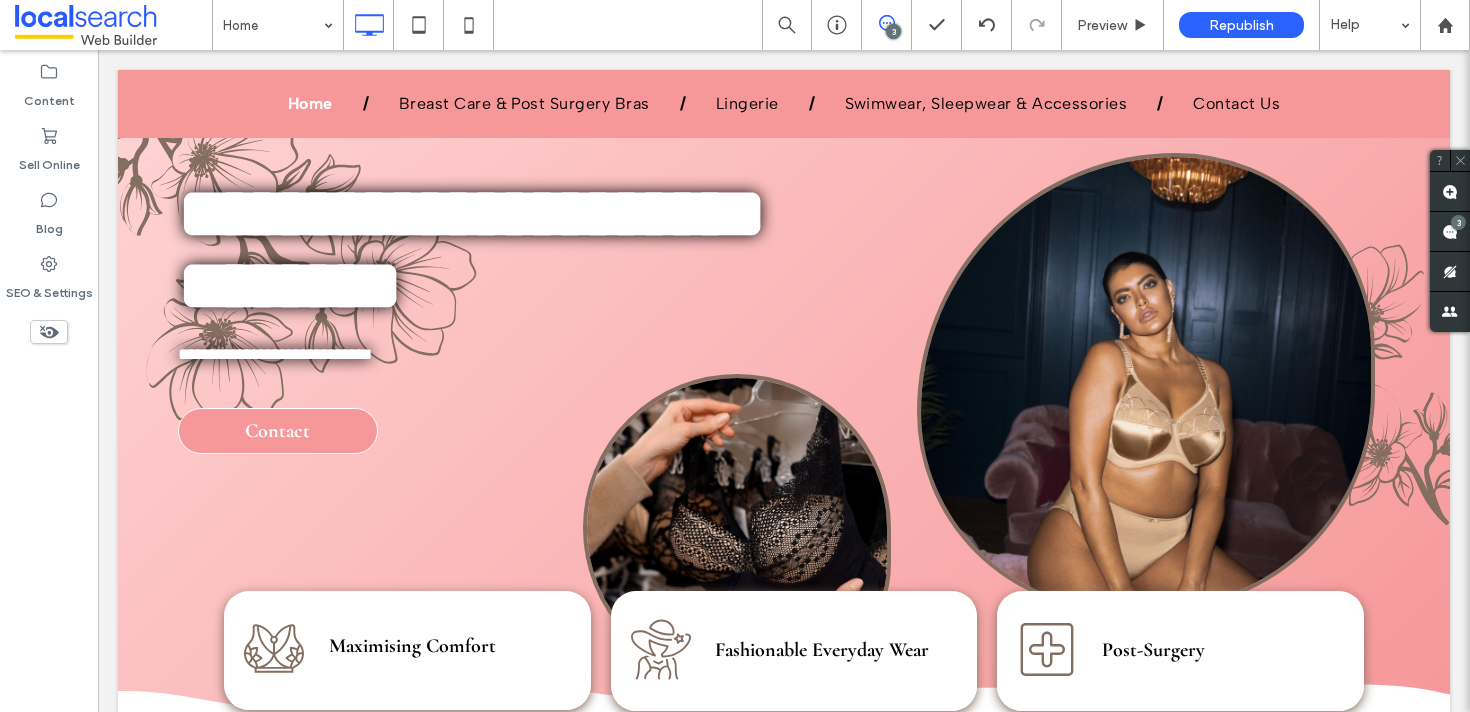 click on "02 4232 1196
Home
Breast Care & Post Surgery Bras
Lingerie
Swimwear, Sleepwear & Accessories
Contact Us" at bounding box center [784, 104] 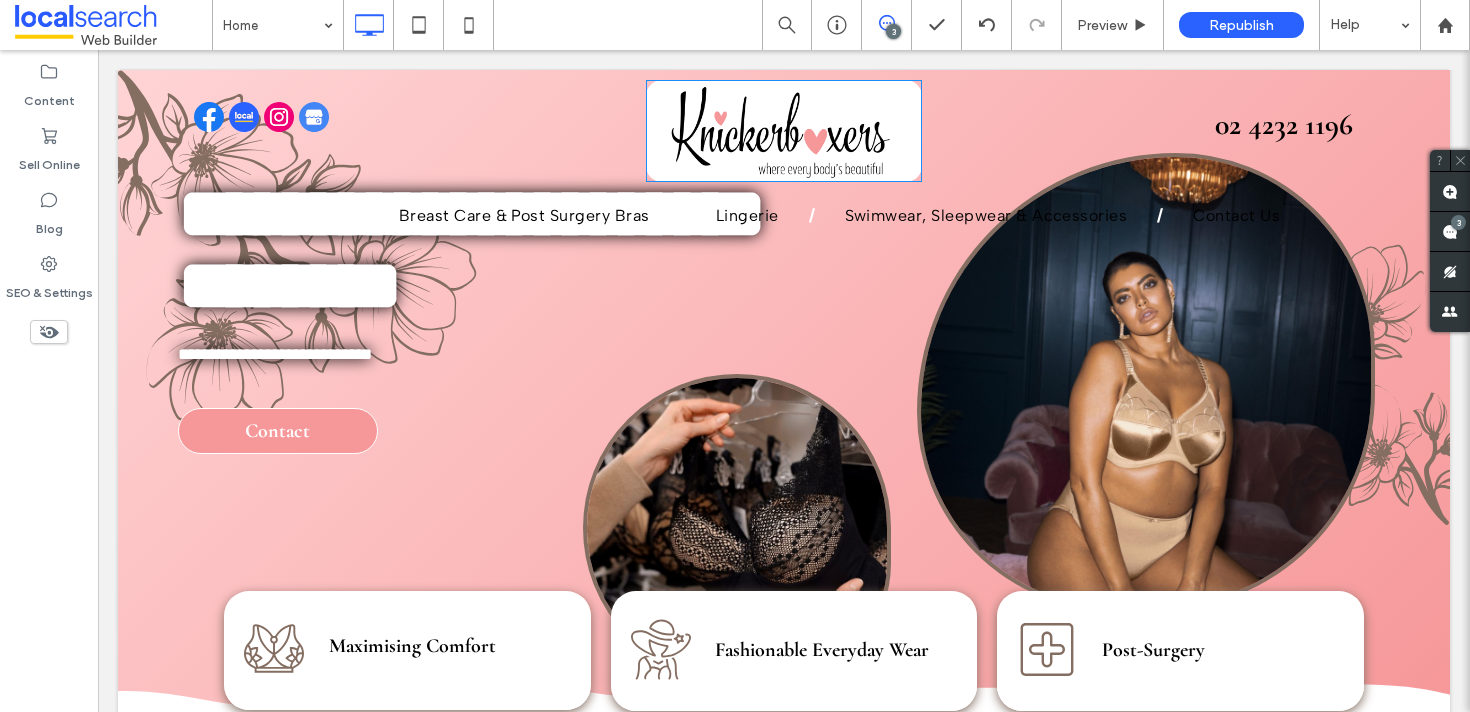 scroll, scrollTop: 0, scrollLeft: 0, axis: both 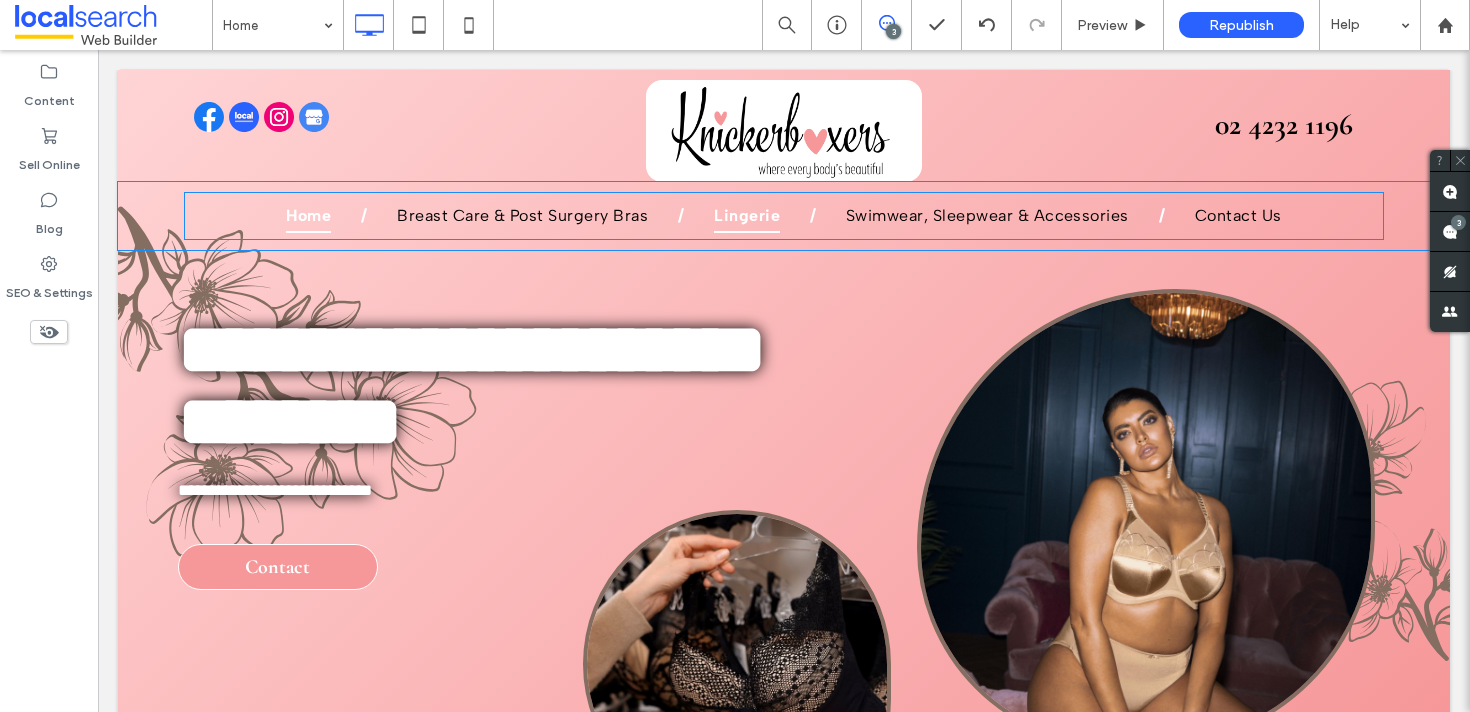 drag, startPoint x: 708, startPoint y: 209, endPoint x: 807, endPoint y: 259, distance: 110.909874 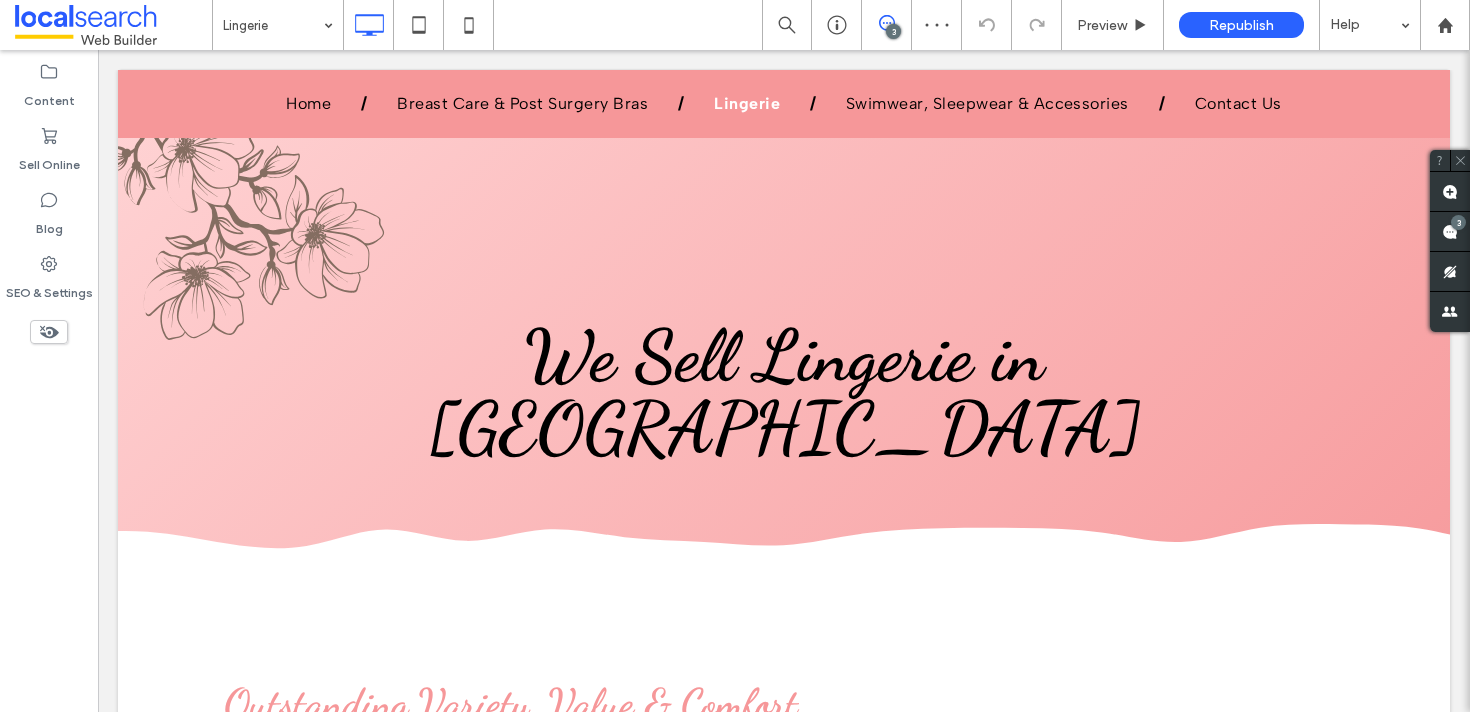 scroll, scrollTop: 1252, scrollLeft: 0, axis: vertical 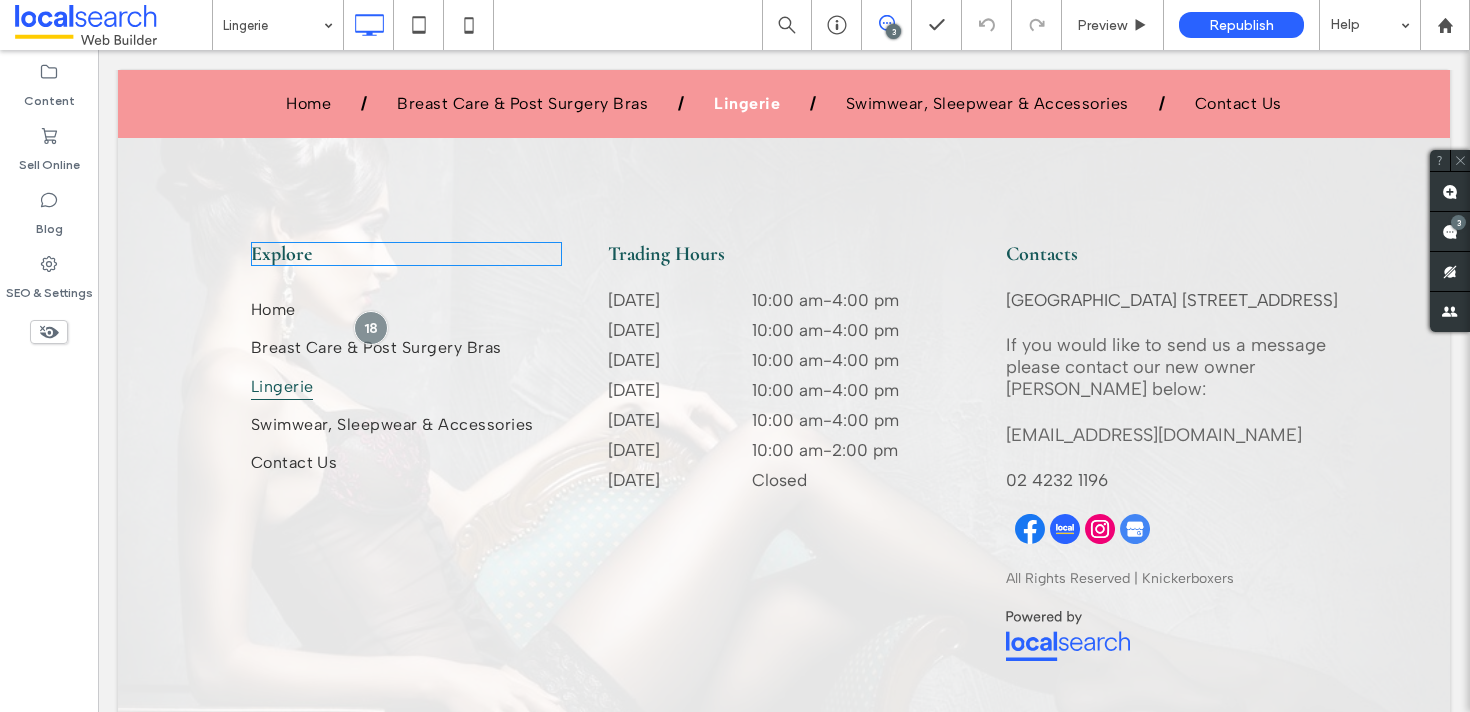 click on "Explore" at bounding box center [281, 254] 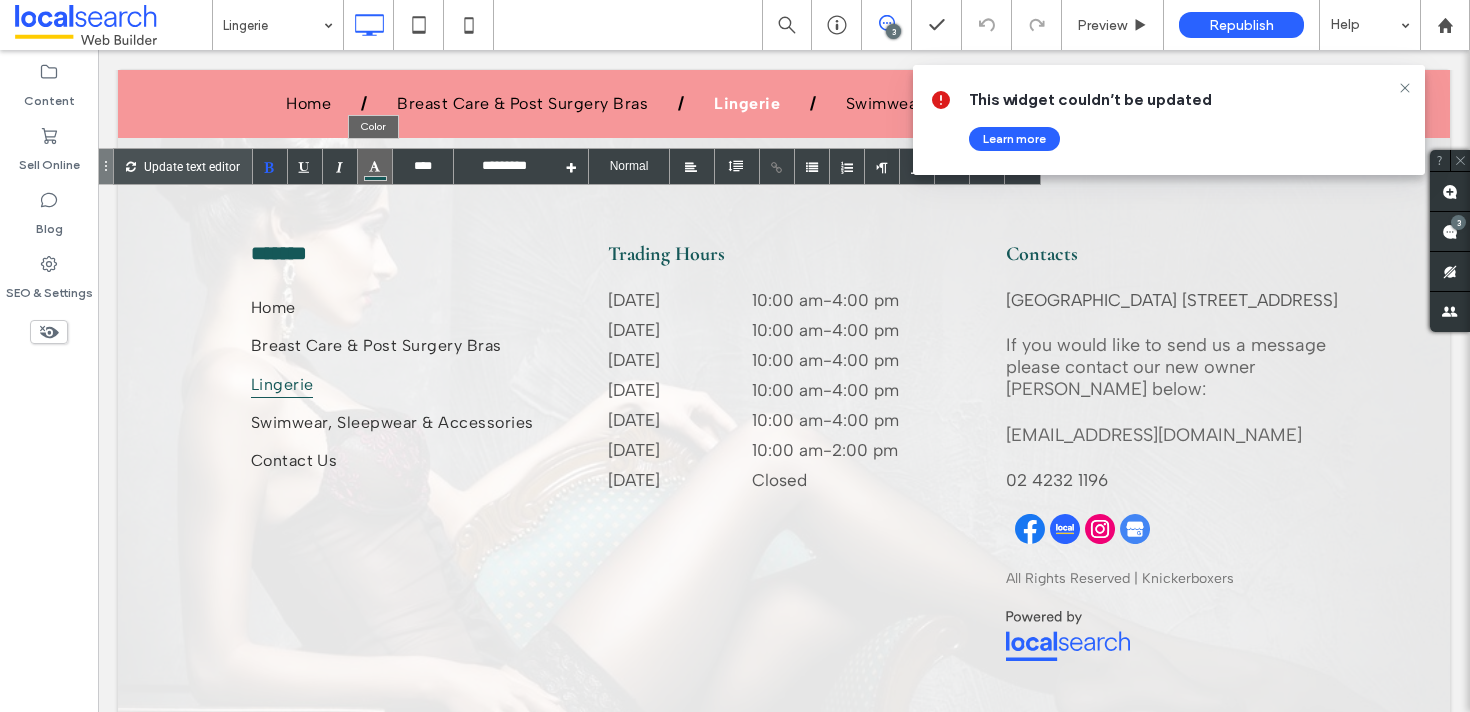 click at bounding box center [375, 166] 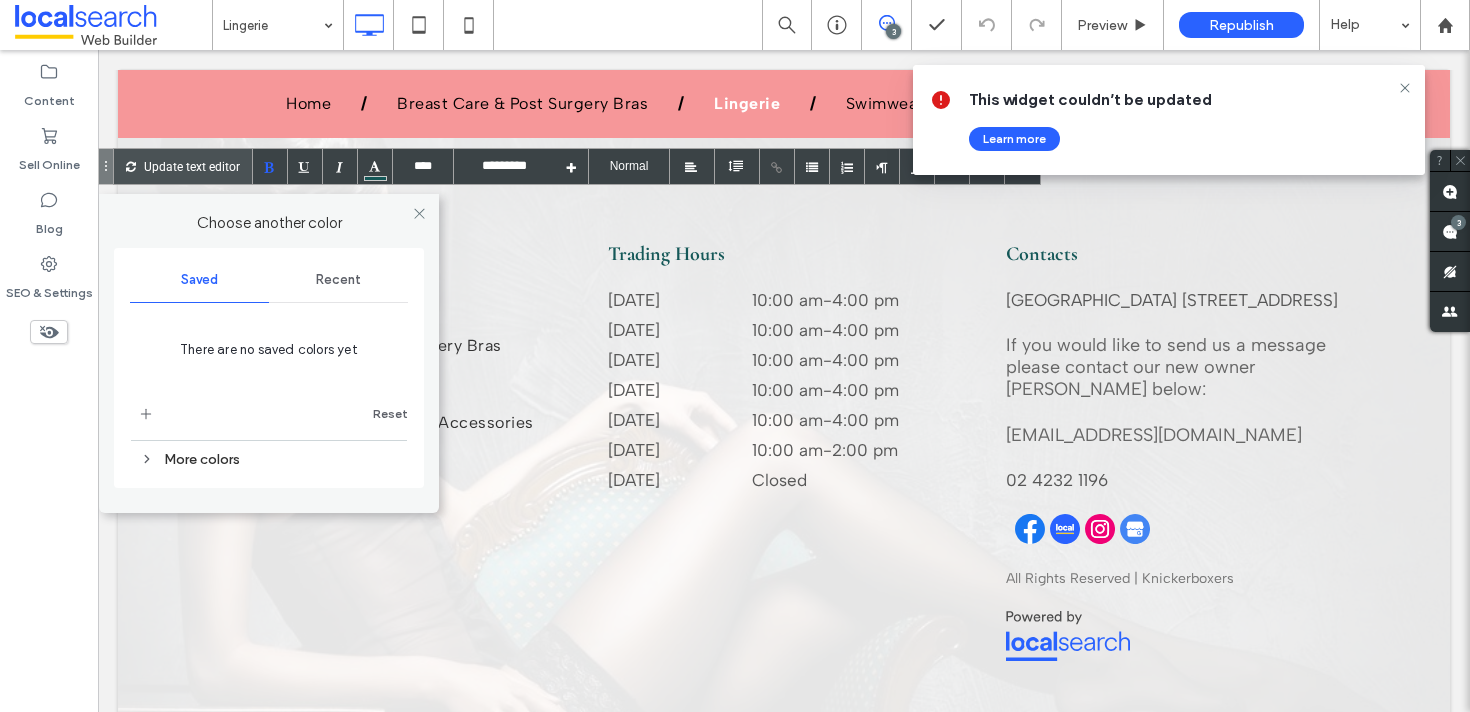 click on "Recent" at bounding box center [338, 280] 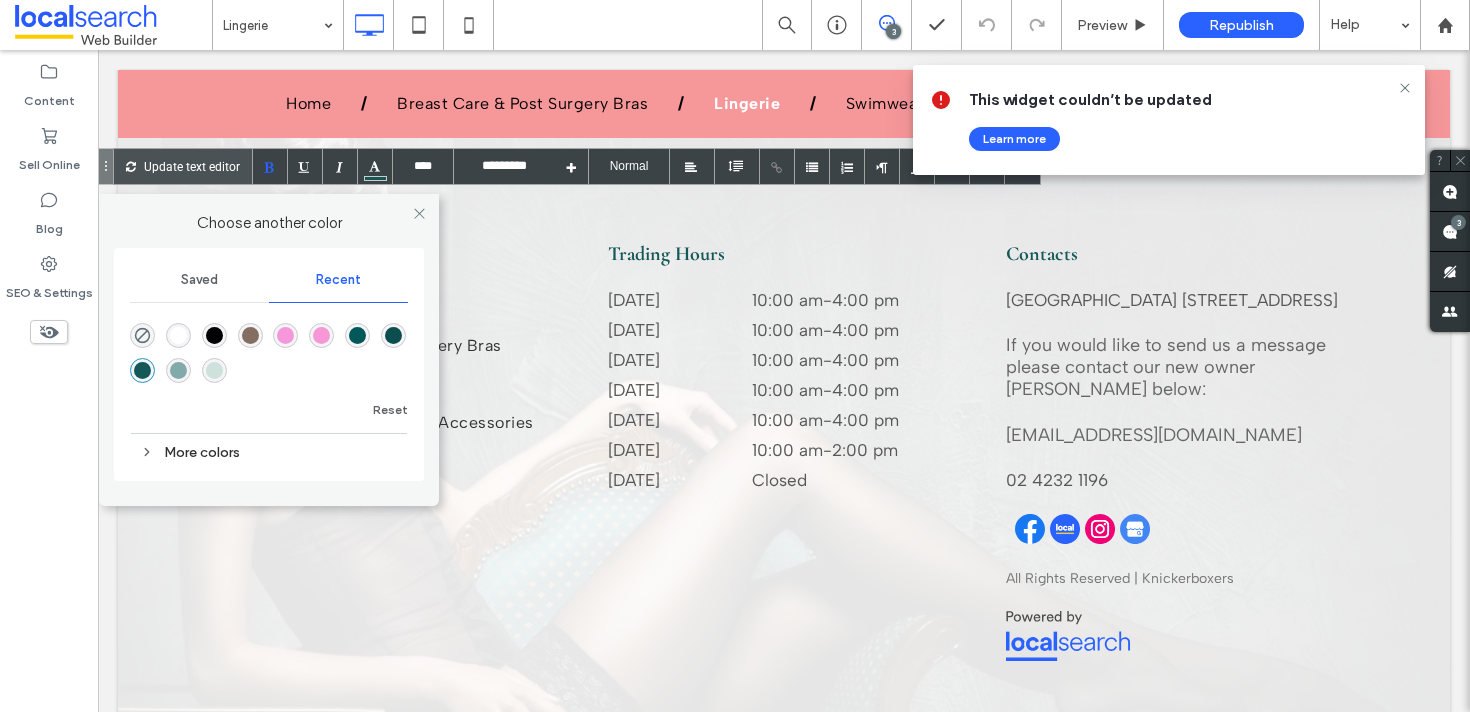 click at bounding box center (214, 335) 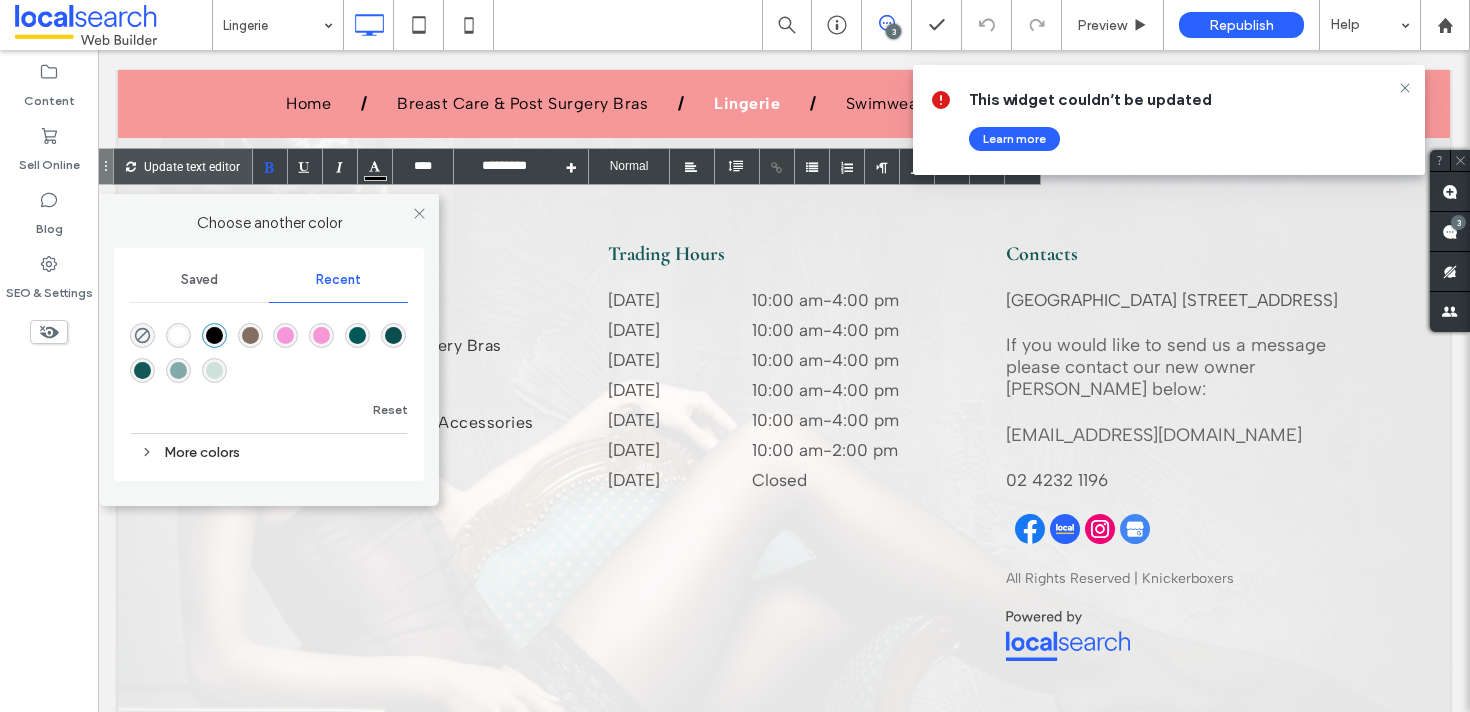 click at bounding box center (214, 335) 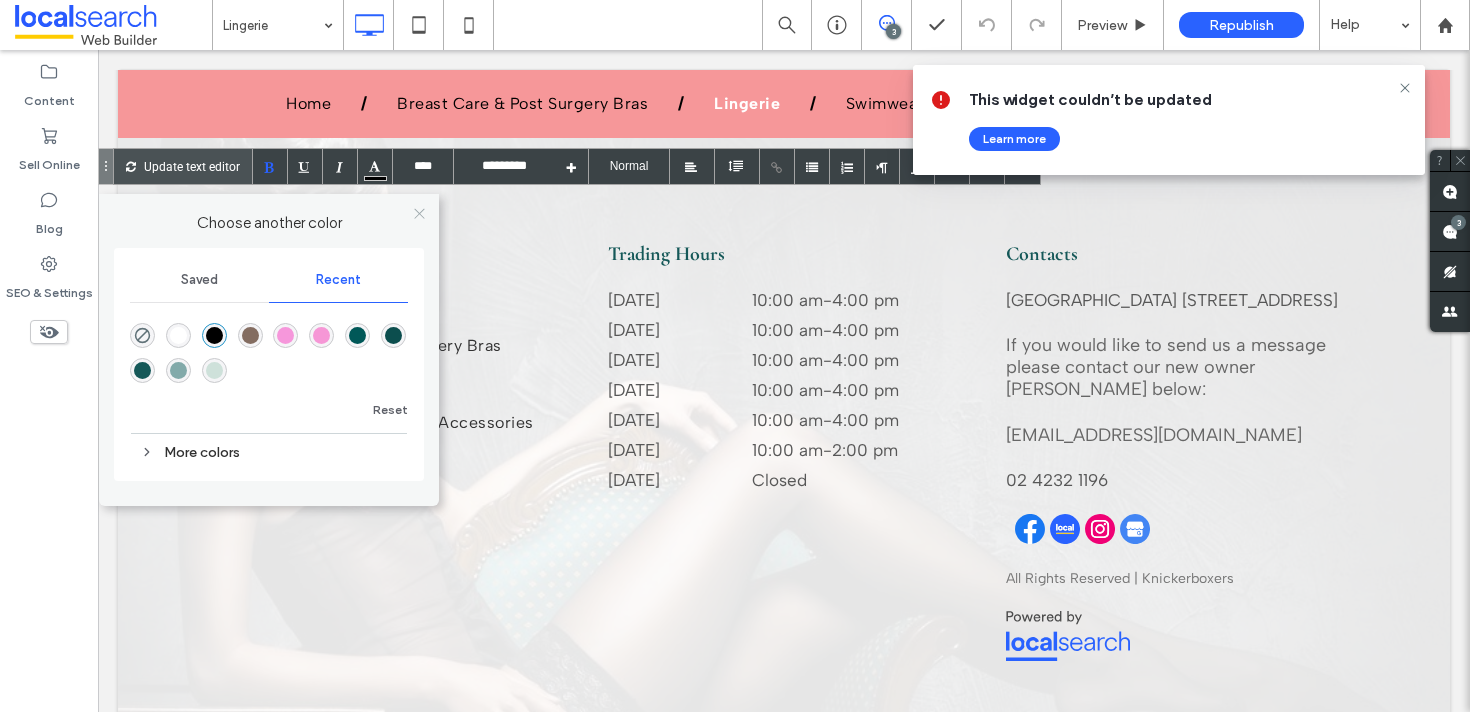 click 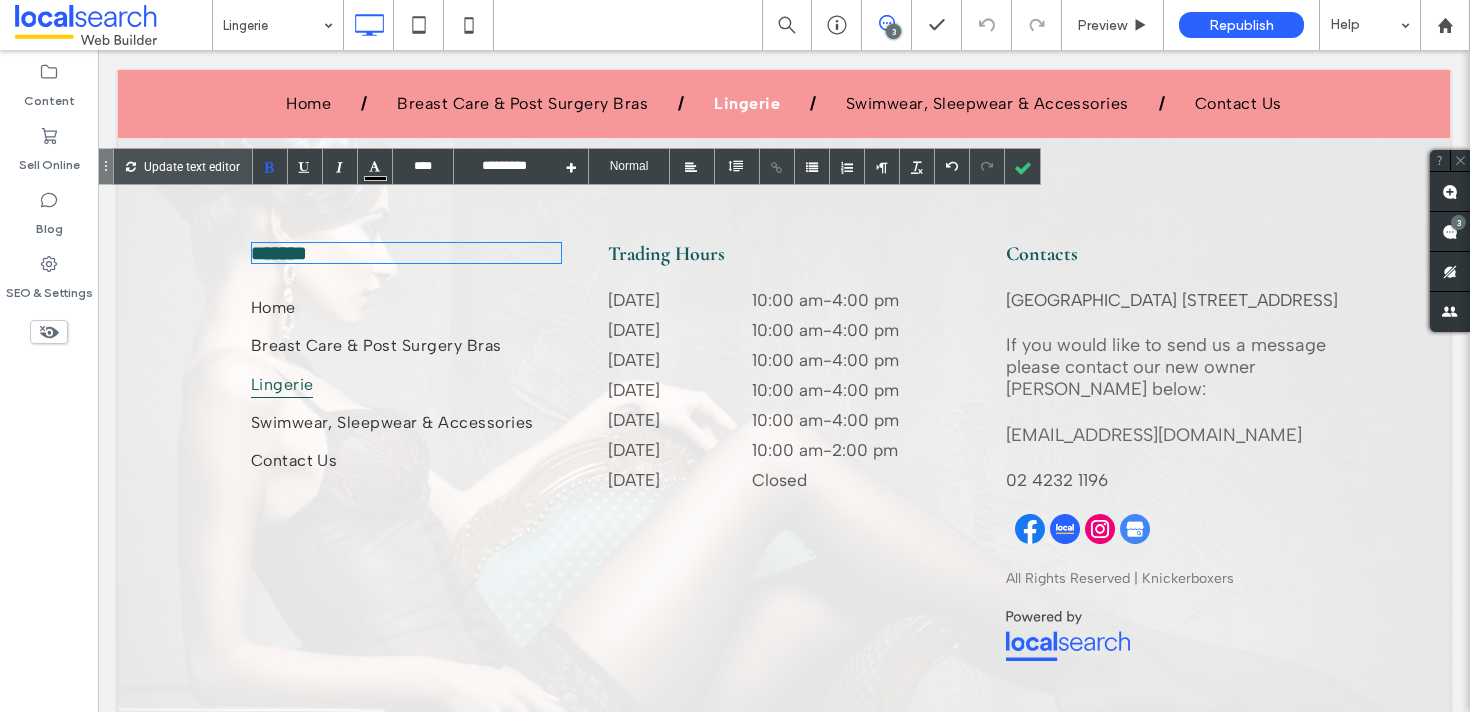 click on "*******" at bounding box center [279, 253] 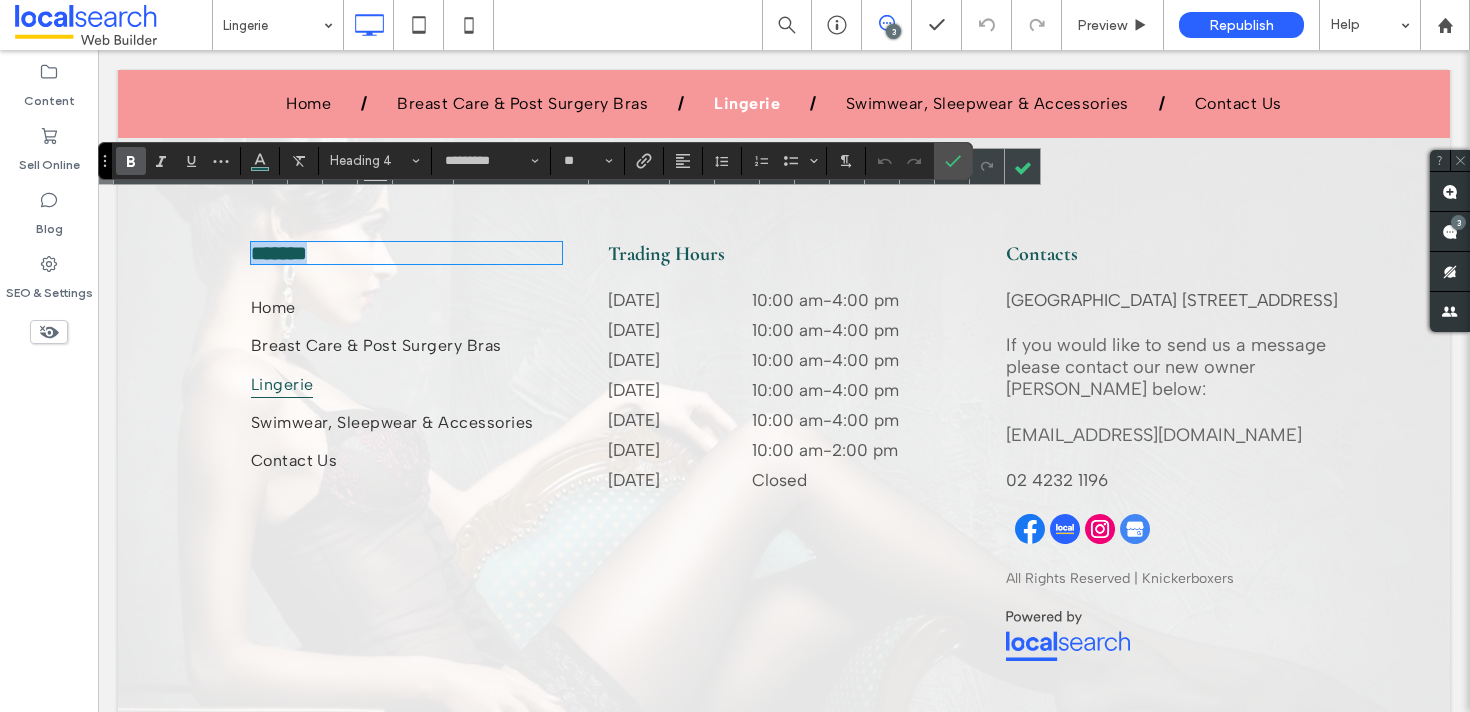 click on "*******" at bounding box center (279, 253) 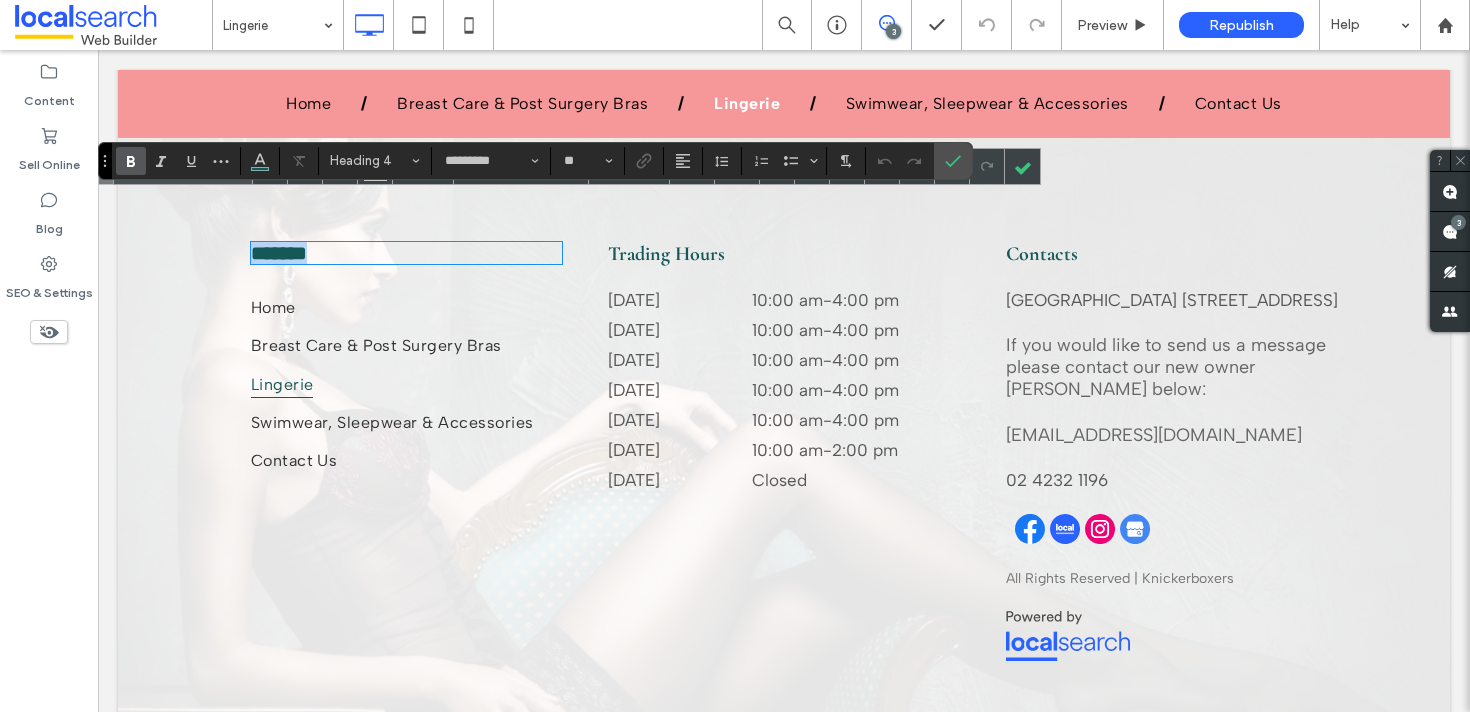 click on "*******" at bounding box center [279, 253] 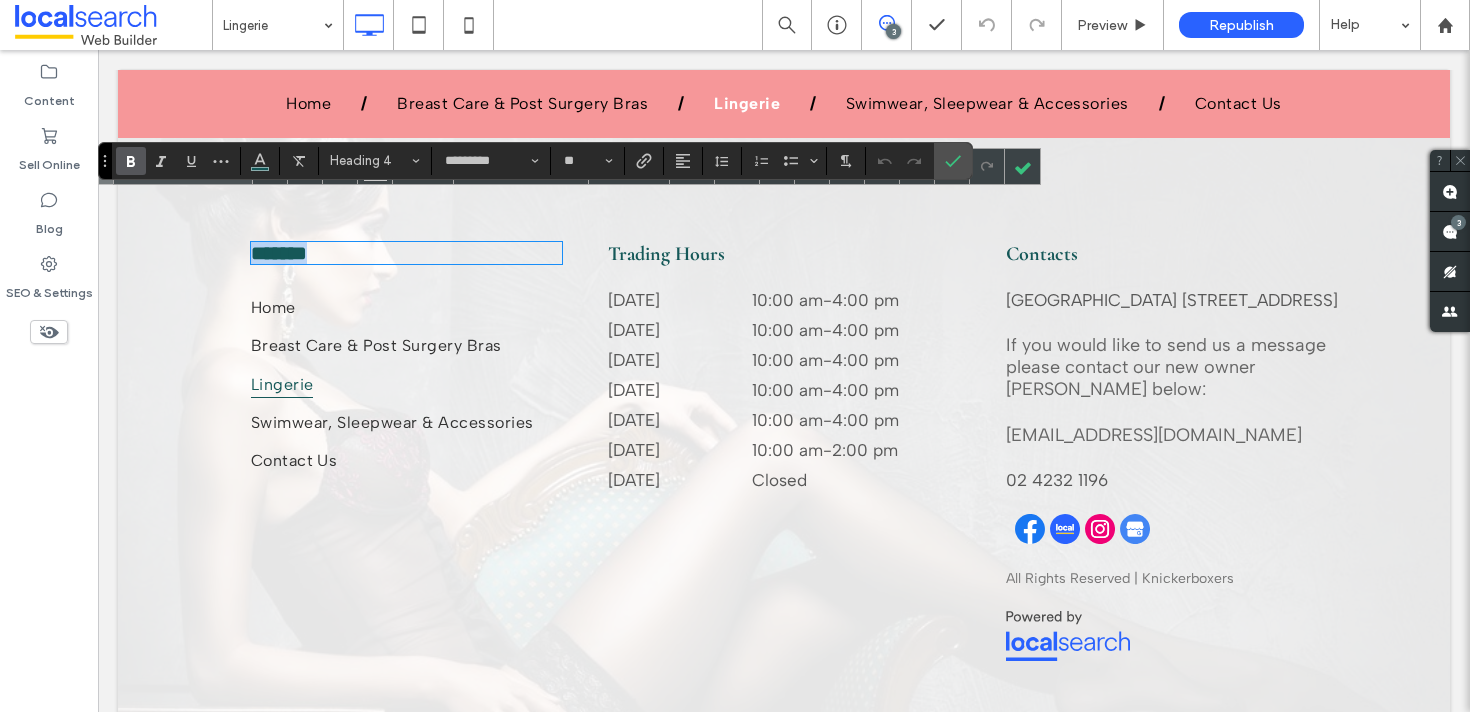click on "*******" at bounding box center [279, 253] 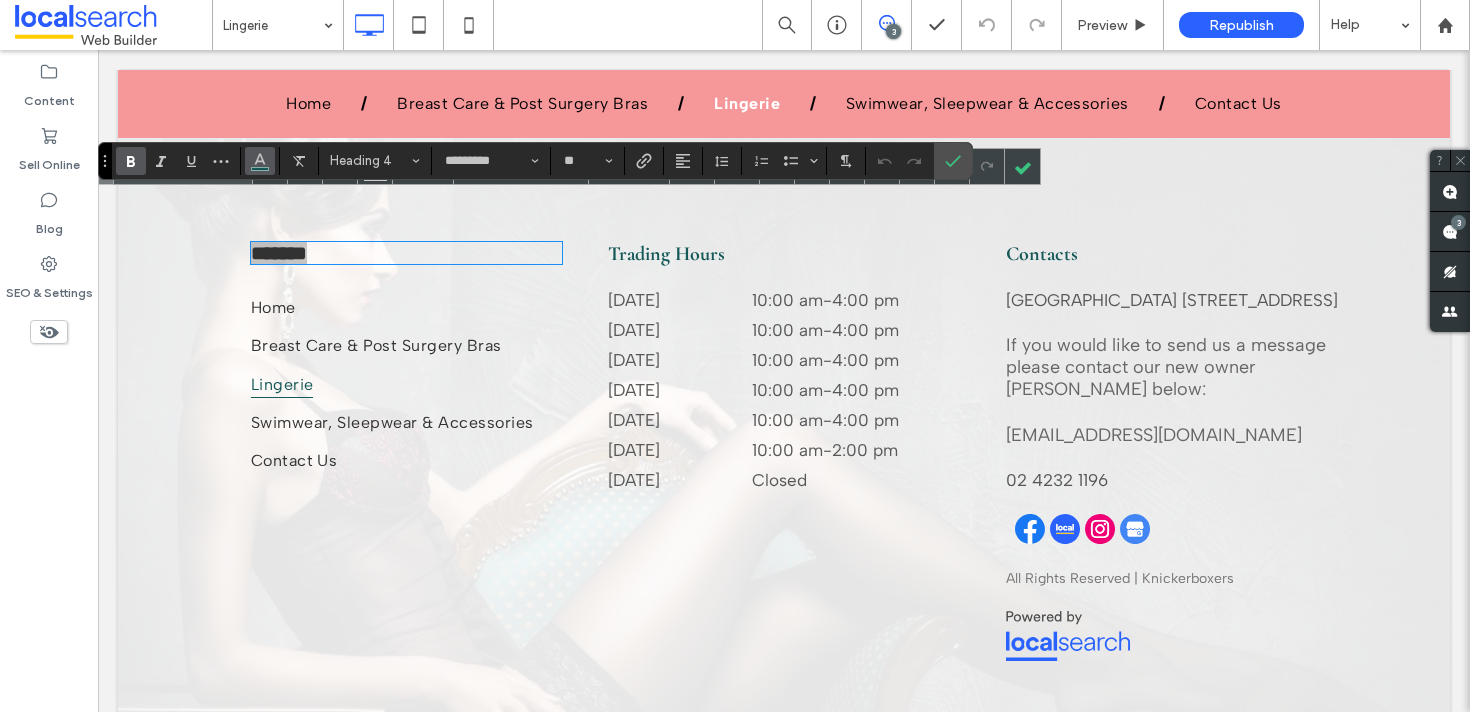 click at bounding box center [260, 161] 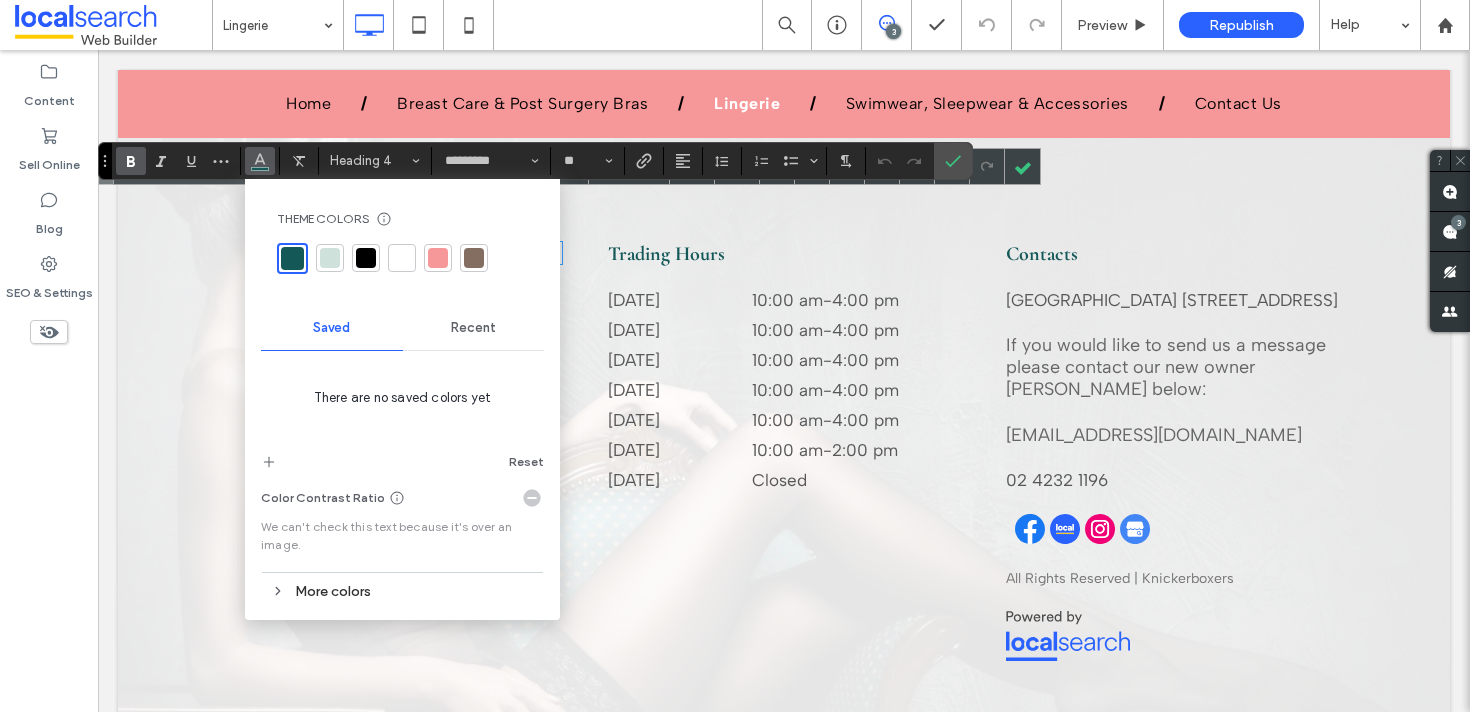 click at bounding box center [366, 258] 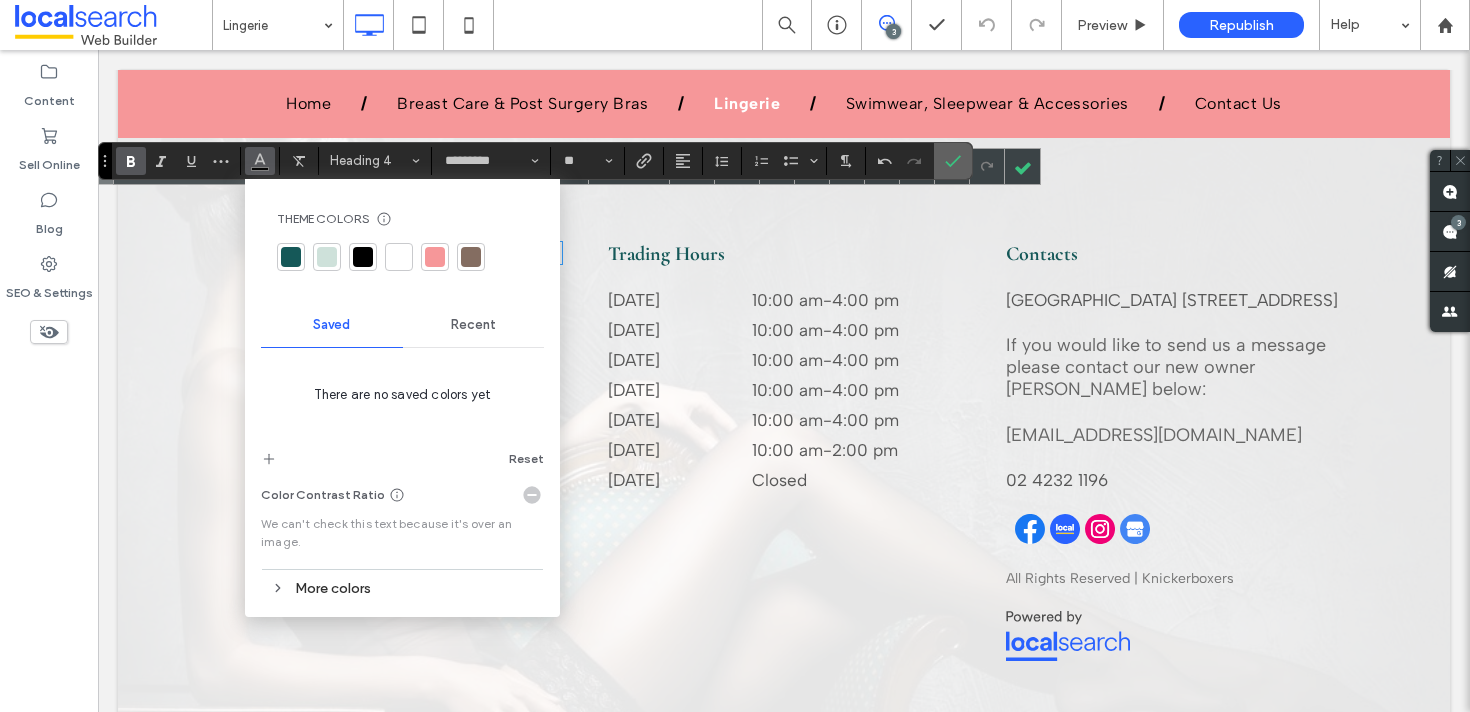 click 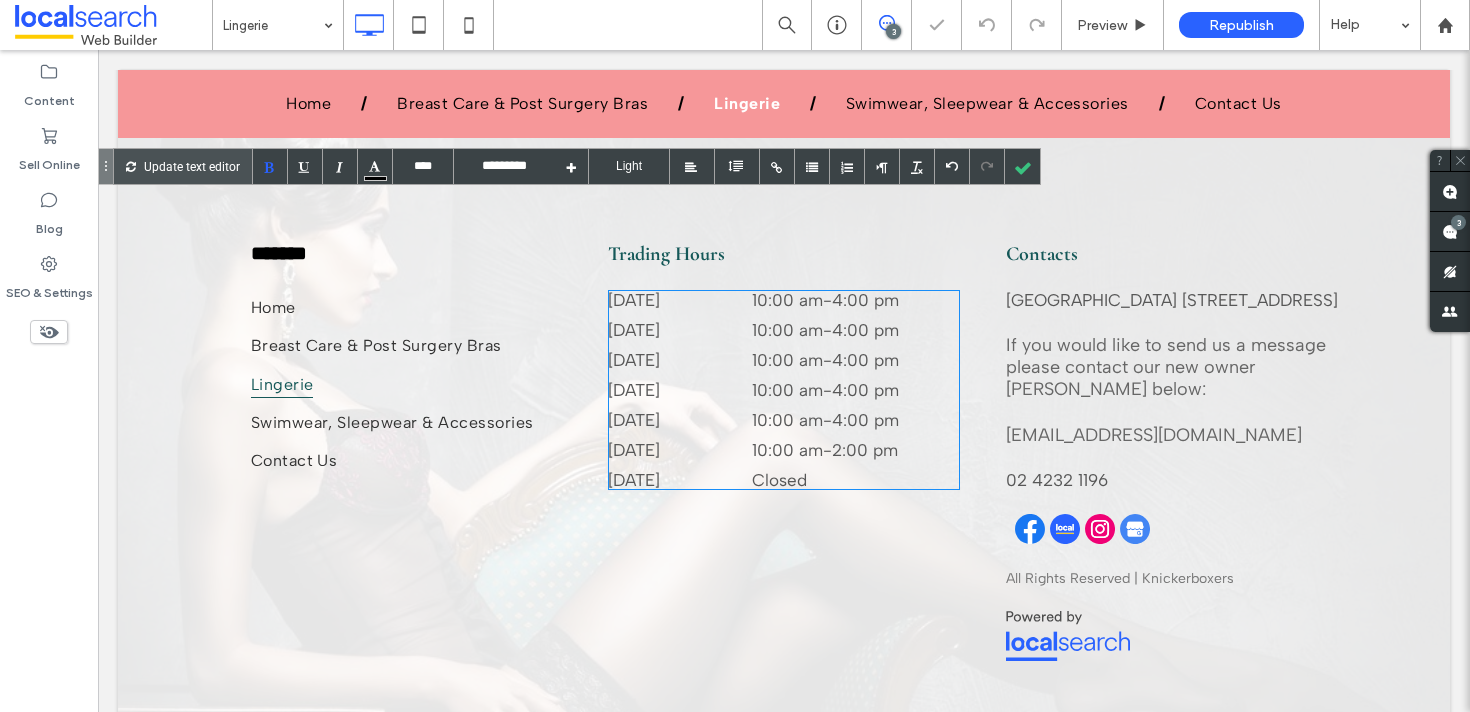 click on "[DATE]" at bounding box center [678, 300] 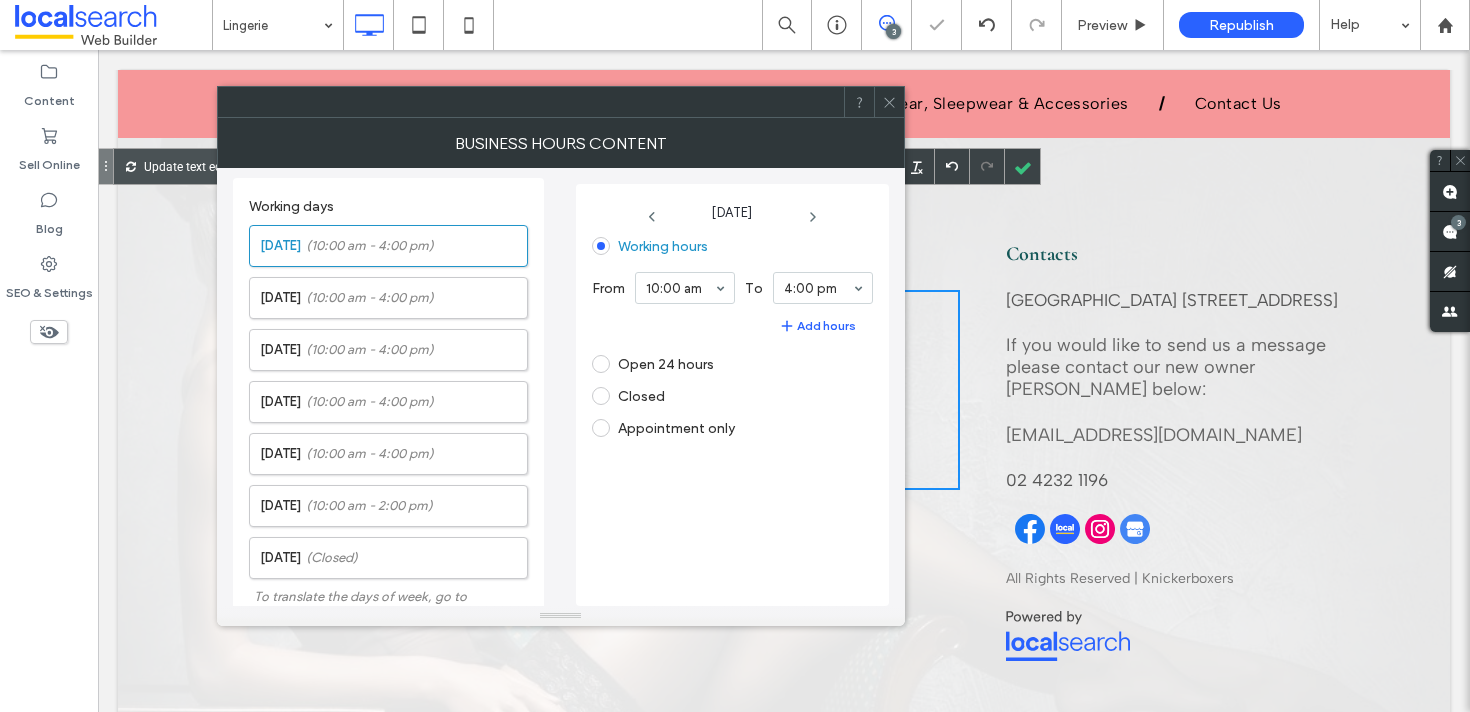 click on "*******
Home
Breast Care & Post Surgery Bras
Lingerie
Swimwear, Sleepwear & Accessories
Contact Us
Contacts
[STREET_ADDRESS]
If you would like to send us a message please contact our new owner [PERSON_NAME] below:
[EMAIL_ADDRESS][DOMAIN_NAME]
02 4232 1196
All Rights Reserved | Knickerboxers
Trading Hours
[DATE]
10:00 am
-  4:00 pm
[DATE]
10:00 am
-  4:00 pm
[DATE]
10:00 am
-  4:00 pm
[DATE]
10:00 am
-  4:00 pm
[DATE]
10:00 am
-  4:00 pm
[DATE]
10:00 am
-  2:00 pm
[DATE]
Closed" at bounding box center (784, 372) 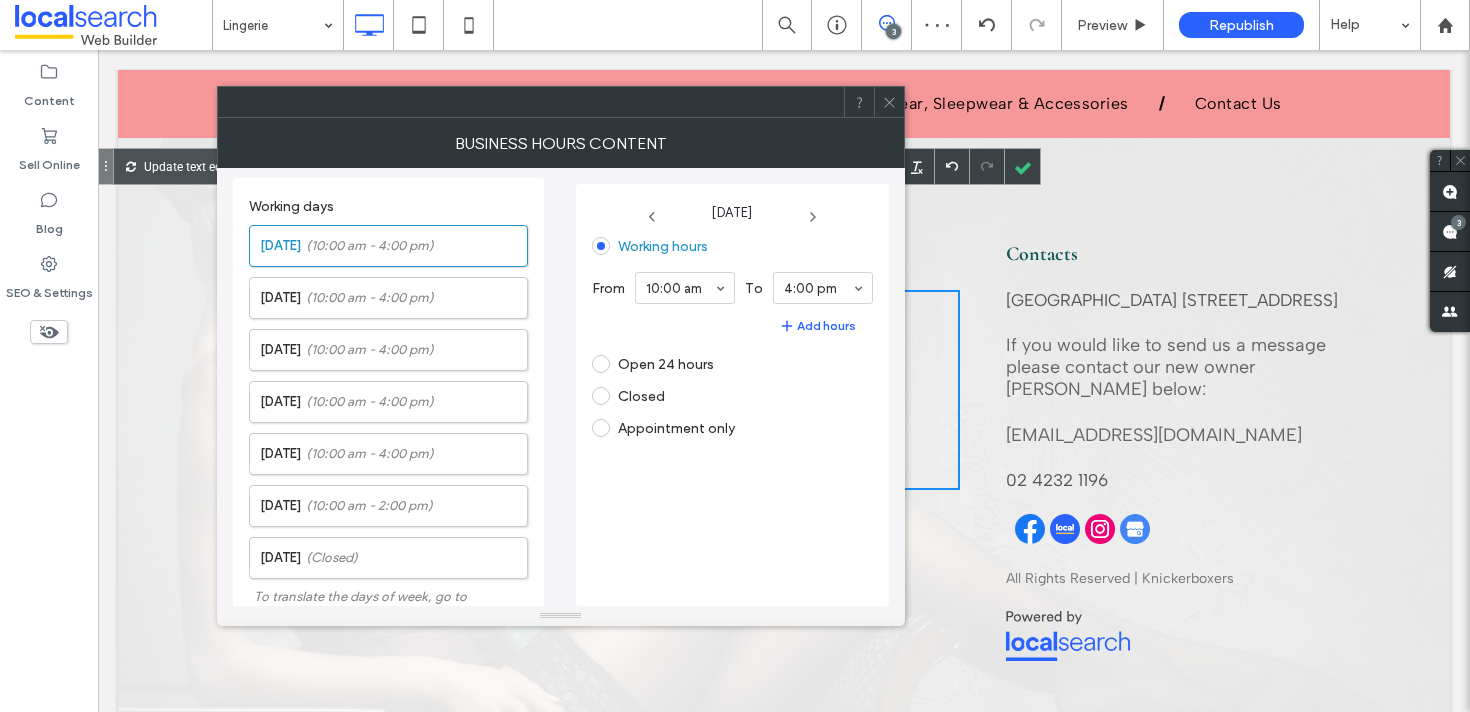 click at bounding box center [889, 102] 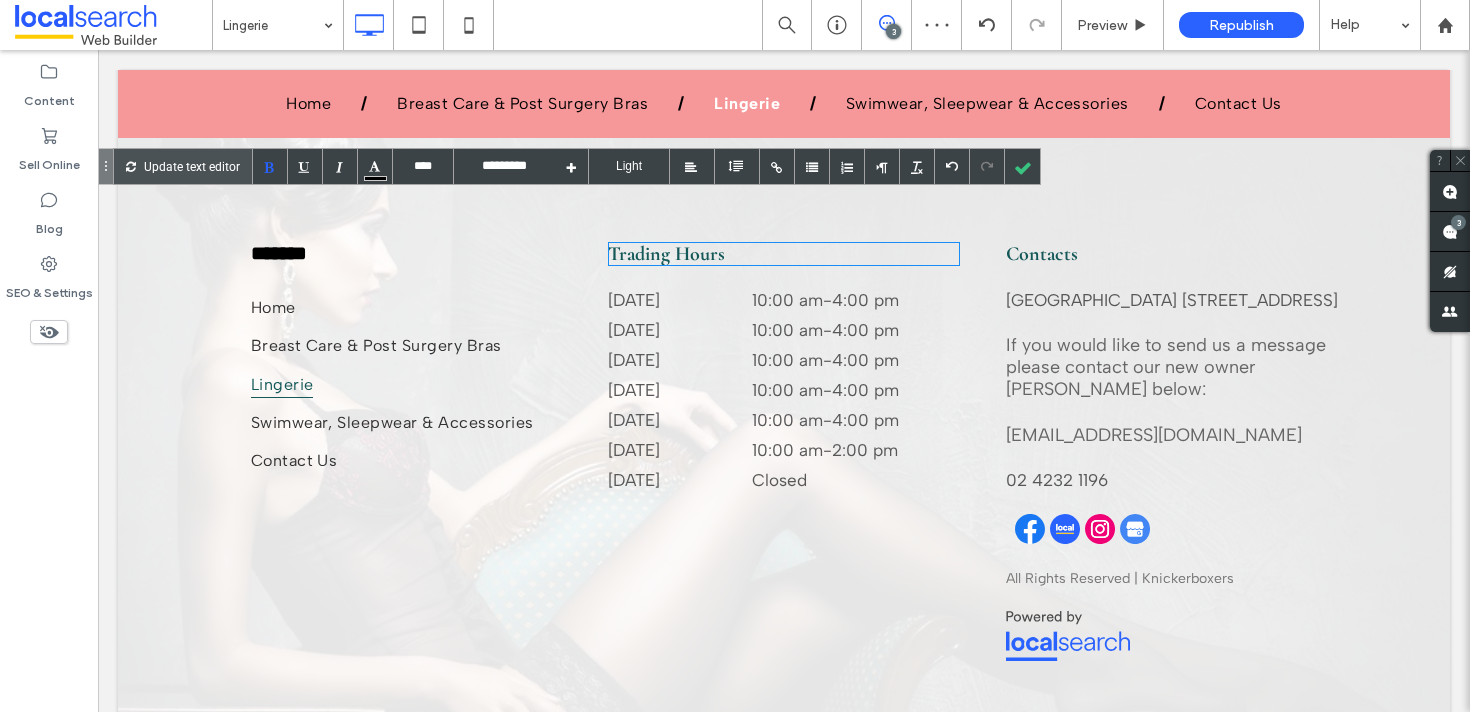 click on "Trading Hours" at bounding box center (666, 254) 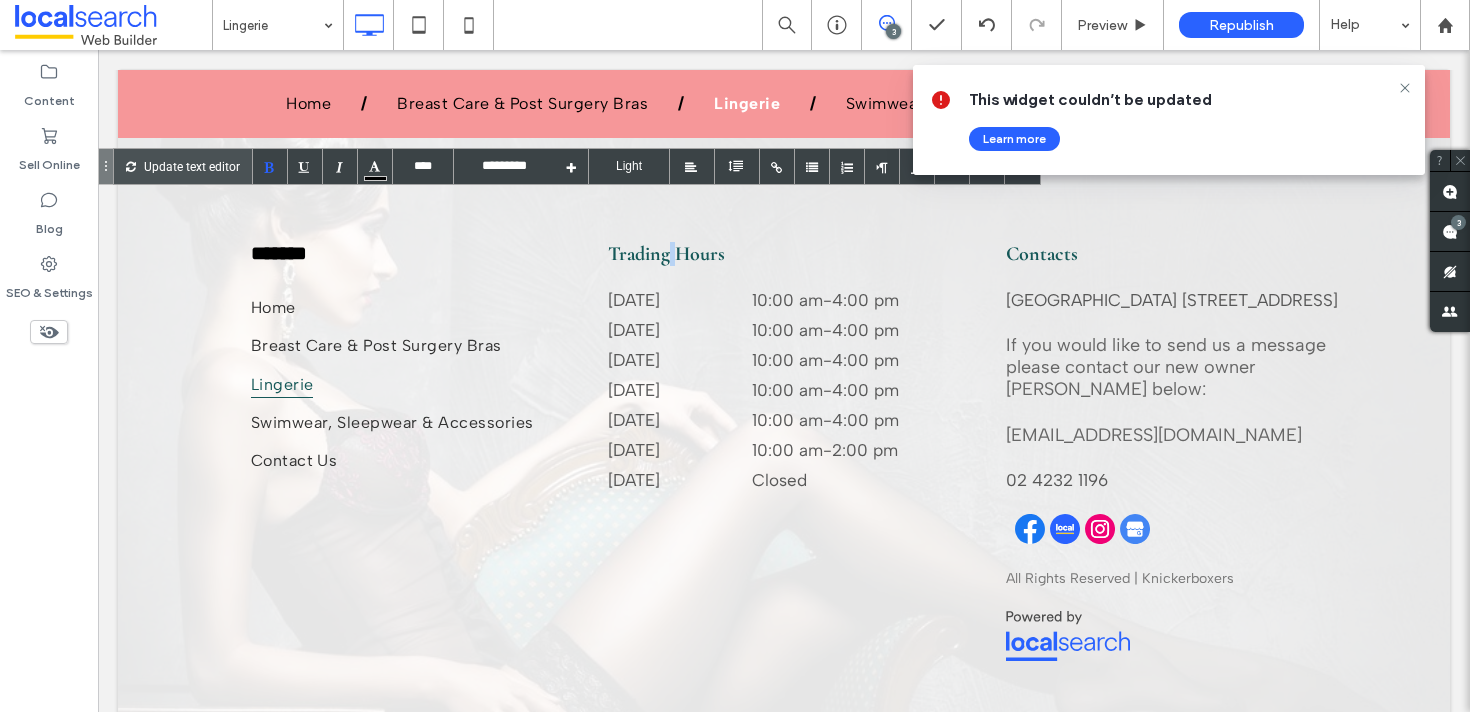 click on "Trading Hours" at bounding box center (666, 254) 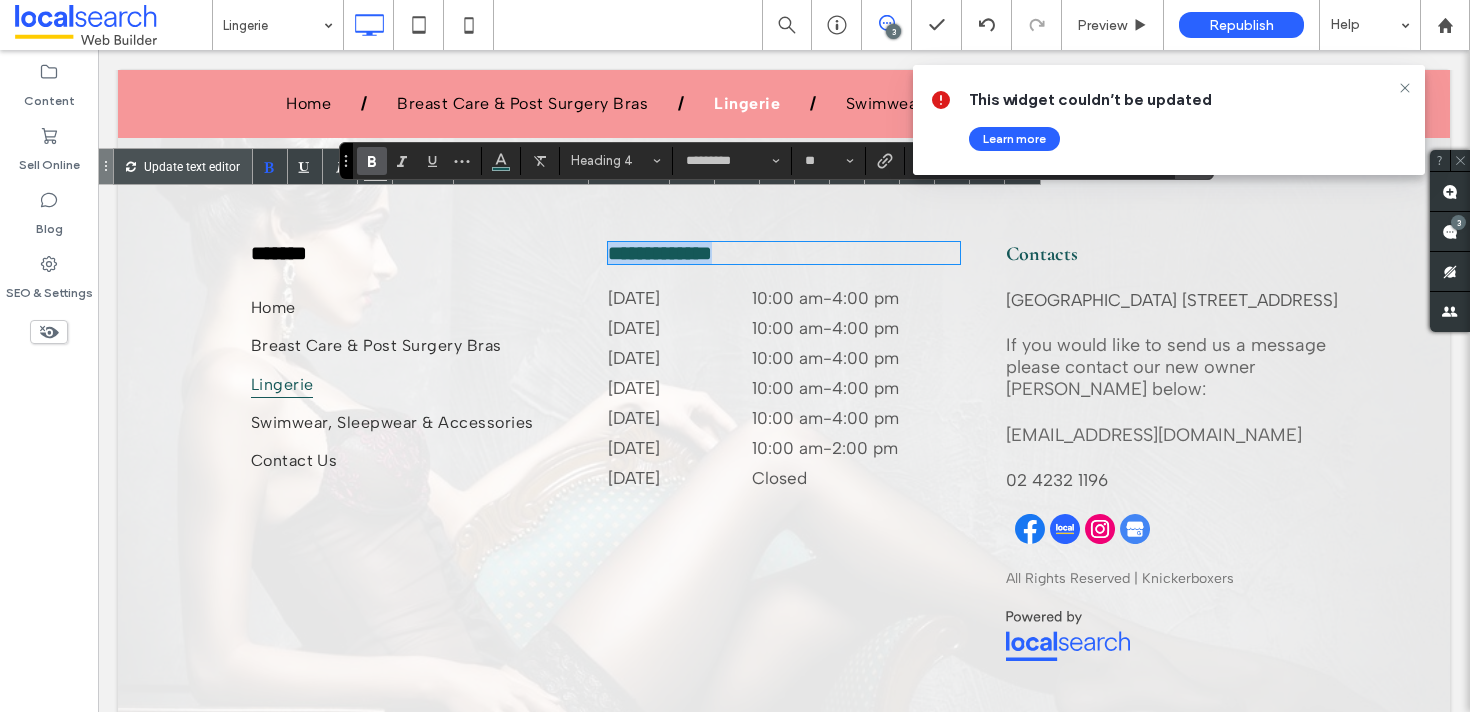 click on "**********" at bounding box center (660, 253) 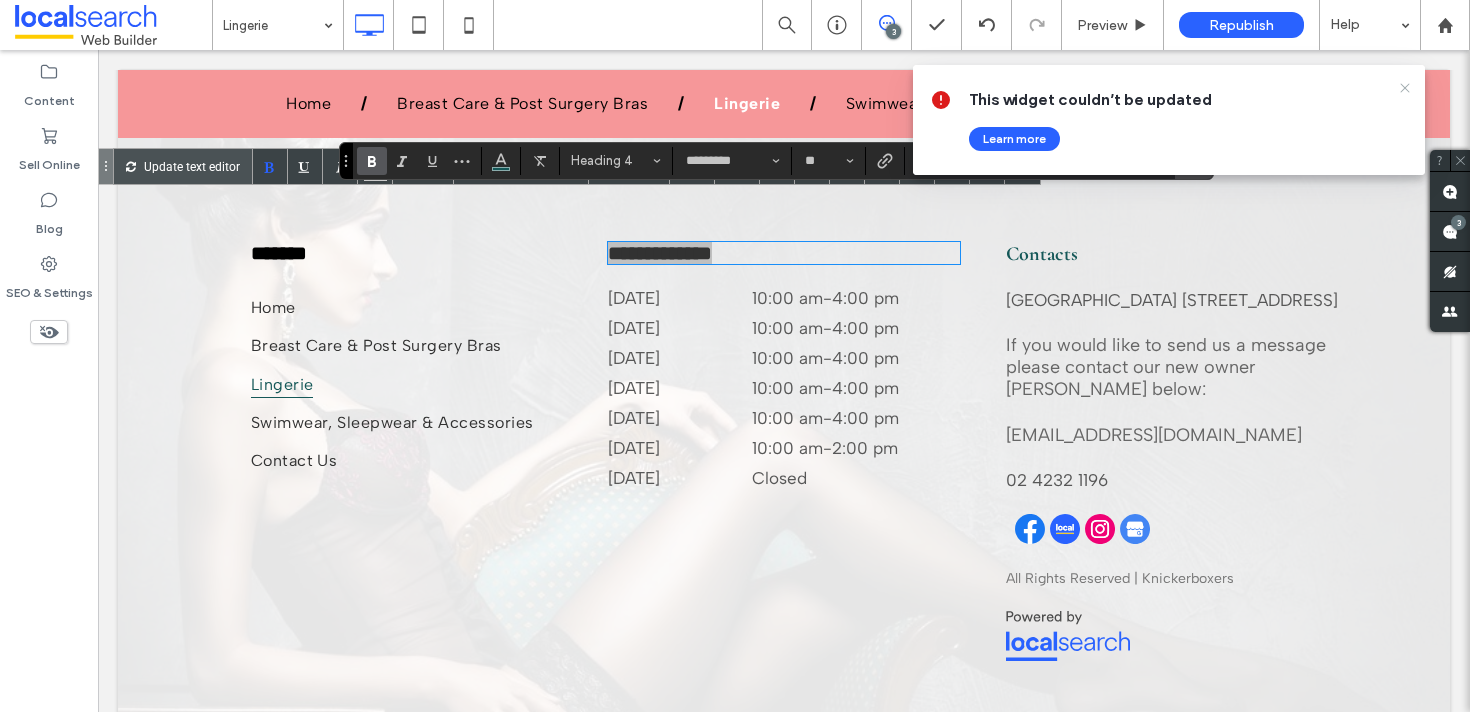 click 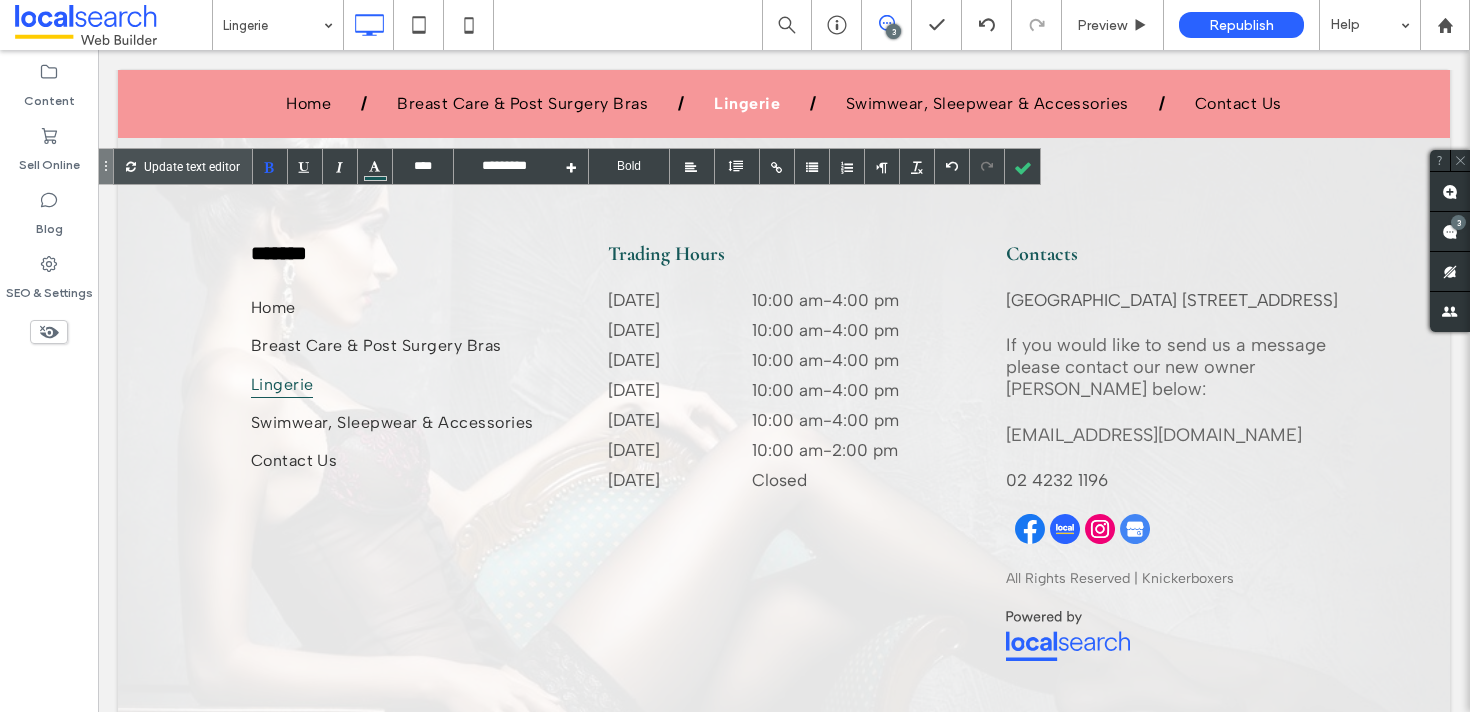 click on "Trading Hours
[DATE]
10:00 am
-  4:00 pm
[DATE]
10:00 am
-  4:00 pm
[DATE]
10:00 am
-  4:00 pm
[DATE]
10:00 am
-  4:00 pm
[DATE]
10:00 am
-  4:00 pm
[DATE]
10:00 am
-  2:00 pm
[DATE]
Closed" at bounding box center [784, 432] 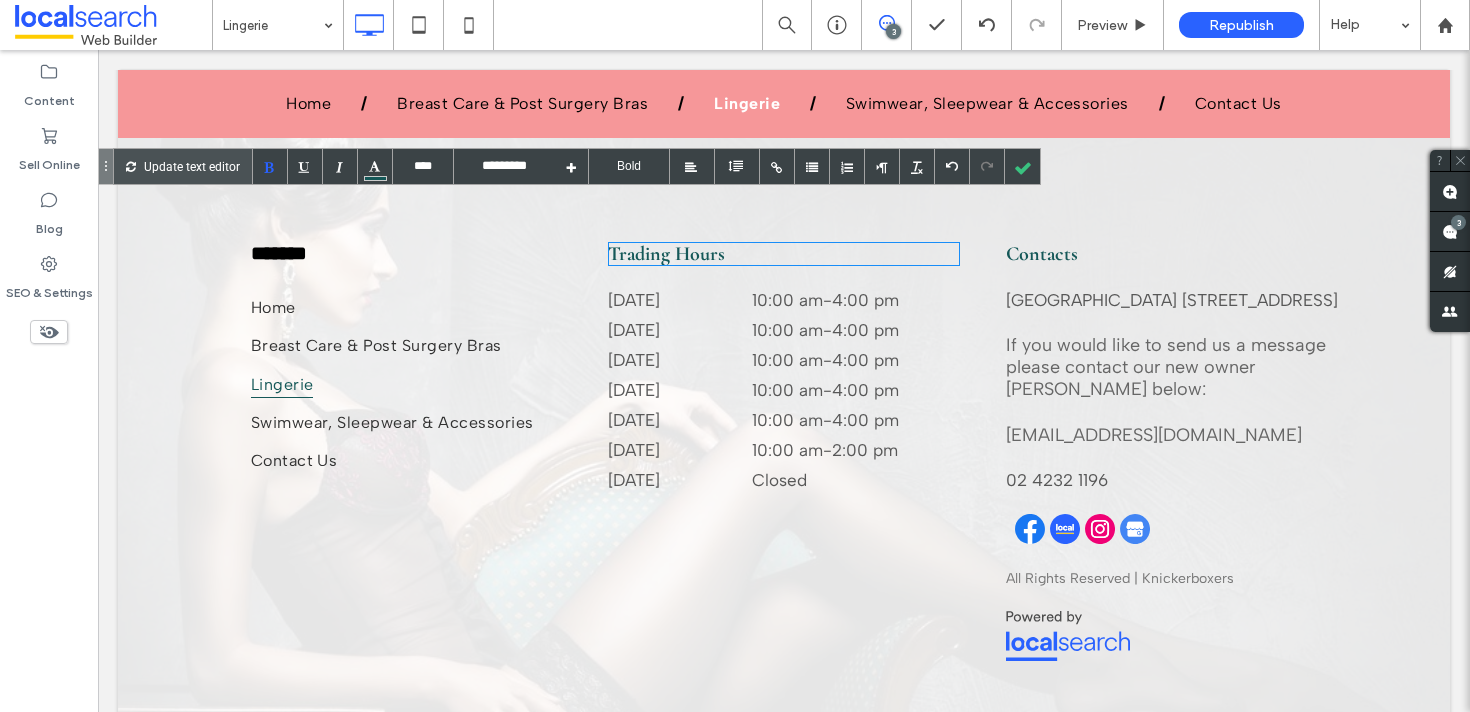 click on "Trading Hours" at bounding box center (666, 254) 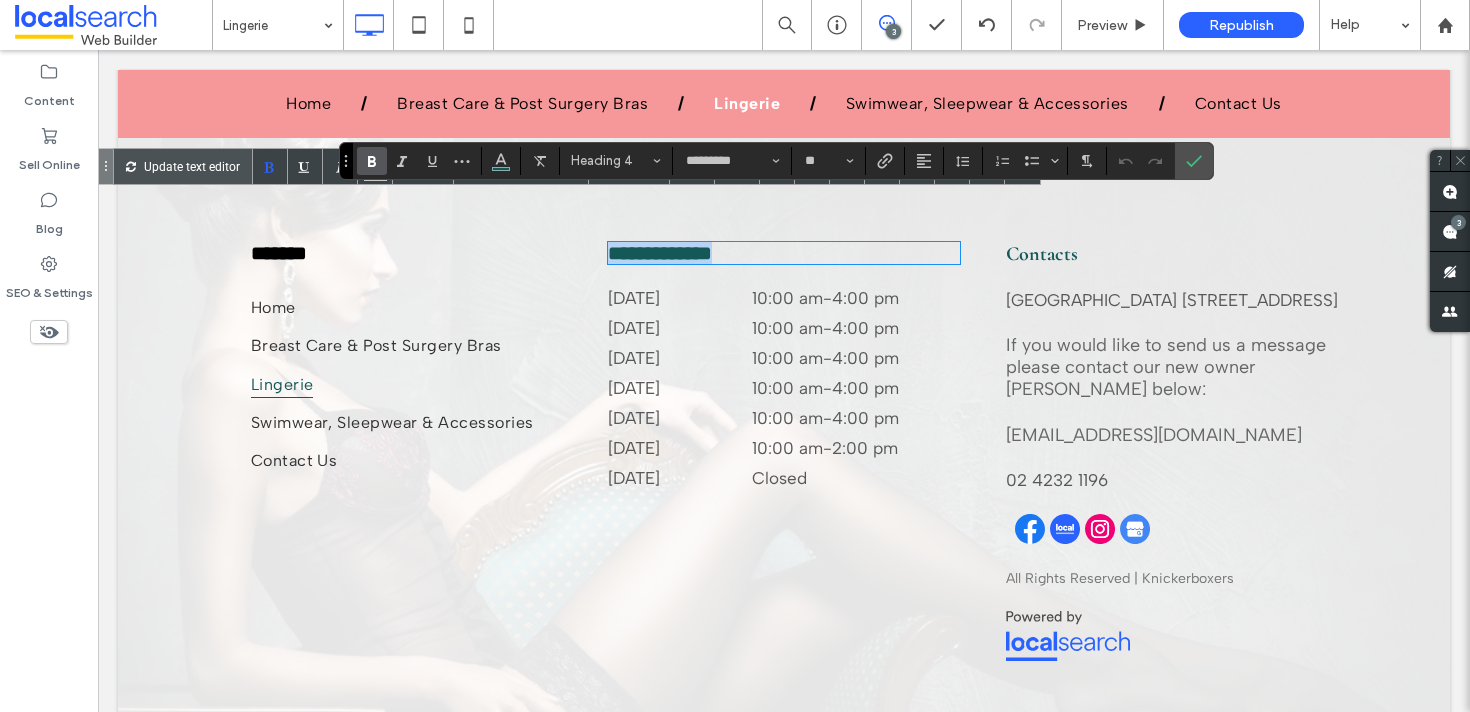 click on "**********" at bounding box center [660, 253] 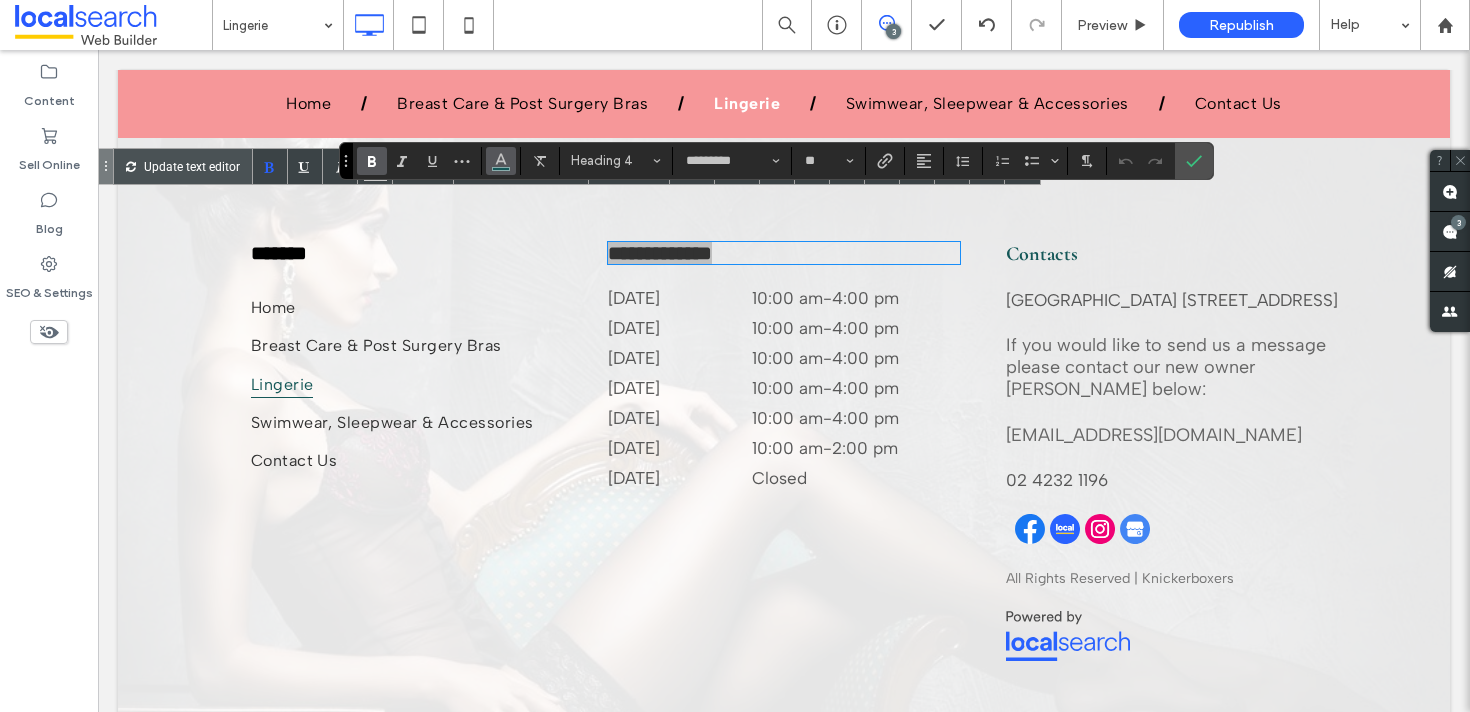 click at bounding box center (501, 161) 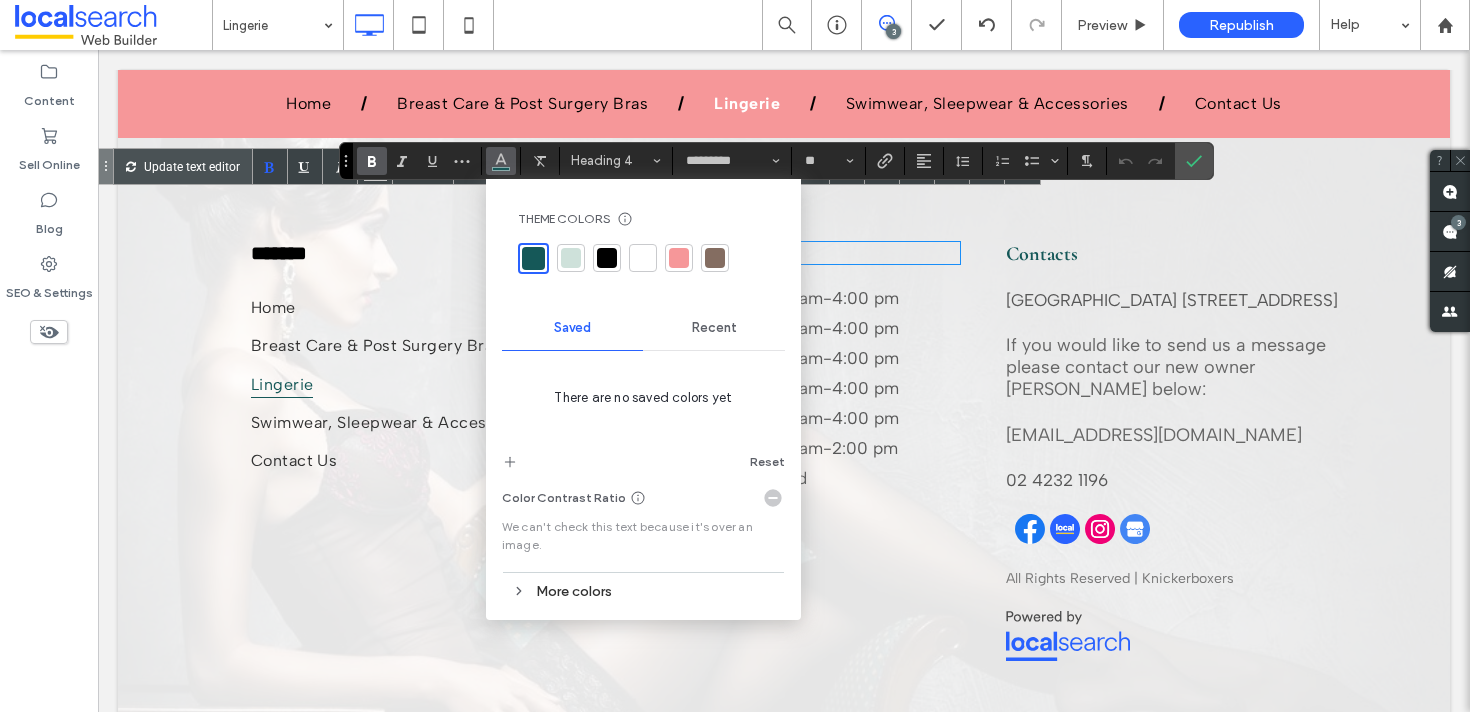 click at bounding box center (643, 258) 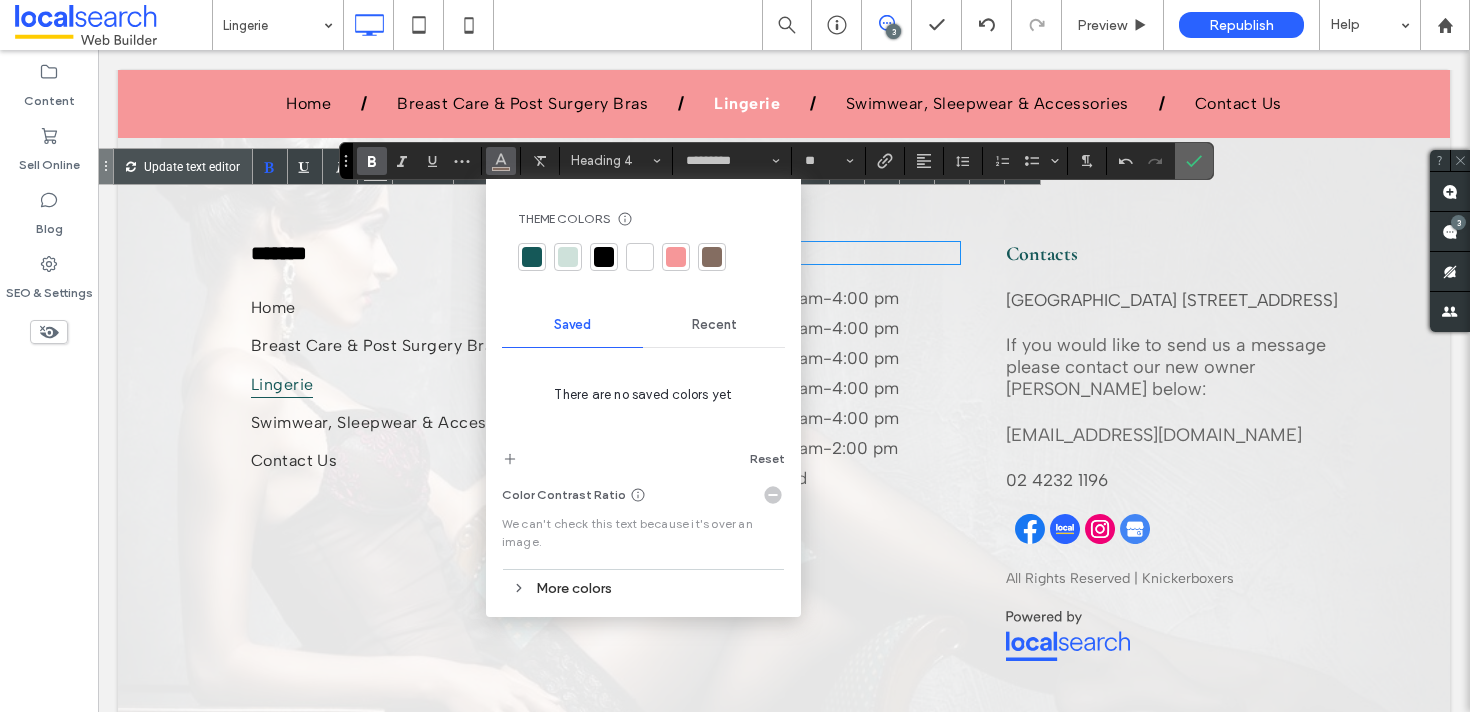 click at bounding box center [1194, 161] 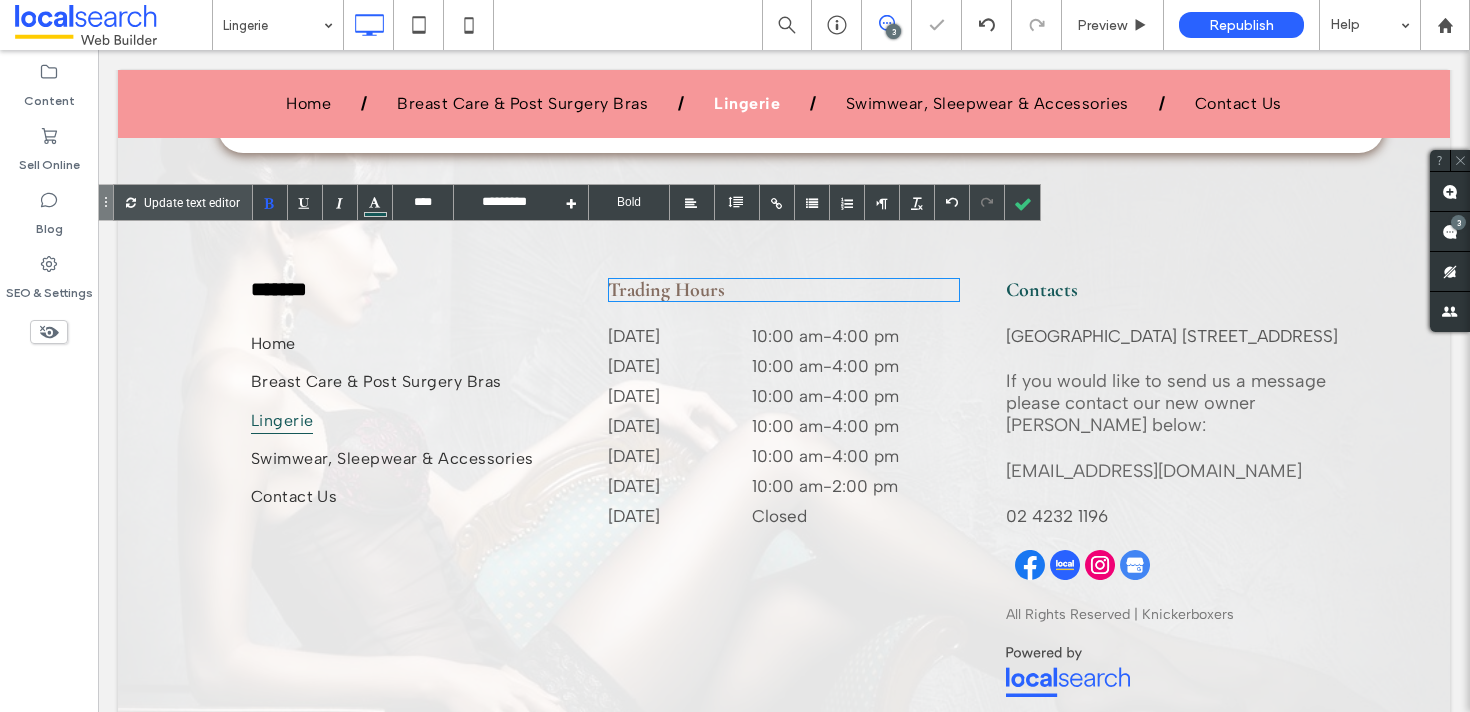 scroll, scrollTop: 2161, scrollLeft: 0, axis: vertical 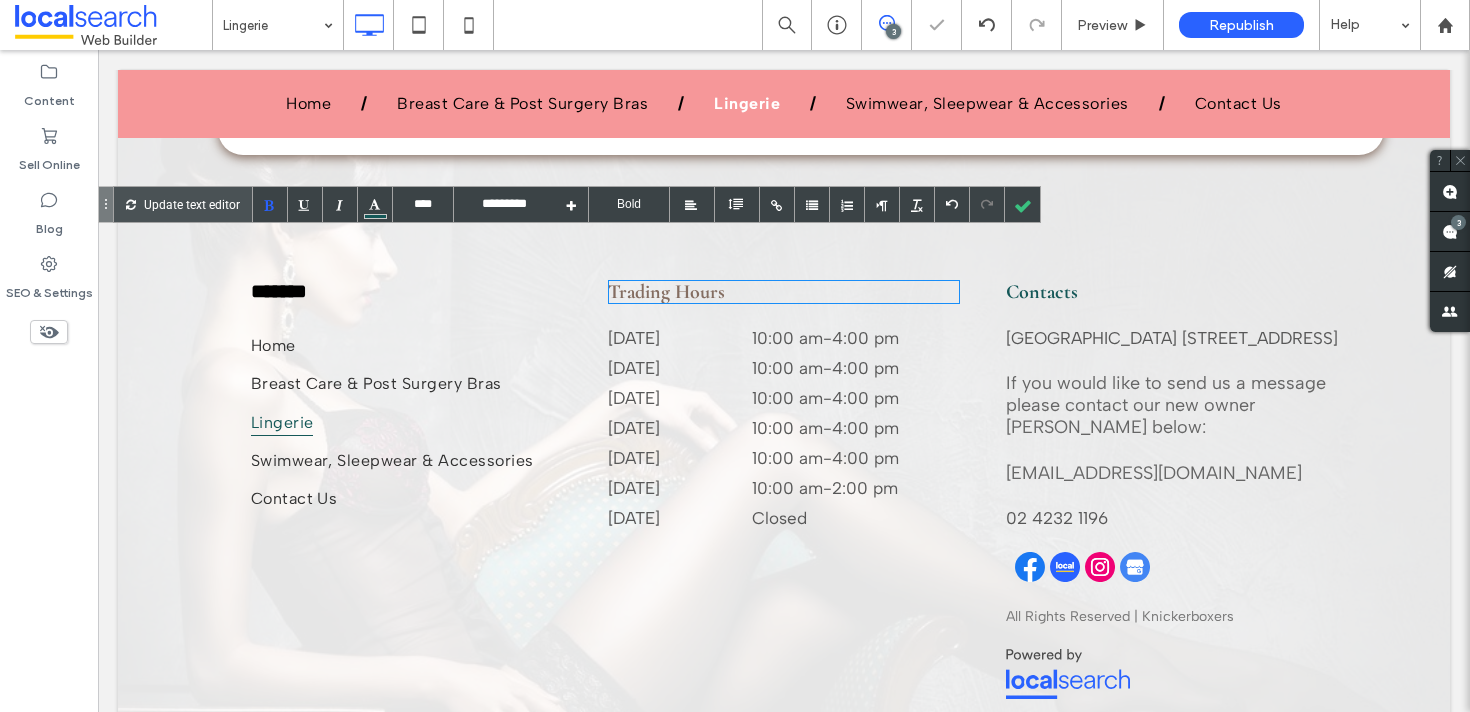 click on "Trading Hours" at bounding box center (666, 292) 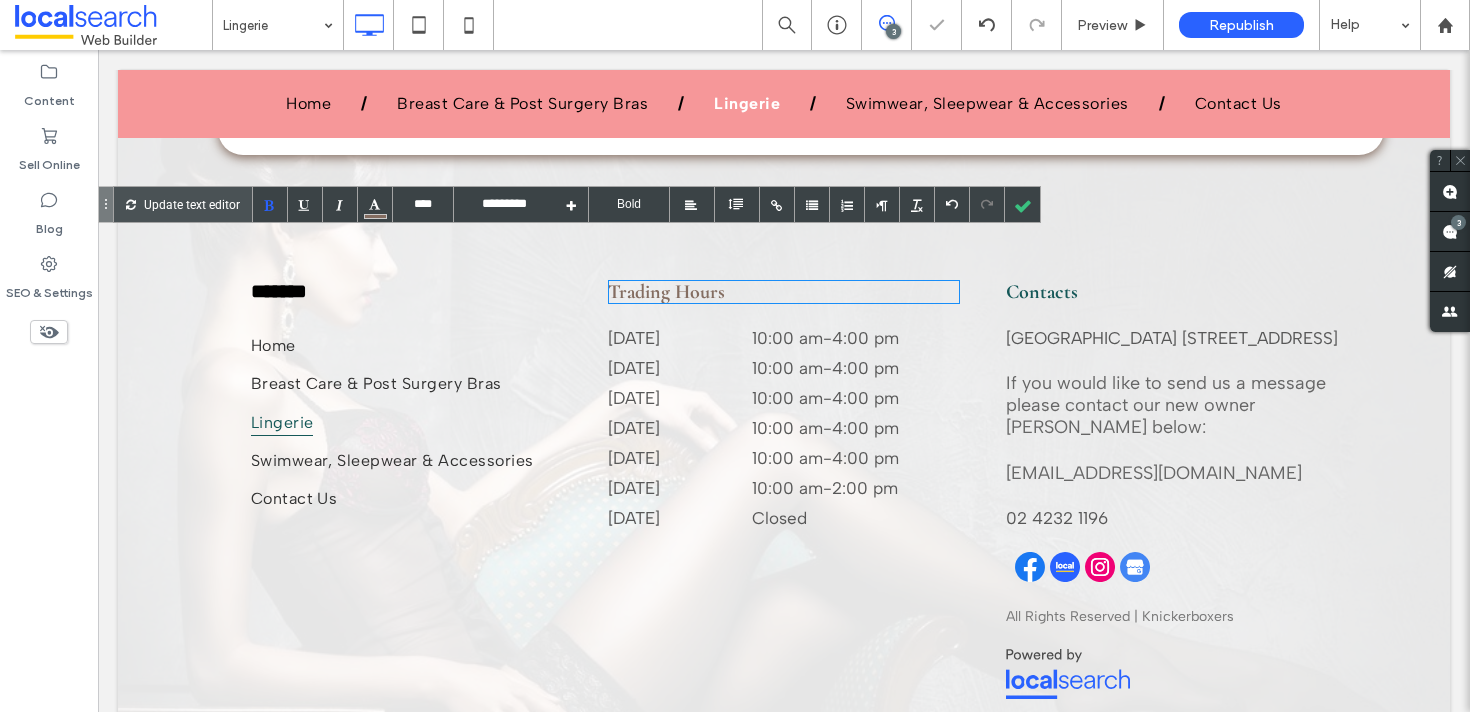 type on "*********" 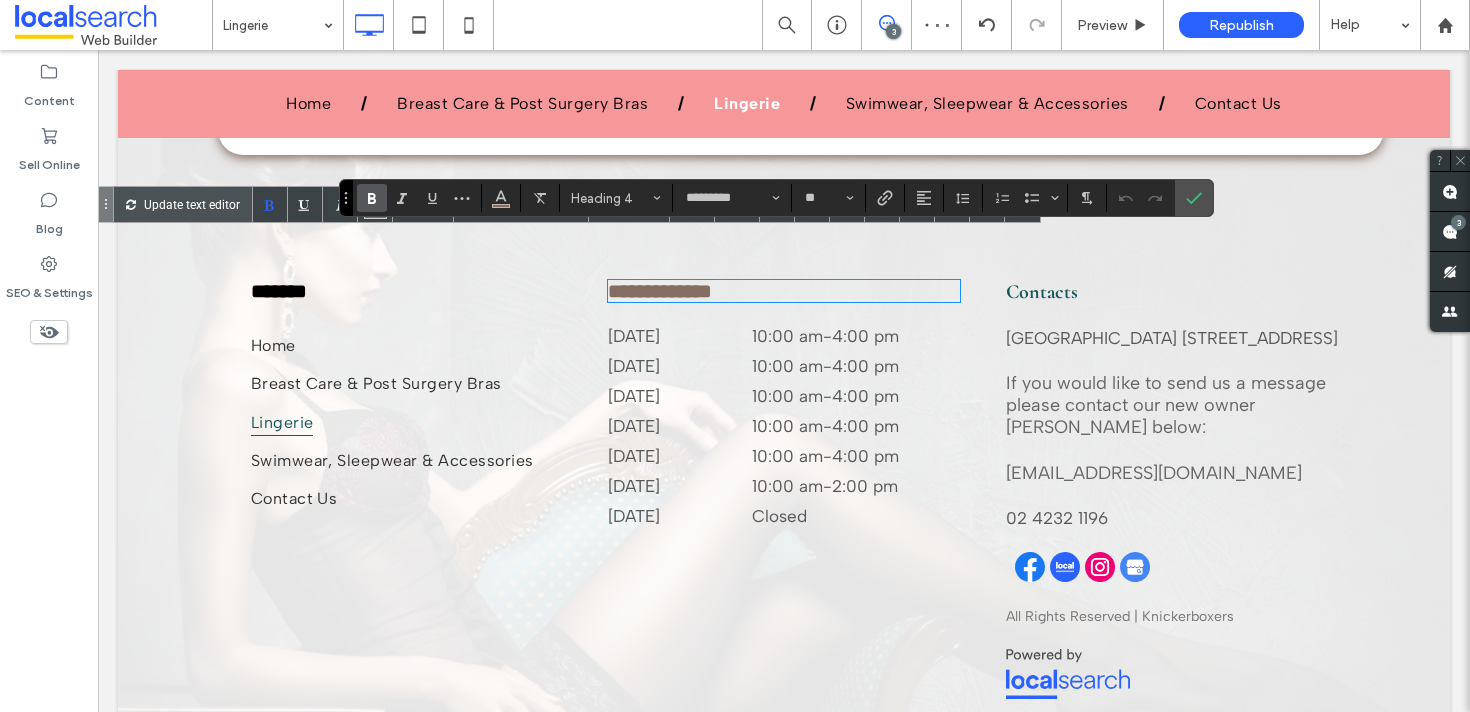 click on "**********" at bounding box center (660, 291) 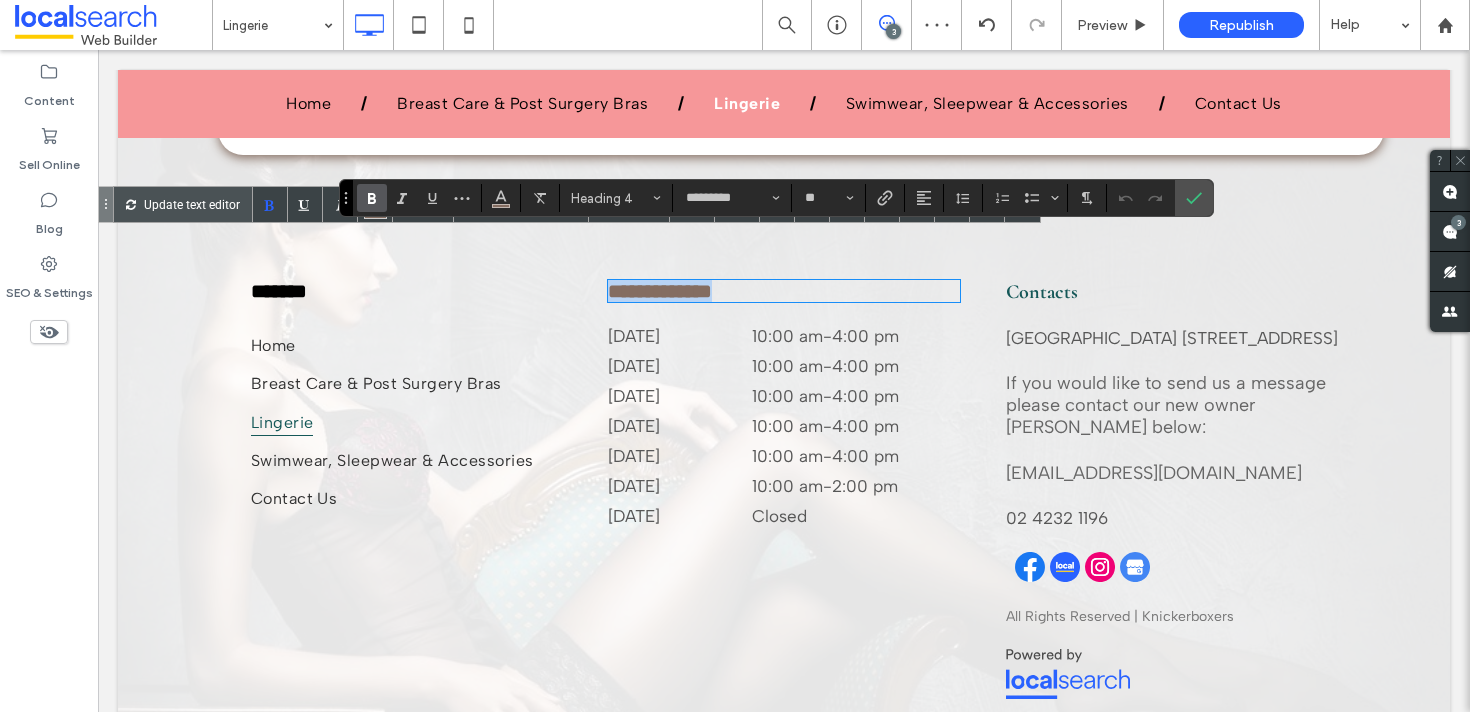 click on "**********" at bounding box center (660, 291) 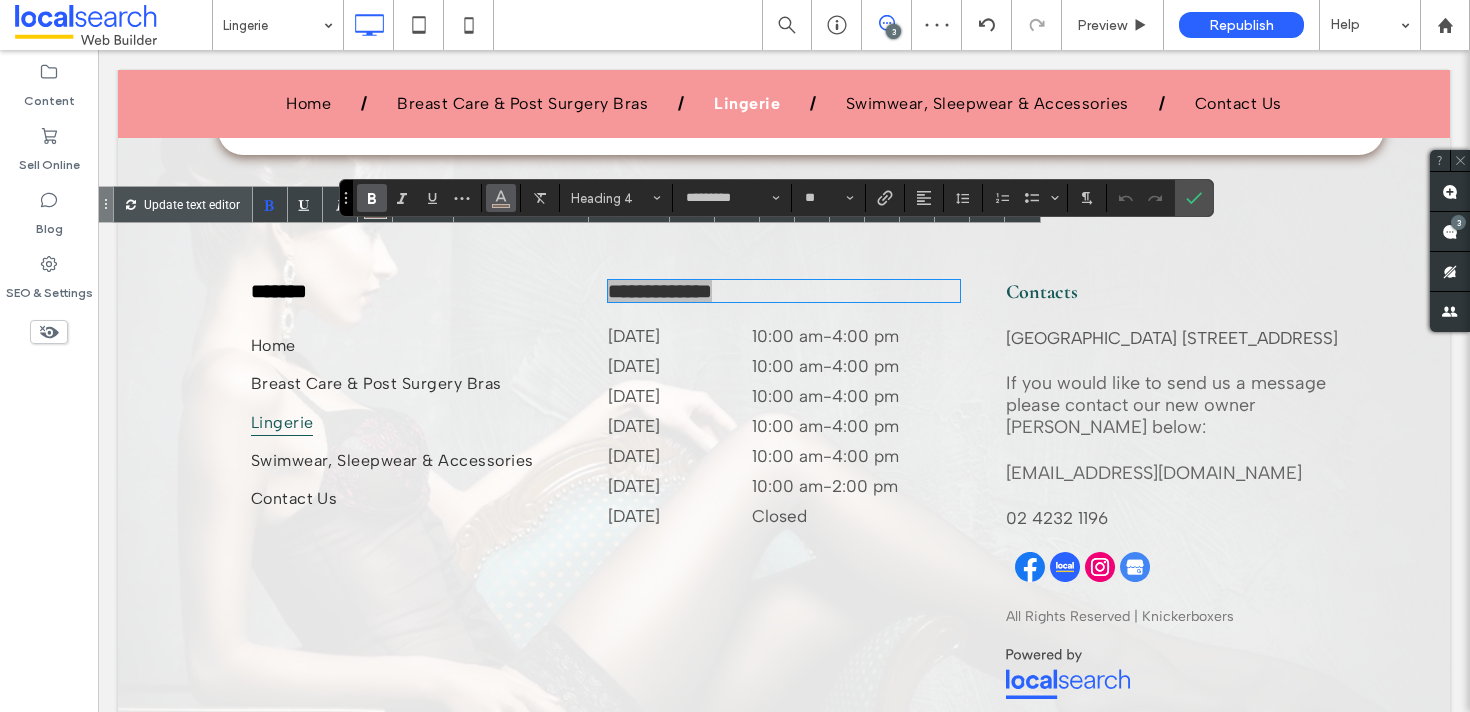 click 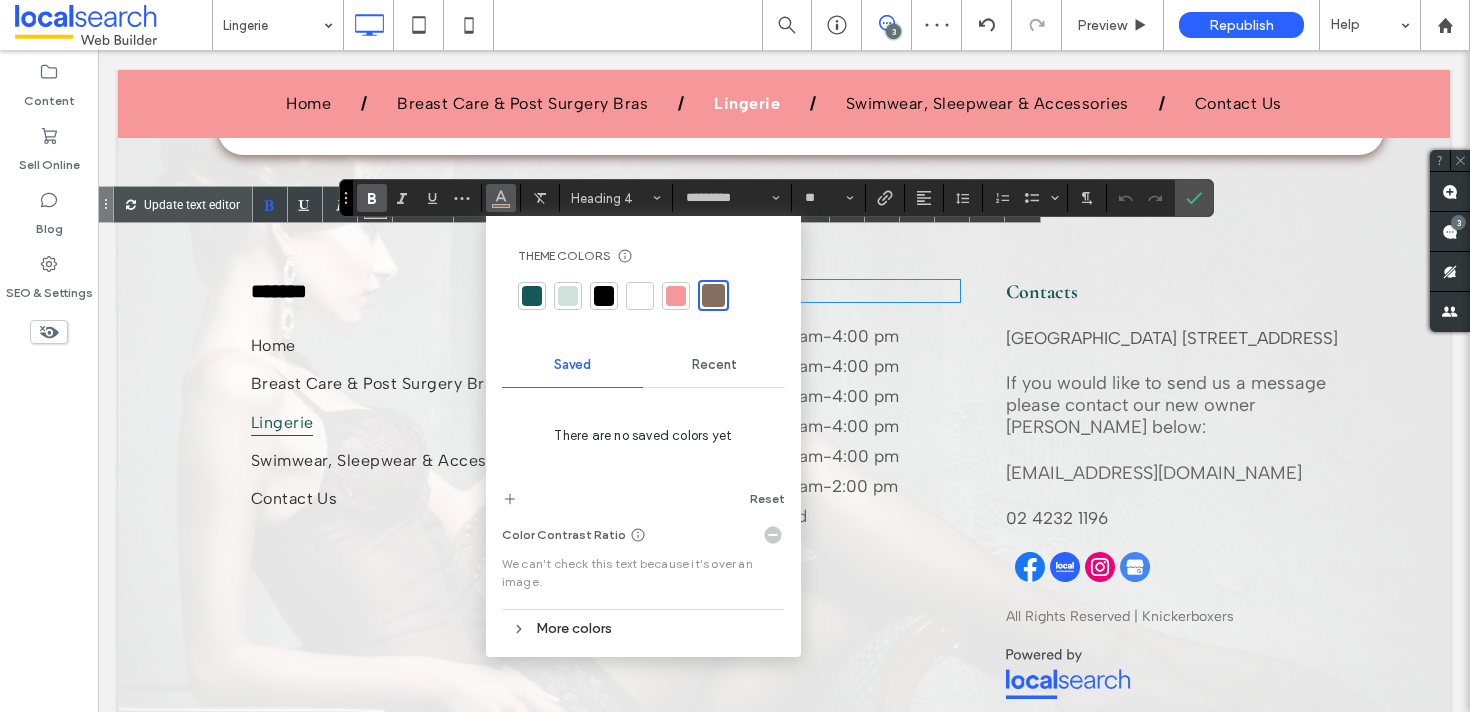 click at bounding box center [604, 296] 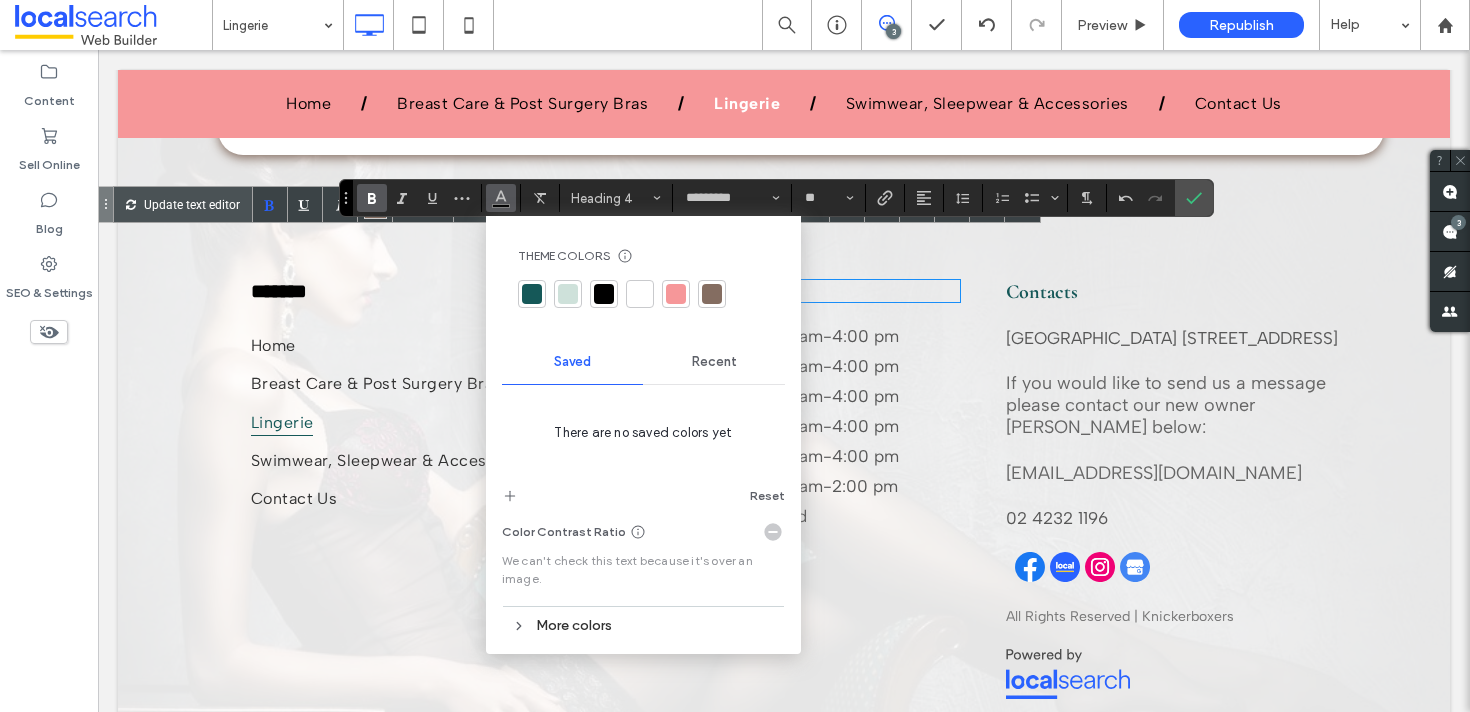 click at bounding box center [604, 294] 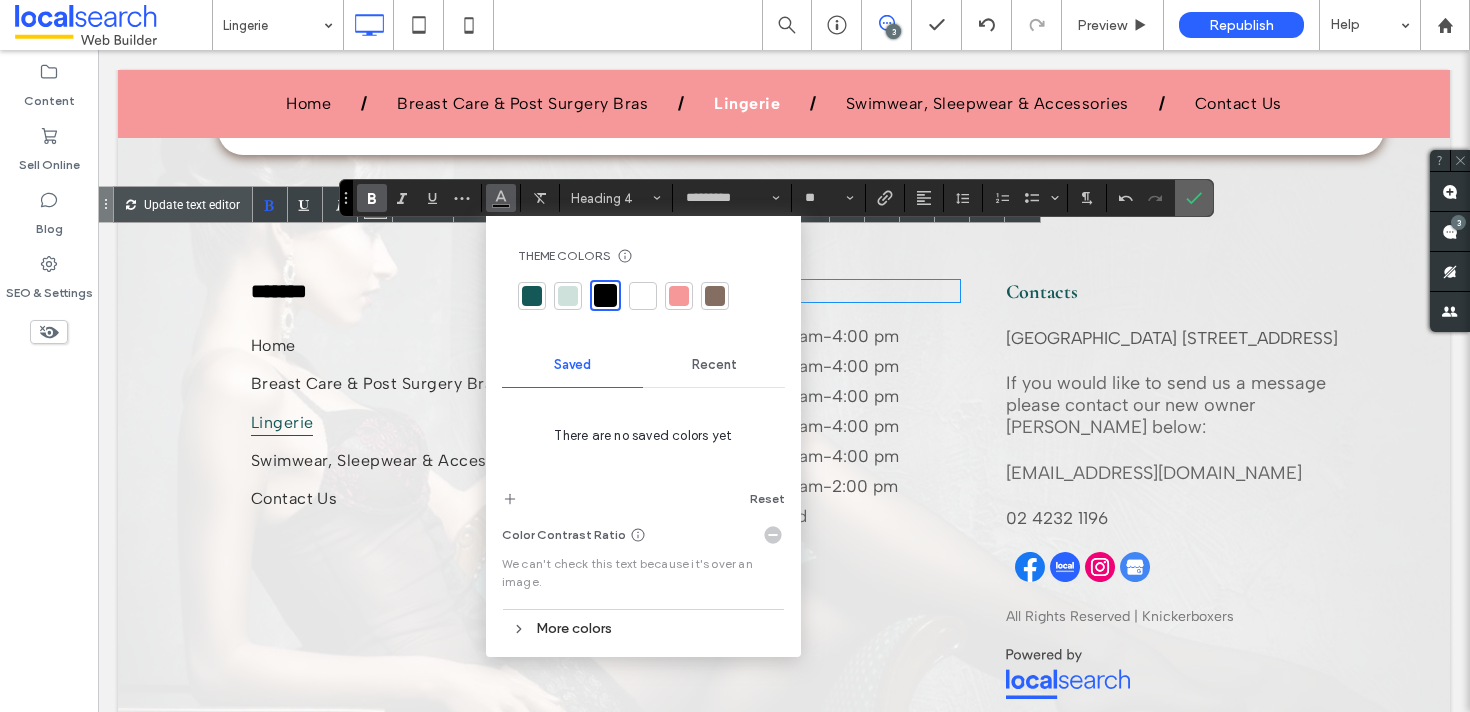 click at bounding box center (1194, 198) 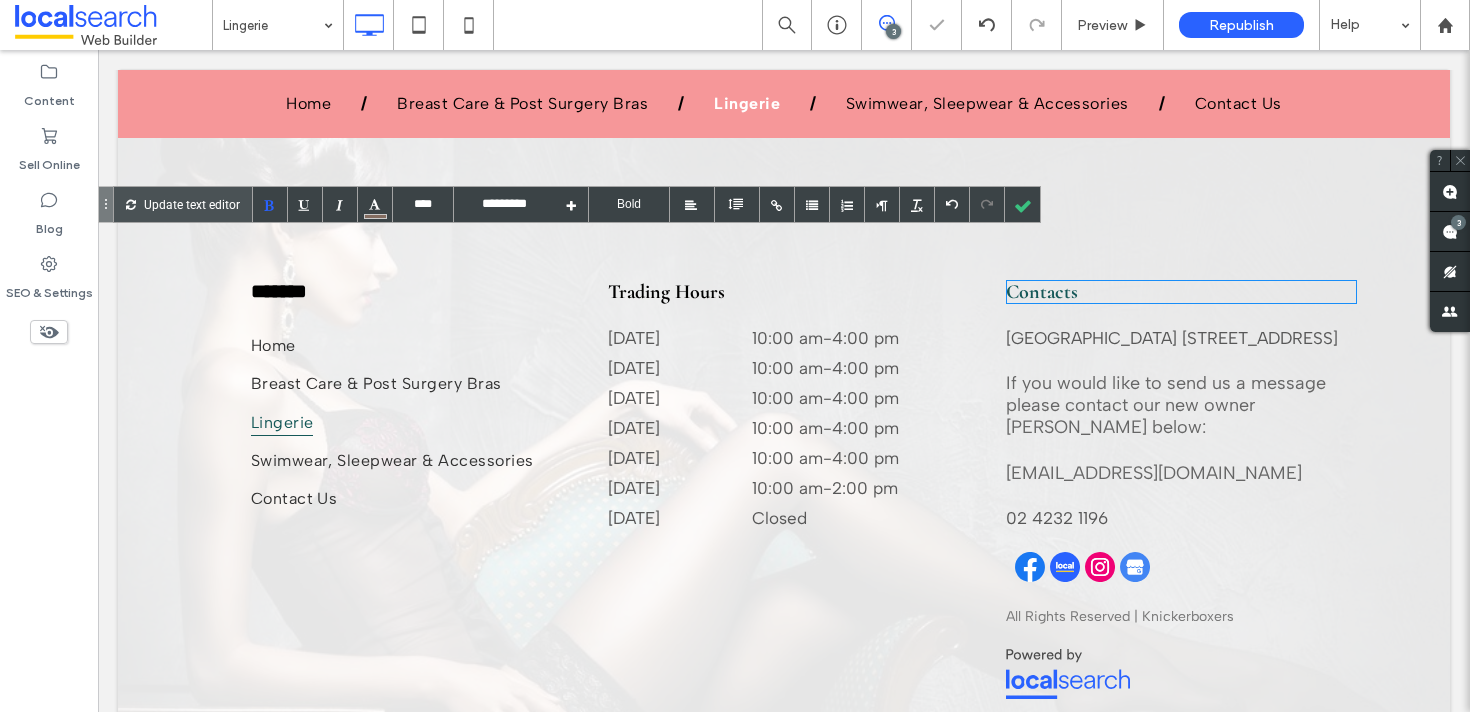 click on "Contacts" at bounding box center [1042, 292] 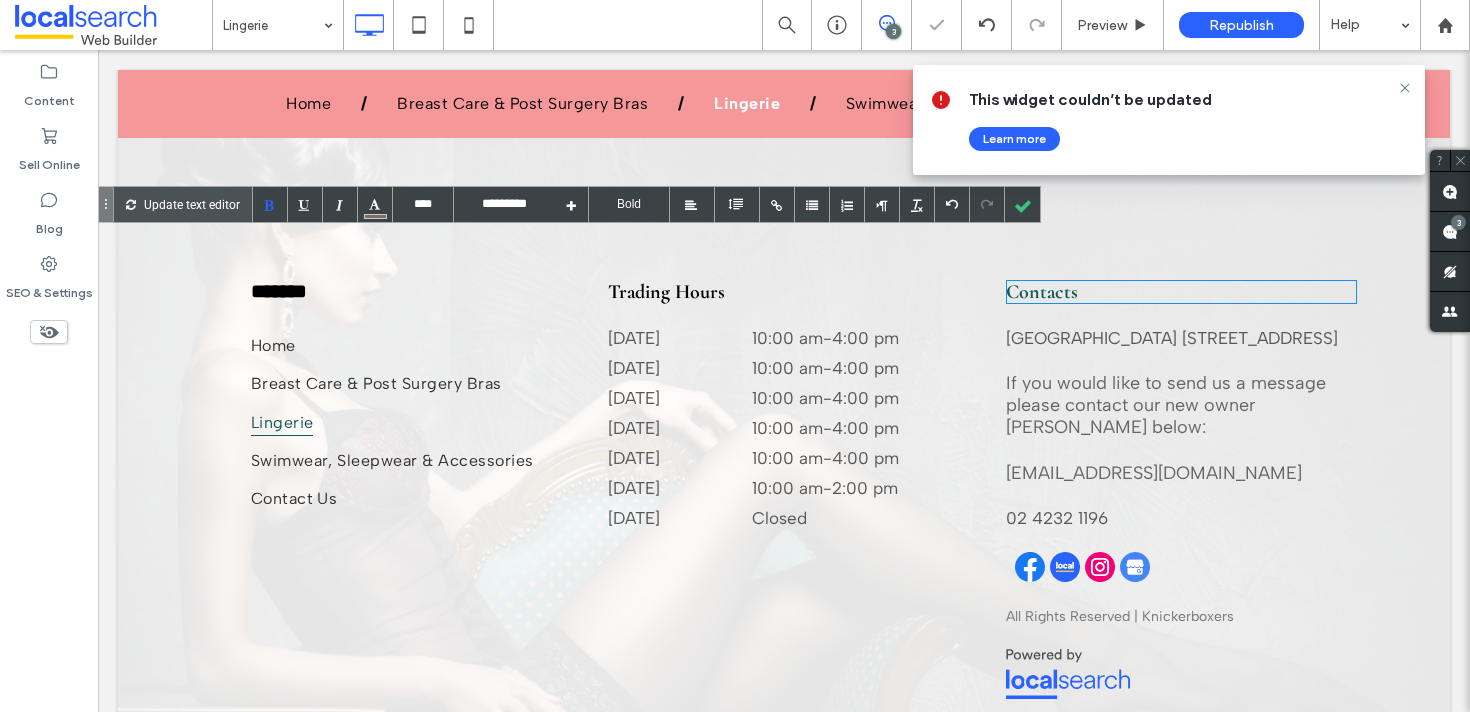 click on "Contacts" at bounding box center [1042, 292] 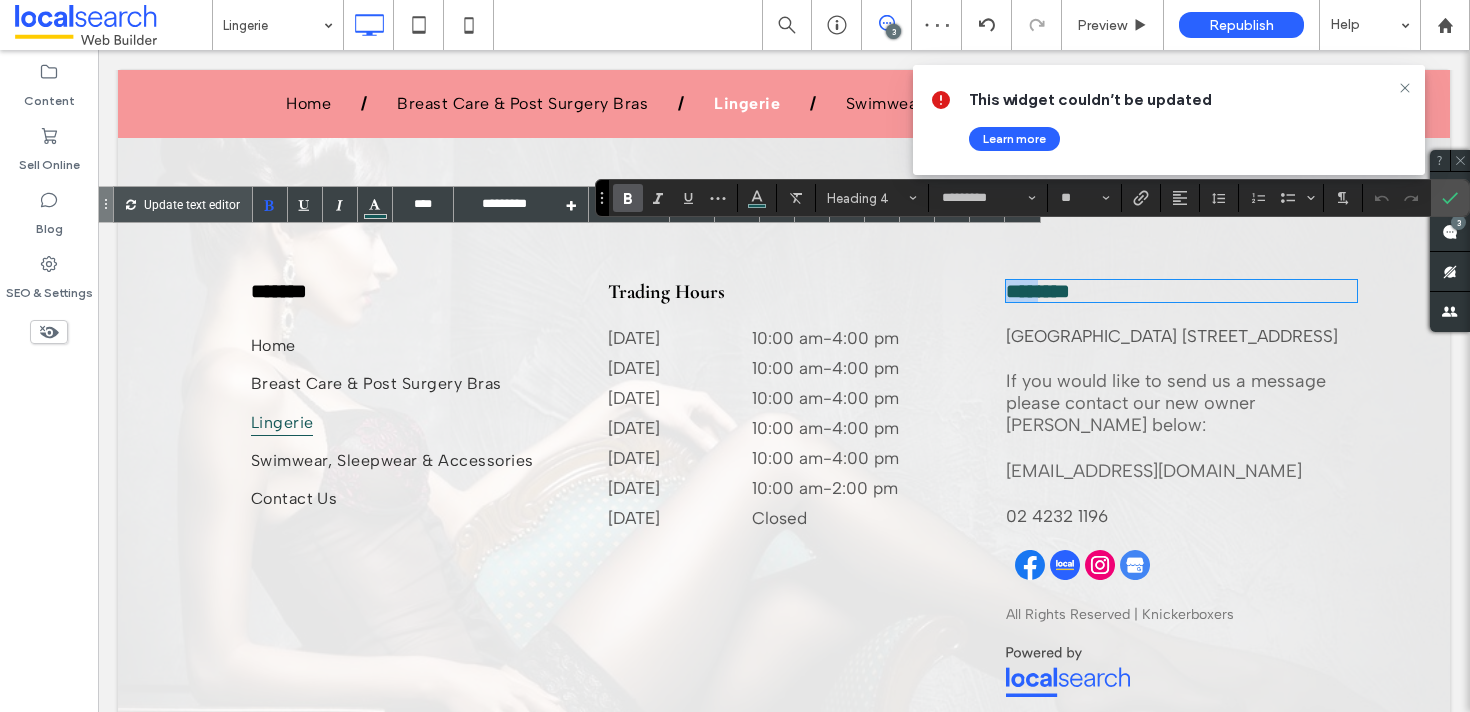 click on "********" at bounding box center [1038, 291] 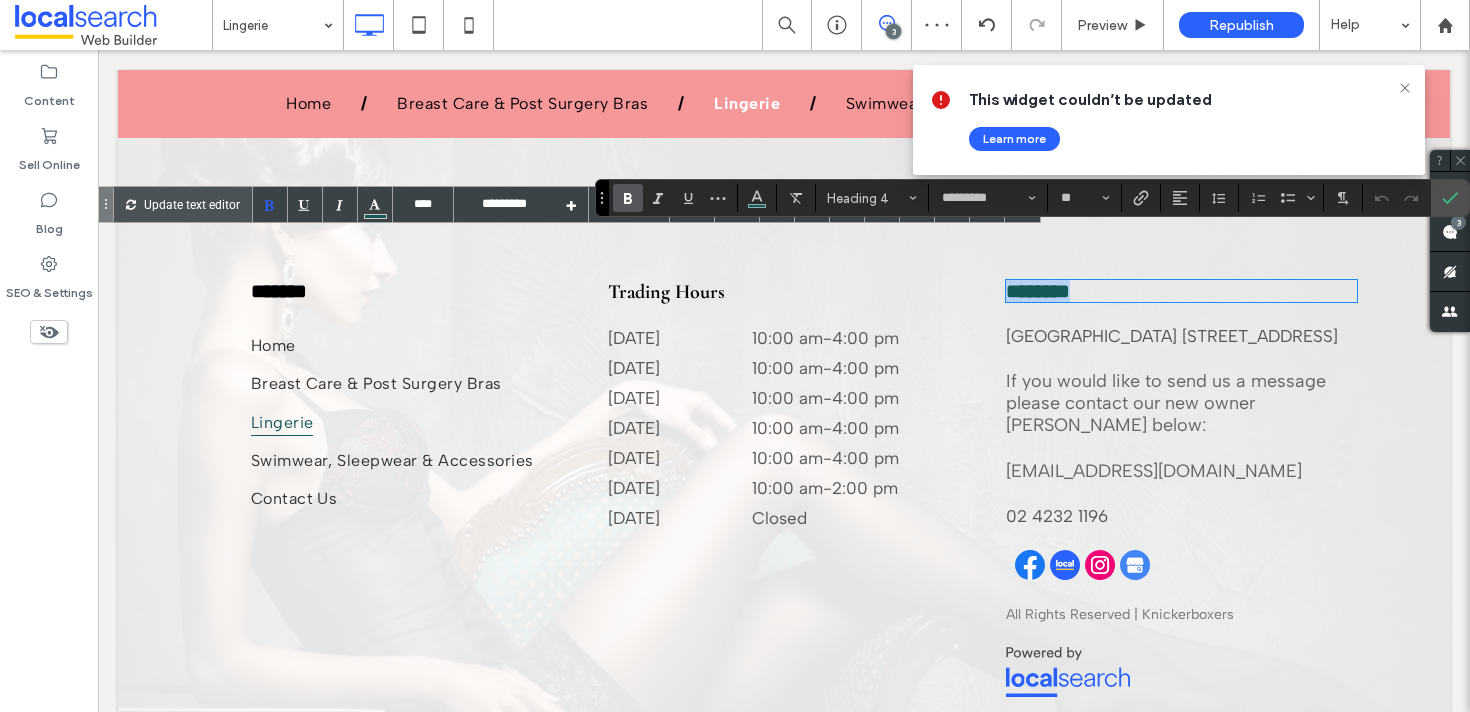click on "********" at bounding box center (1038, 291) 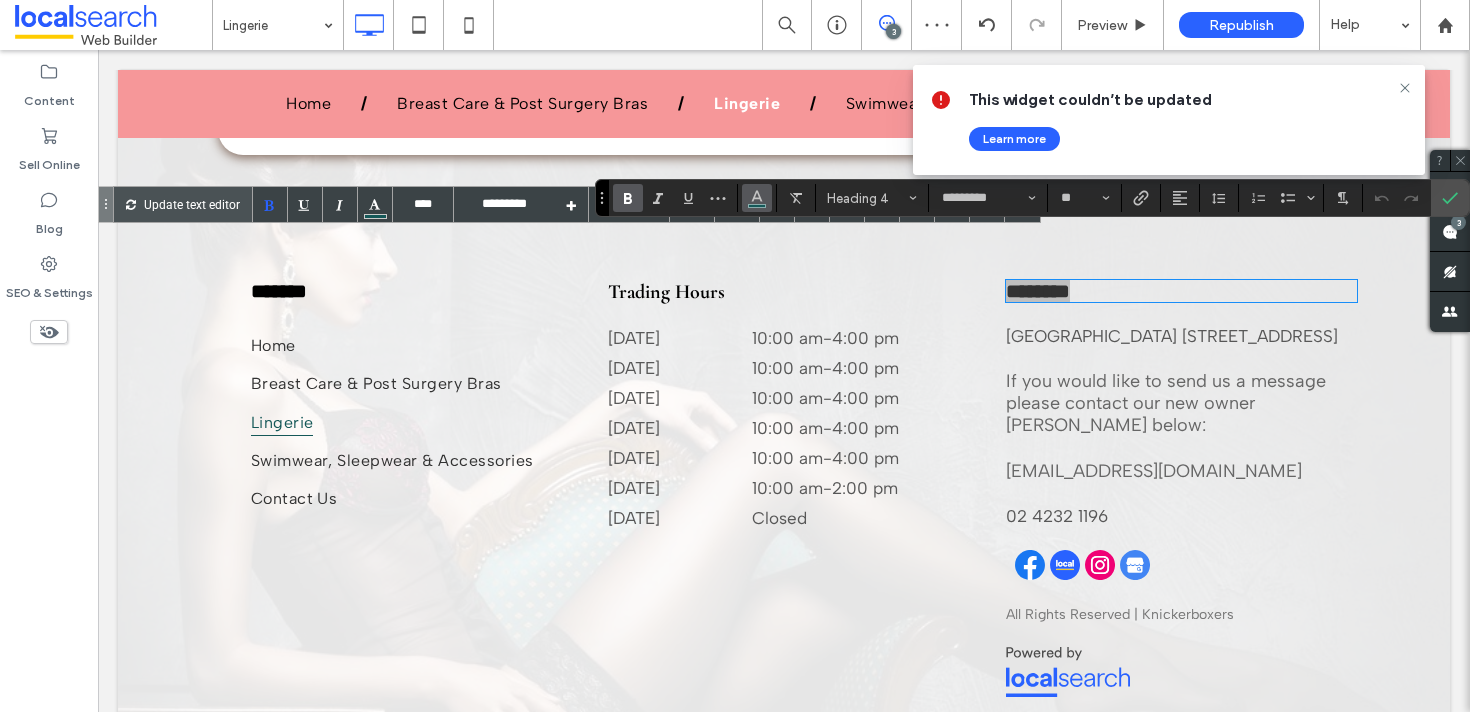 click at bounding box center (757, 198) 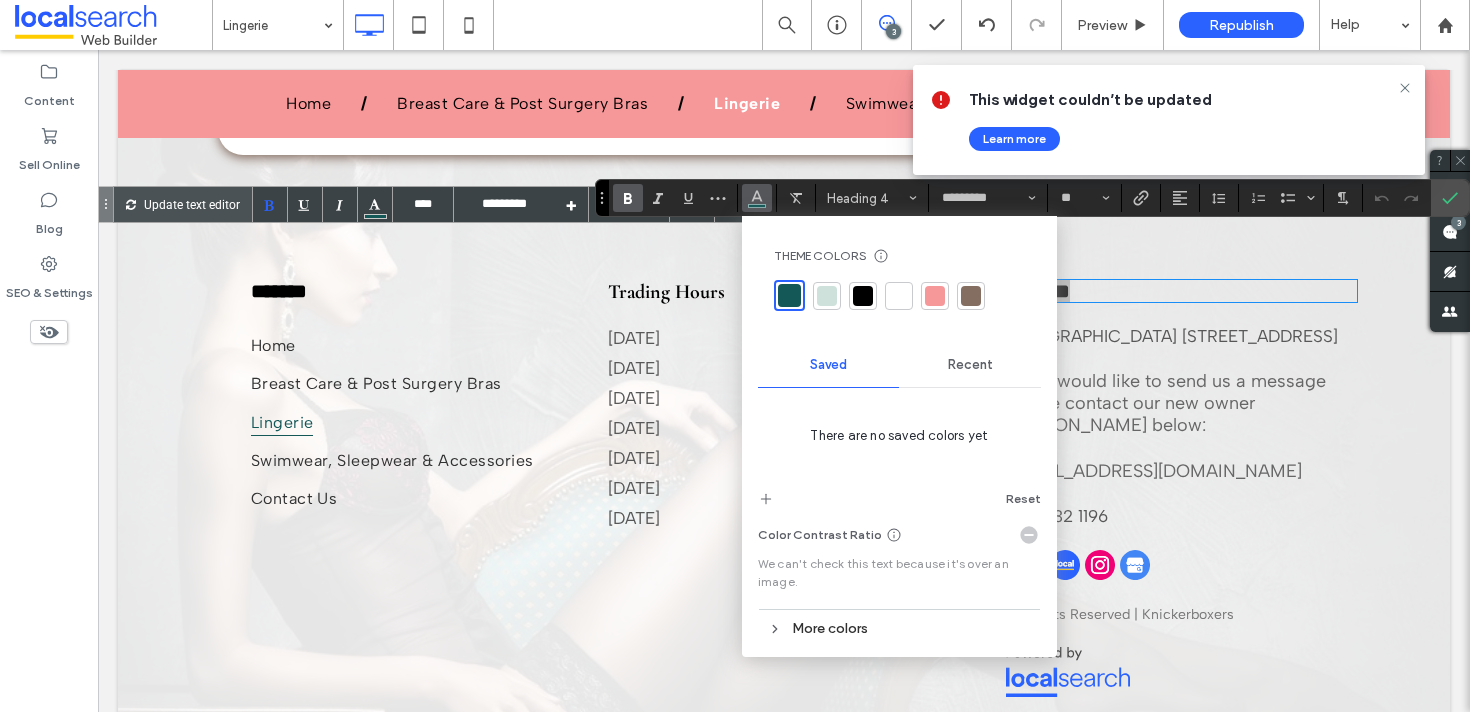 click at bounding box center [899, 295] 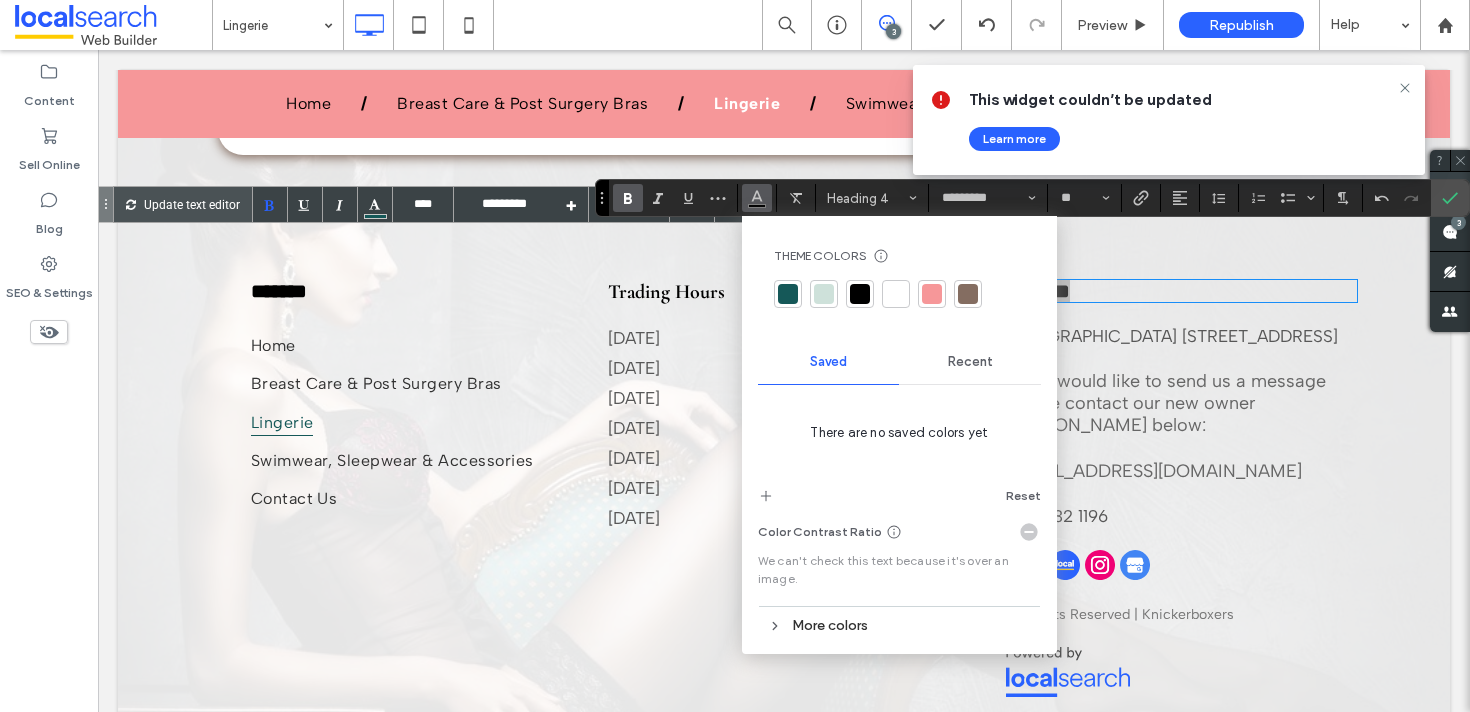 click at bounding box center (1450, 198) 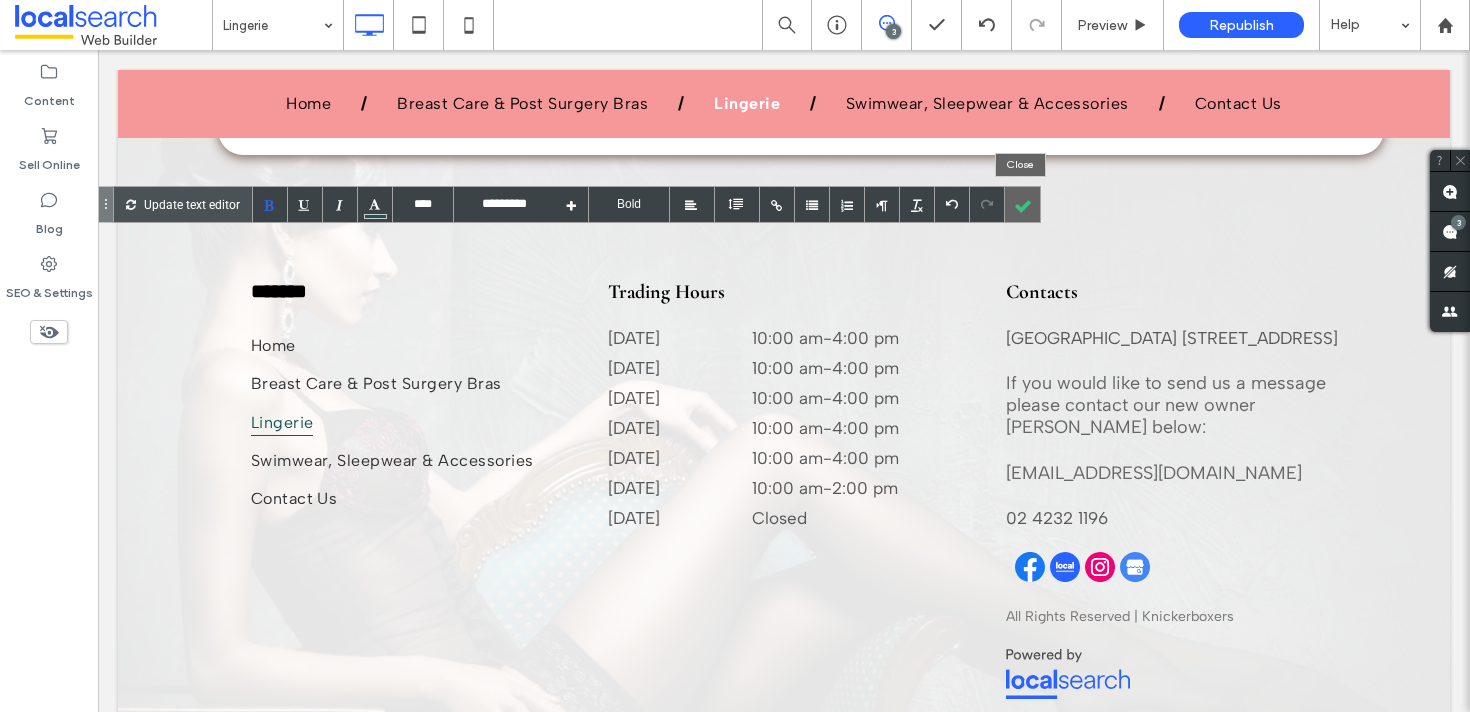 click at bounding box center (1022, 204) 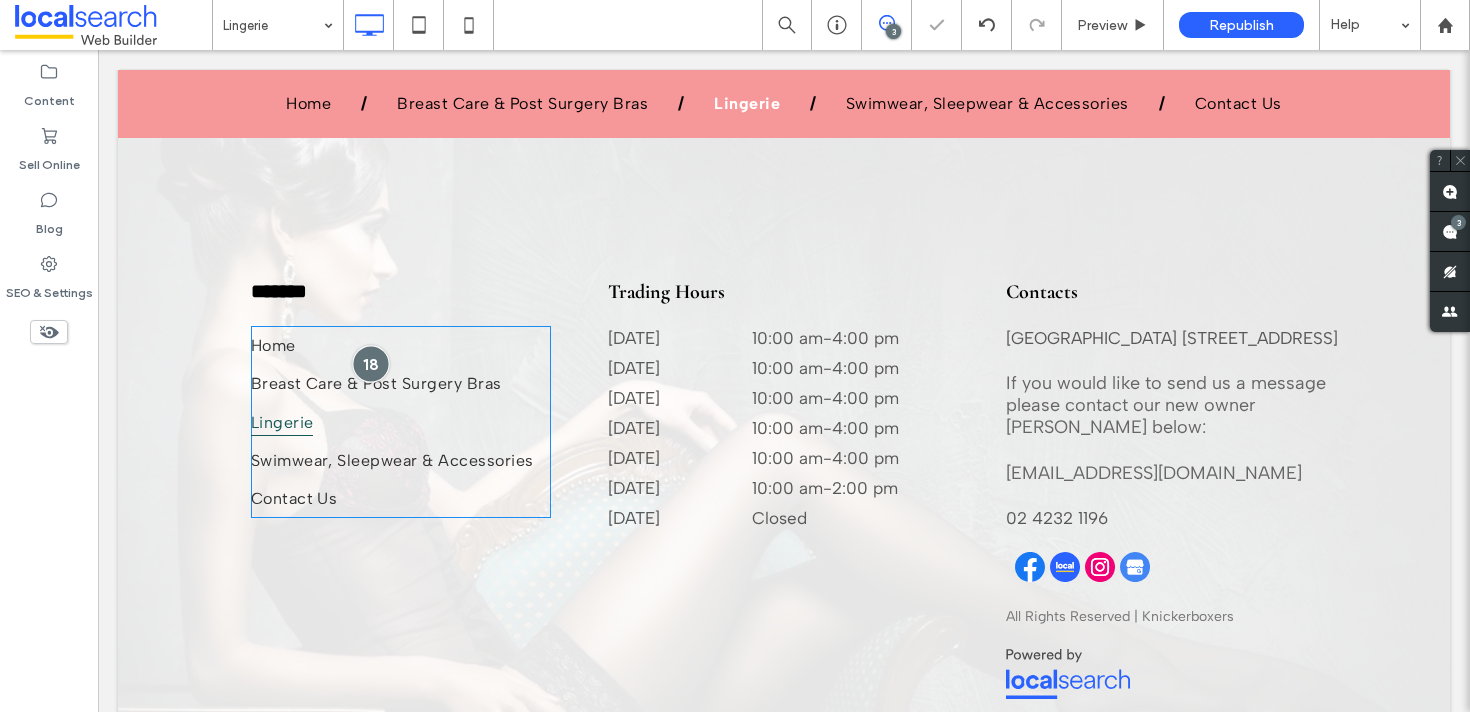 click at bounding box center [370, 363] 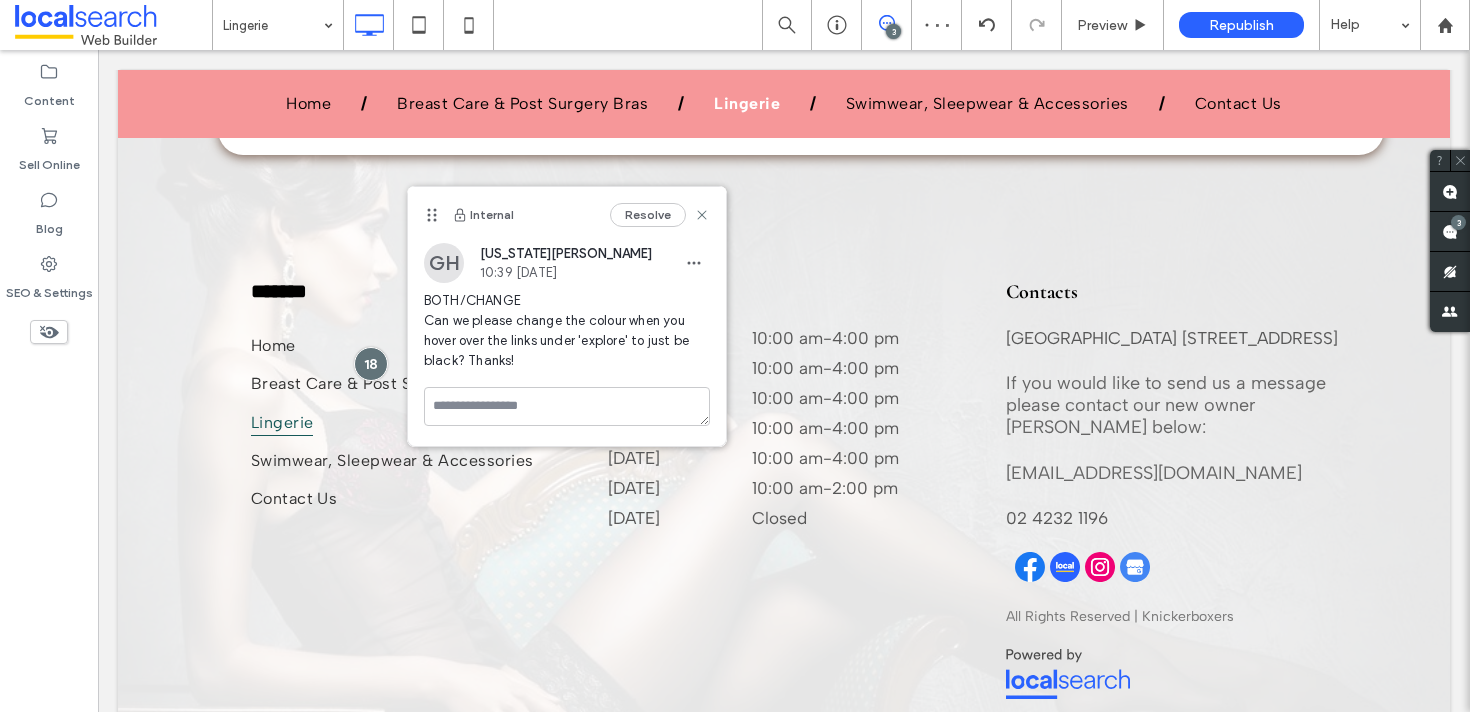 click on "BOTH/CHANGE
Can we please change the colour when you hover over the links under 'explore' to just be black? Thanks!" at bounding box center (567, 331) 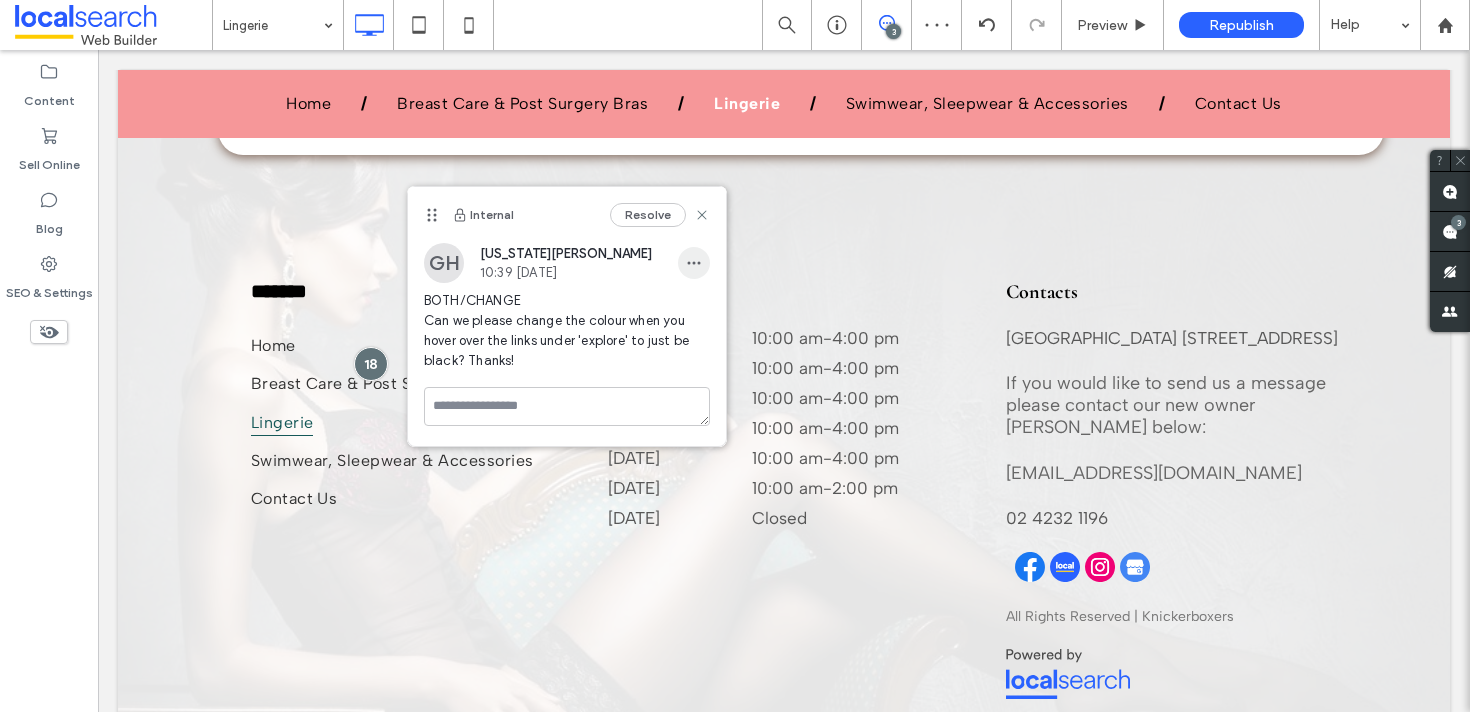 click at bounding box center [694, 263] 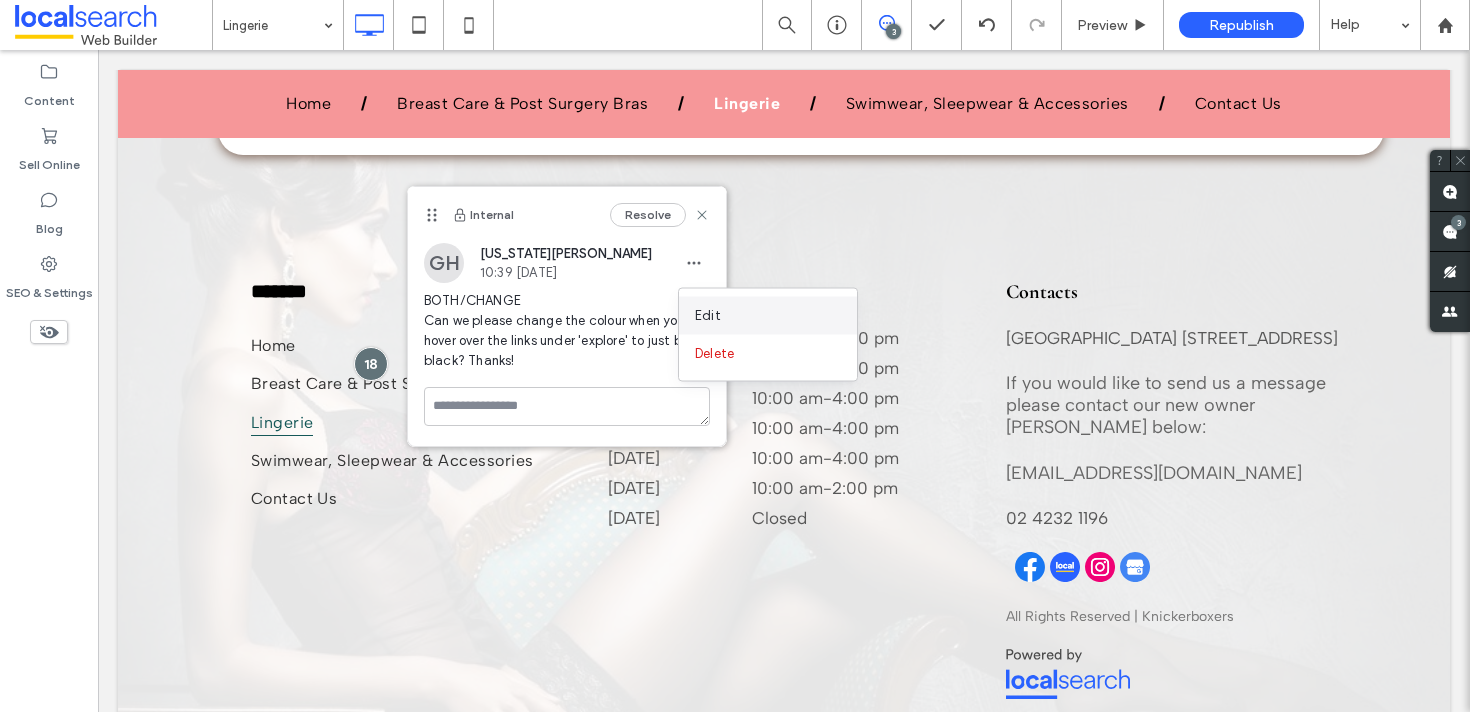 click on "Edit" at bounding box center (768, 316) 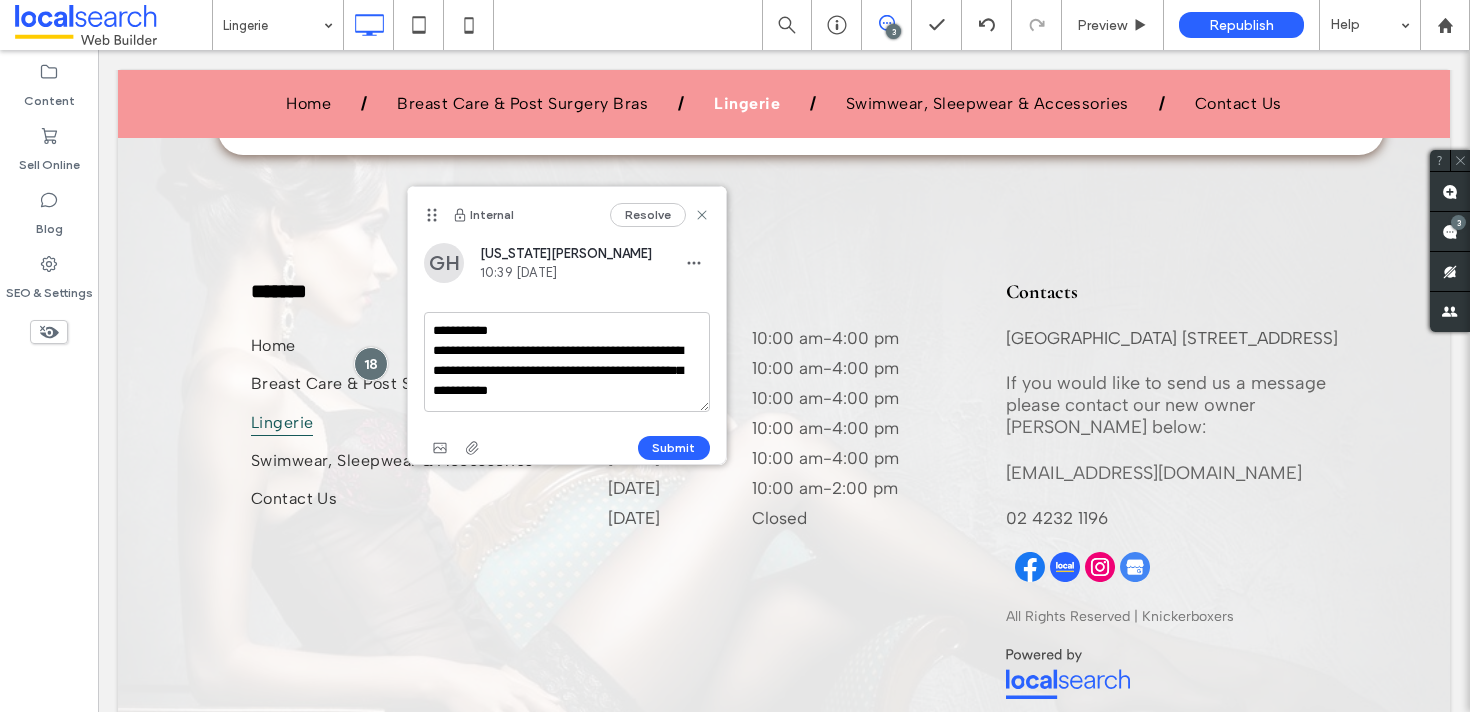 click on "Resolve" at bounding box center (660, 215) 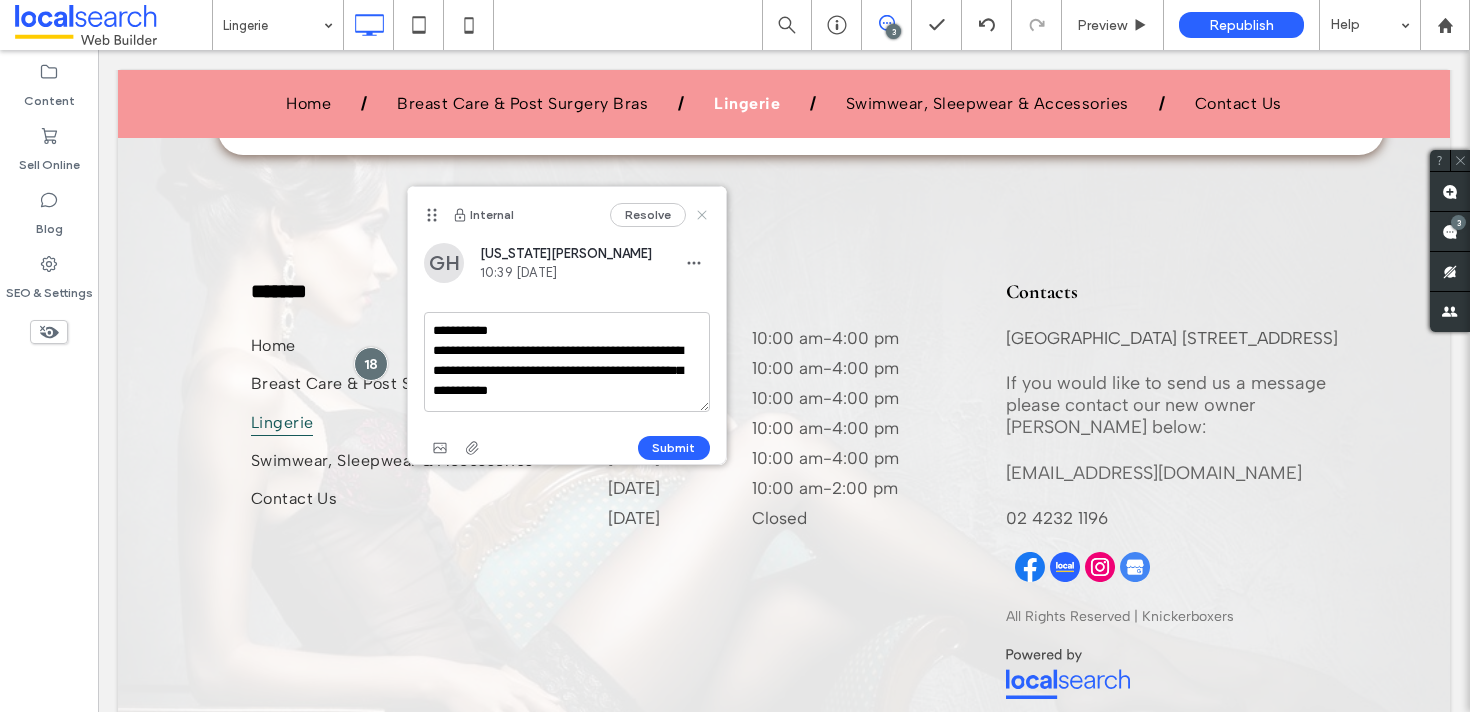 drag, startPoint x: 702, startPoint y: 212, endPoint x: 819, endPoint y: 34, distance: 213.00938 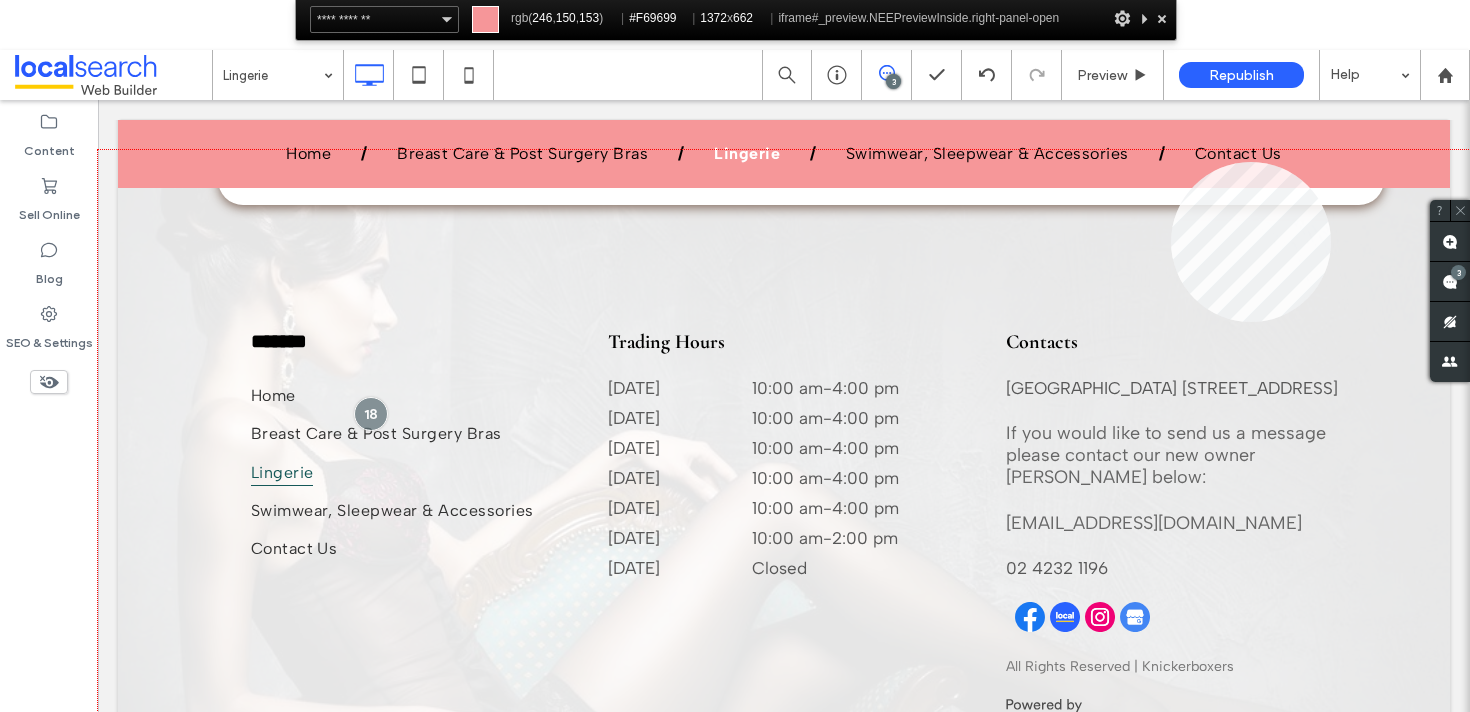 click at bounding box center (784, 481) 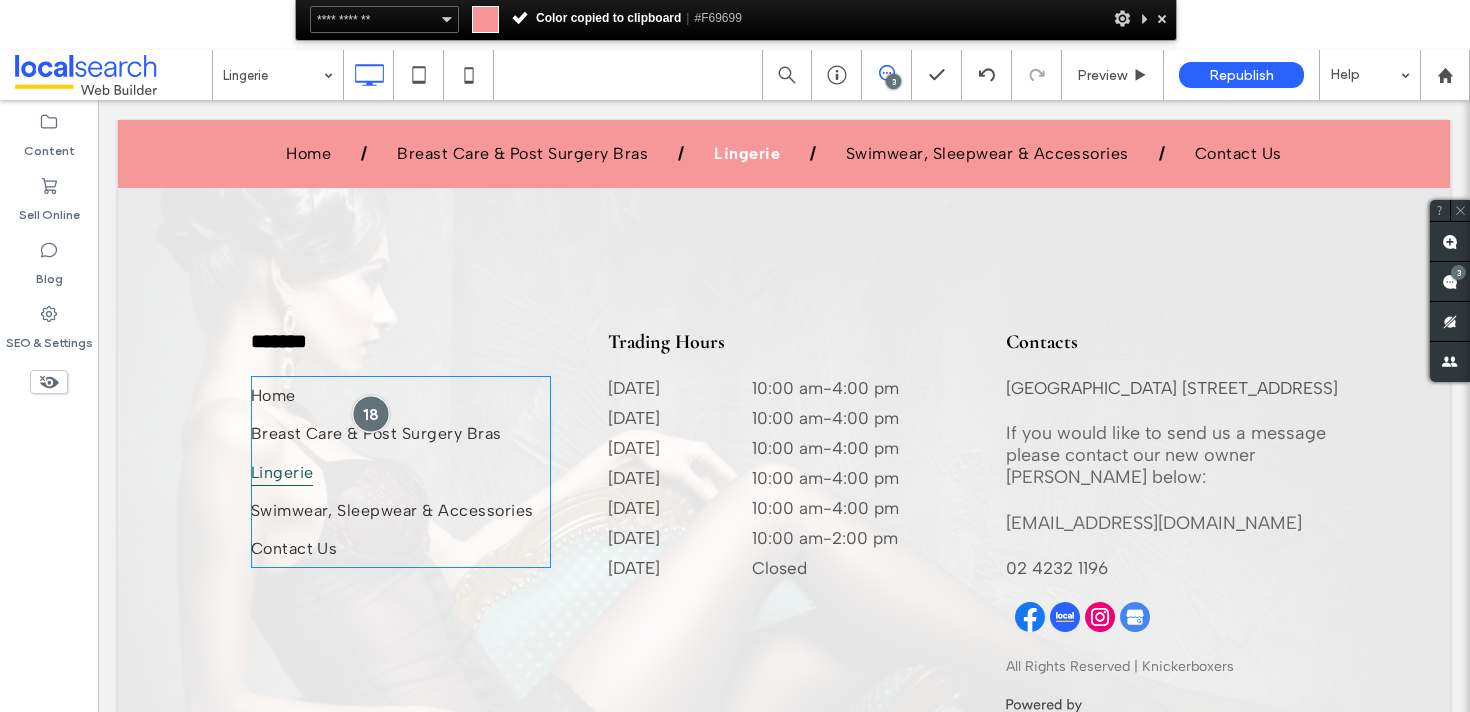 click at bounding box center (370, 413) 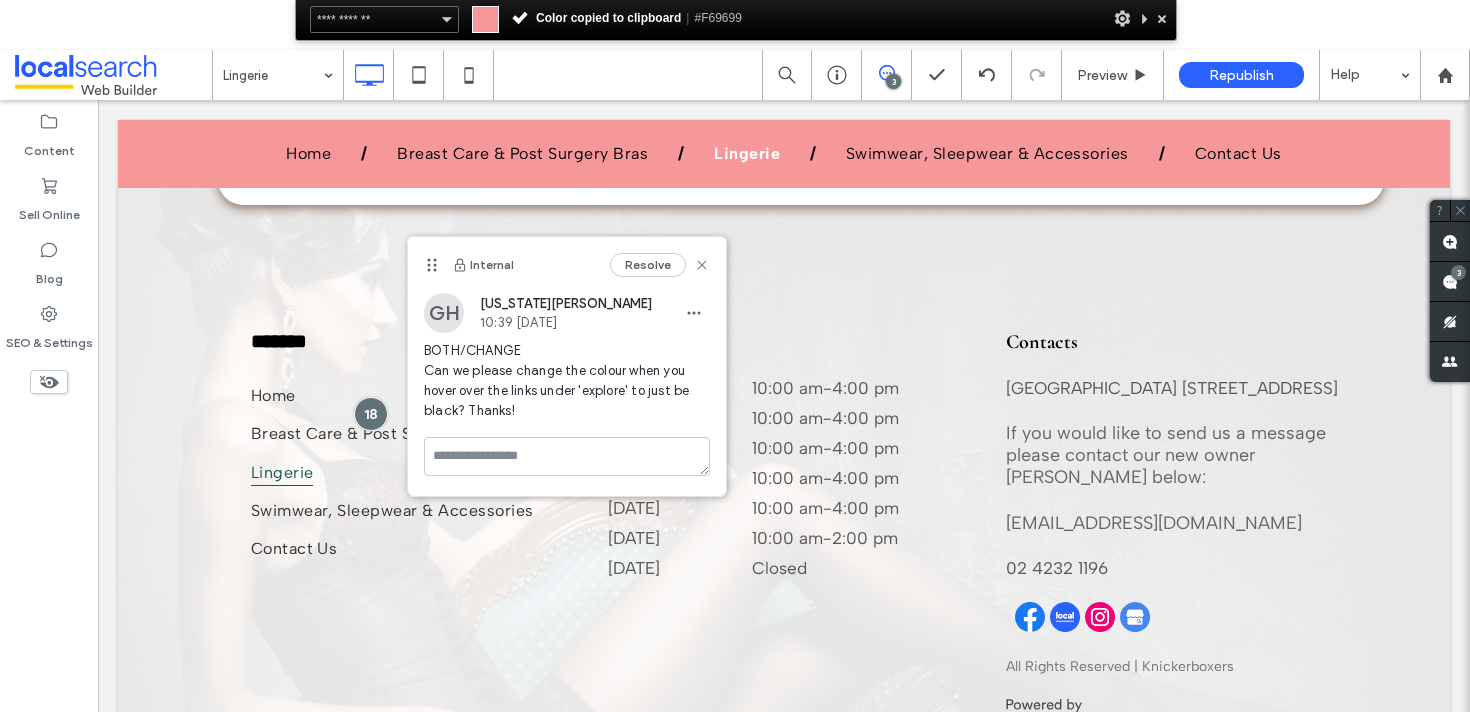 click on "BOTH/CHANGE
Can we please change the colour when you hover over the links under 'explore' to just be black? Thanks!" at bounding box center [567, 381] 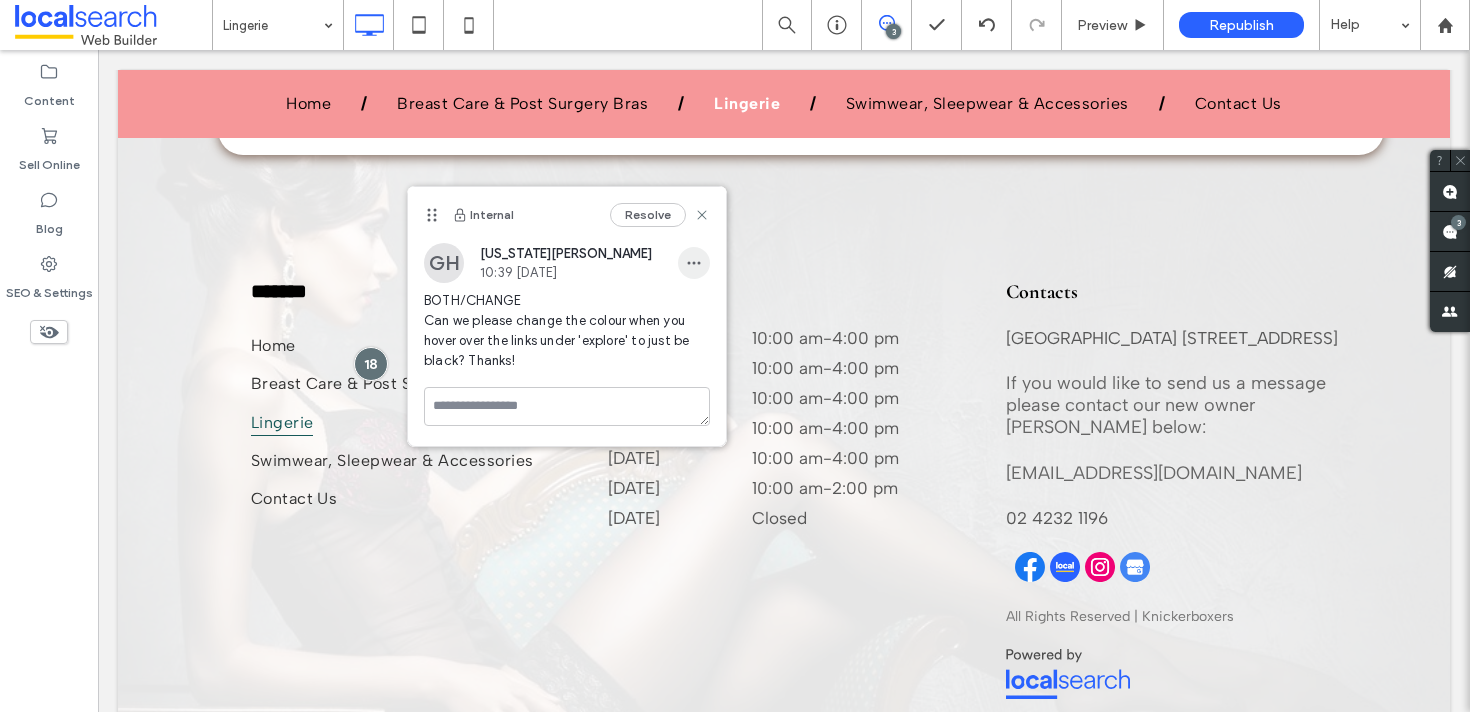 click at bounding box center [694, 263] 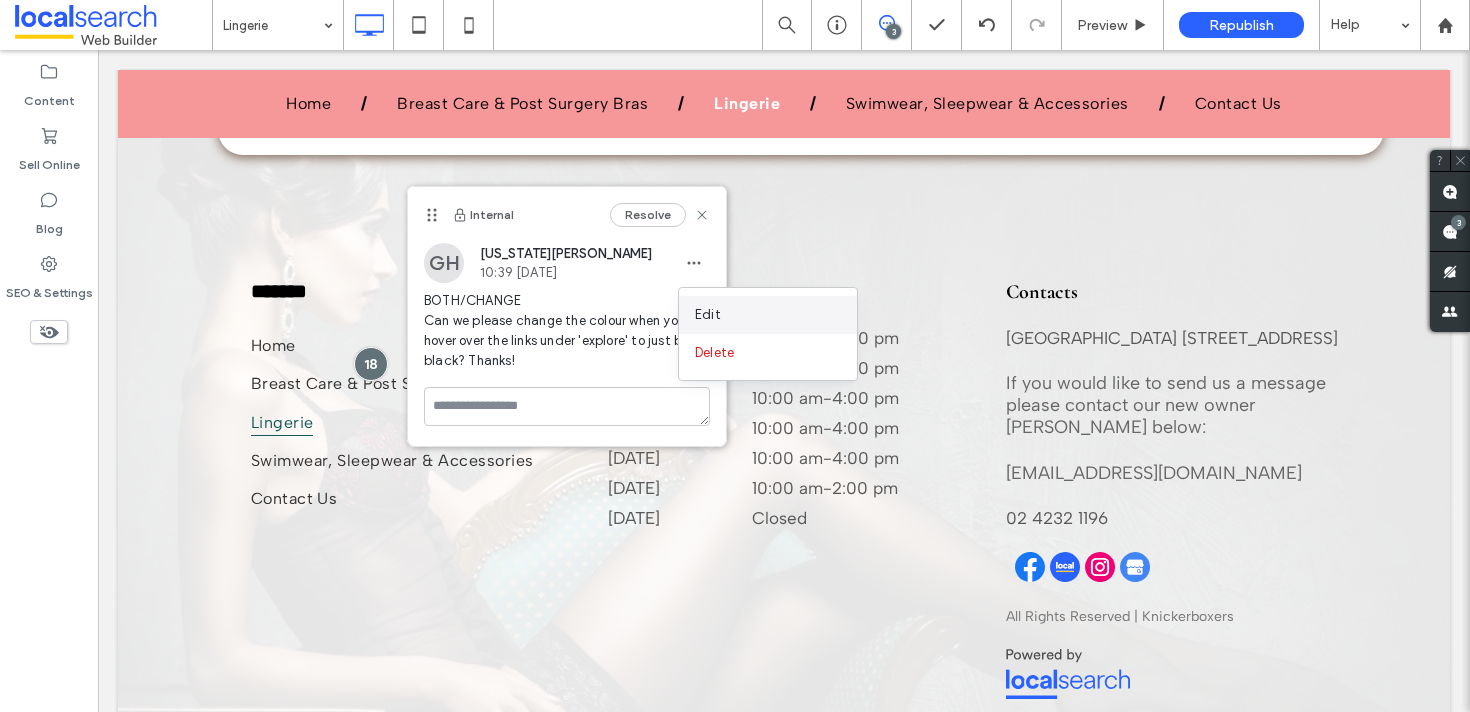 drag, startPoint x: 727, startPoint y: 316, endPoint x: 628, endPoint y: 266, distance: 110.909874 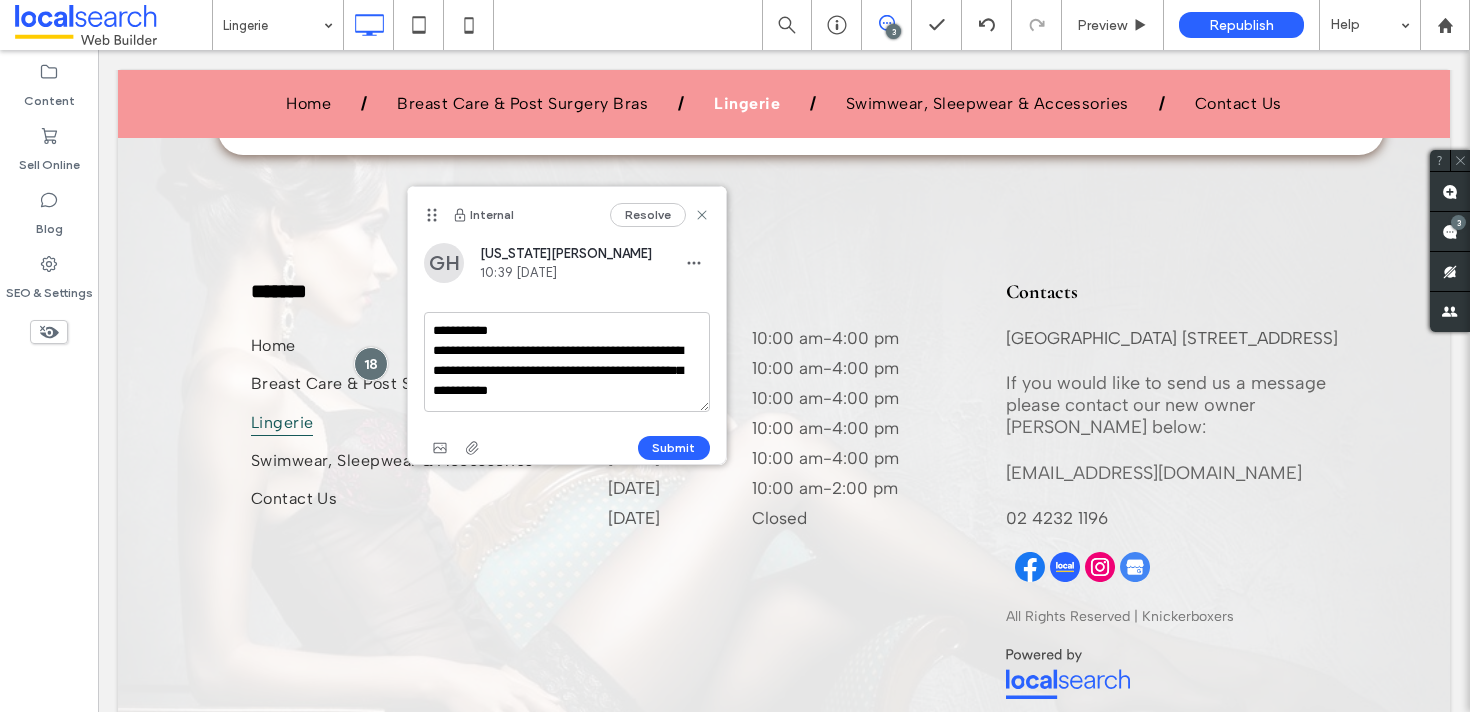 drag, startPoint x: 650, startPoint y: 392, endPoint x: 585, endPoint y: 392, distance: 65 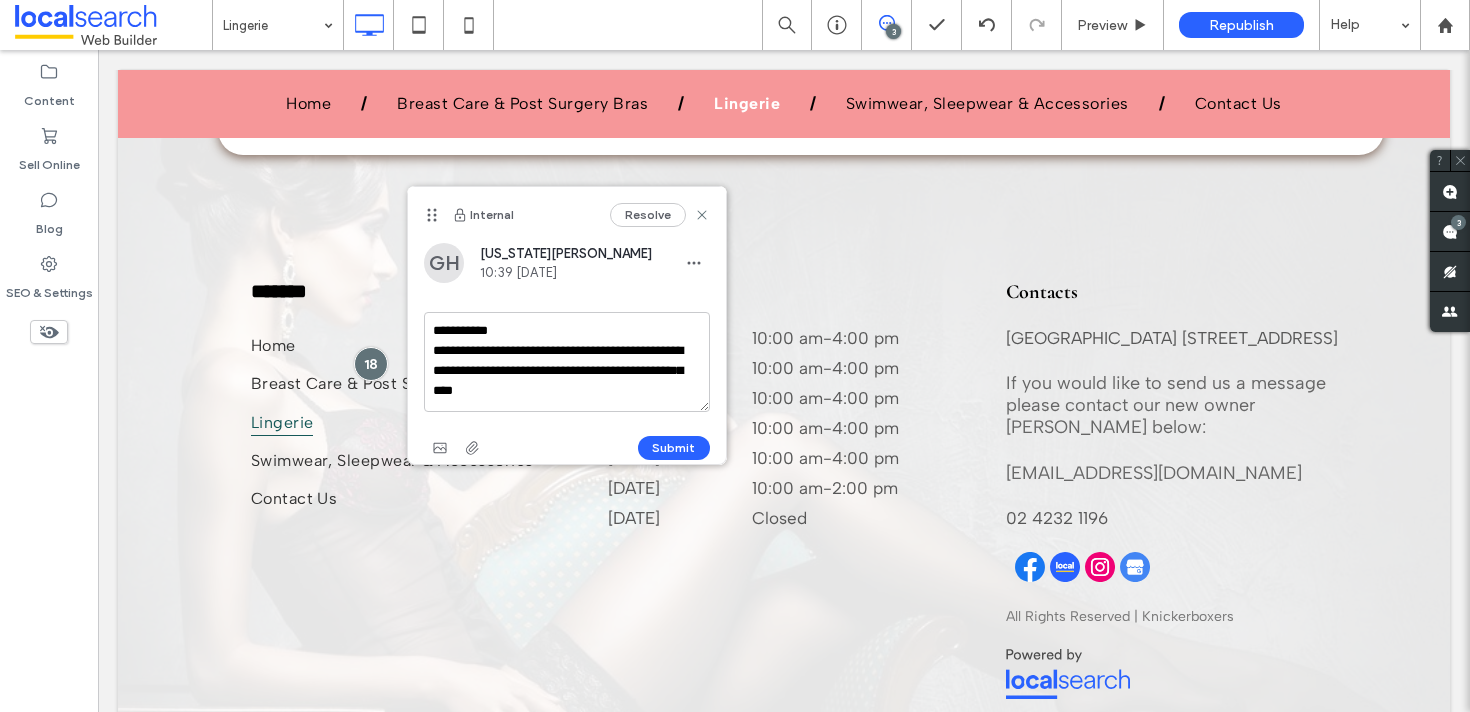 drag, startPoint x: 569, startPoint y: 395, endPoint x: 578, endPoint y: 400, distance: 10.29563 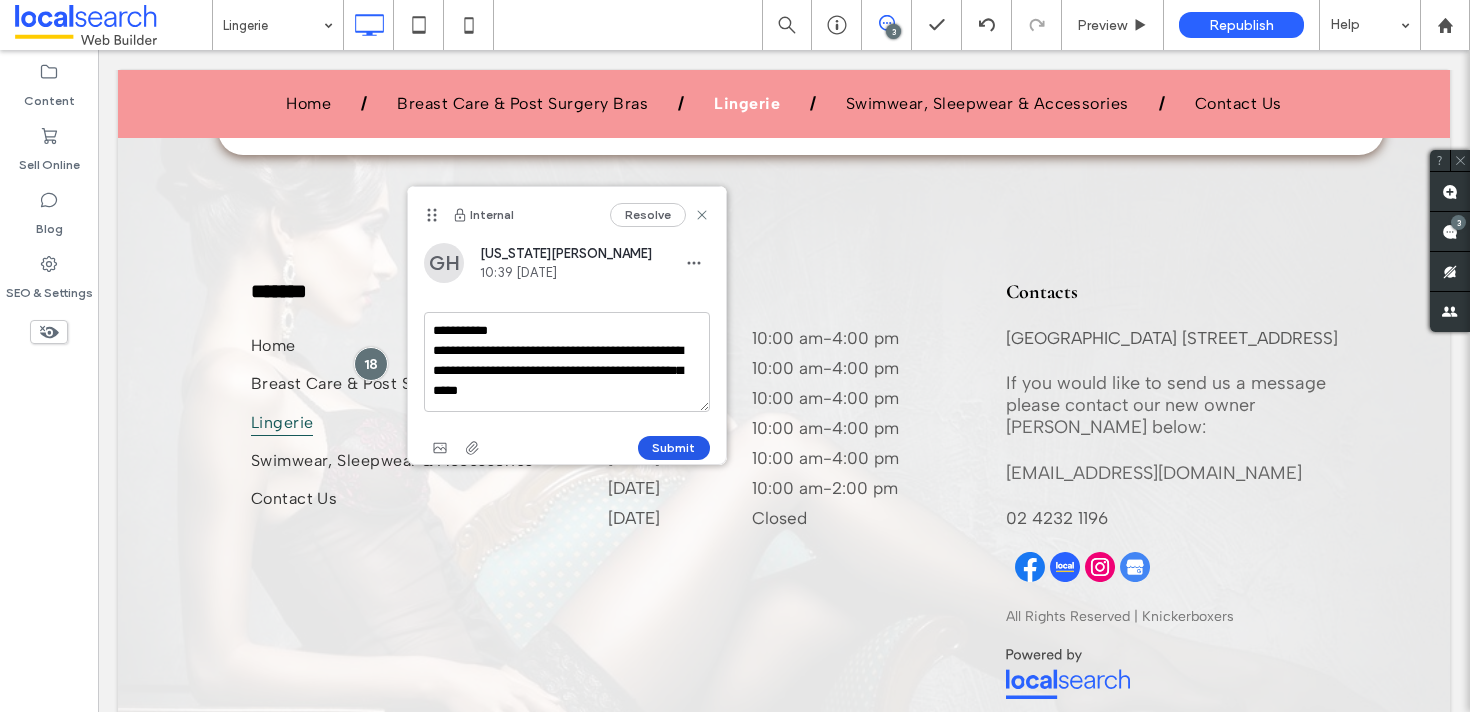 type on "**********" 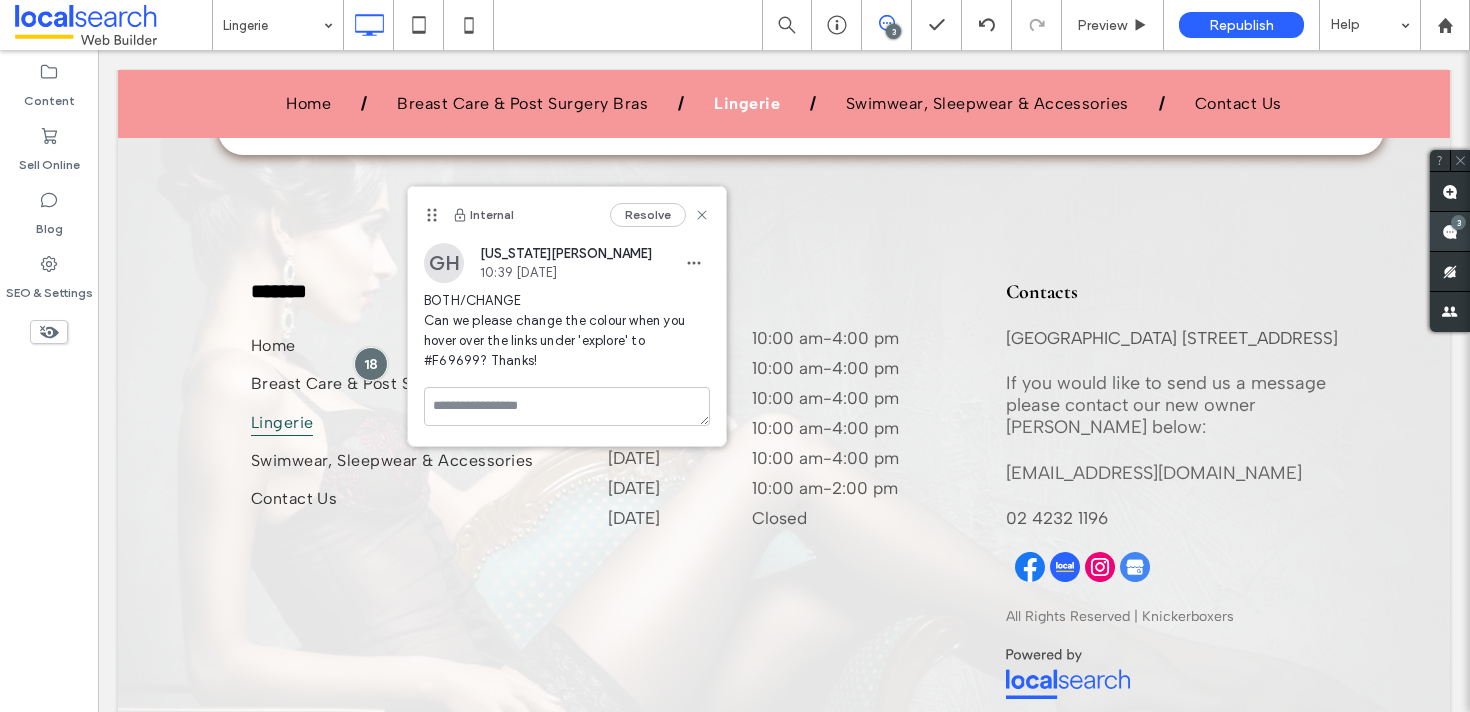 click at bounding box center [1450, 231] 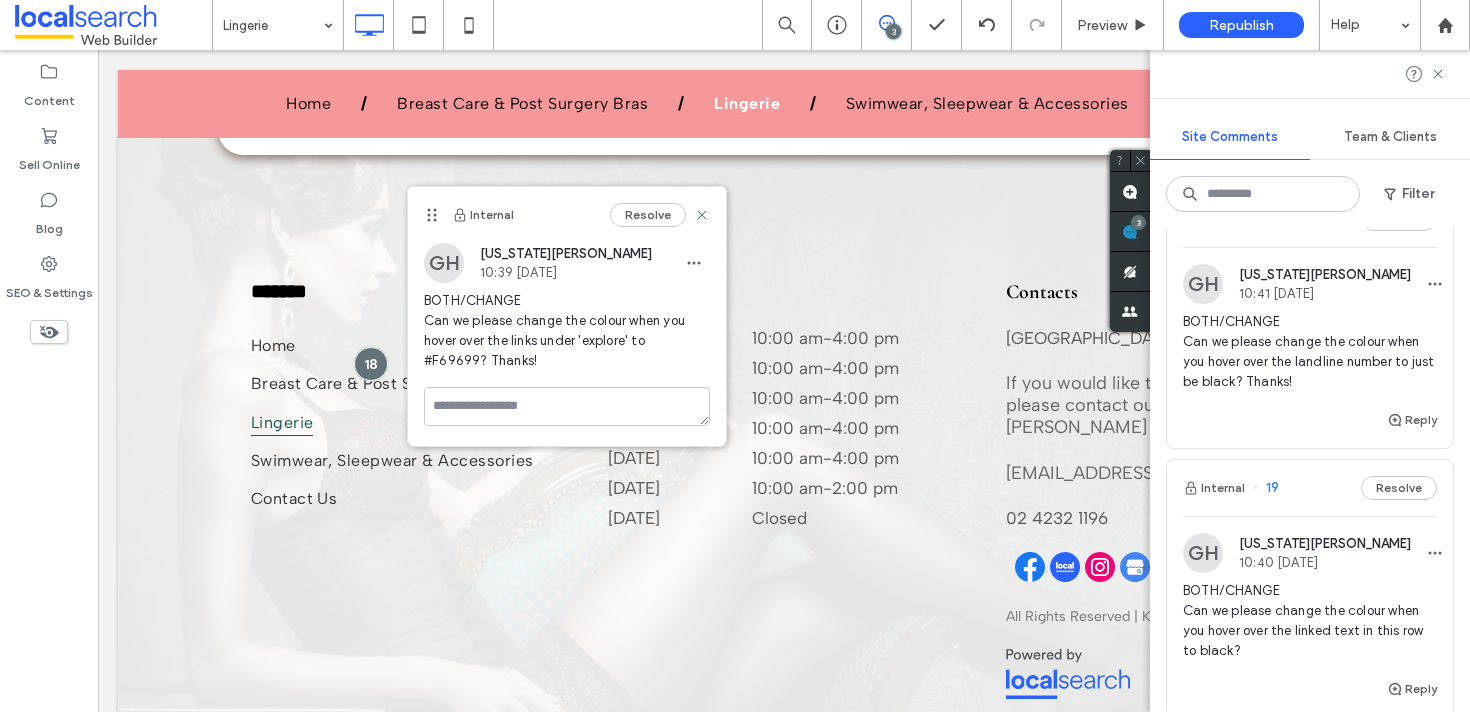 scroll, scrollTop: 0, scrollLeft: 0, axis: both 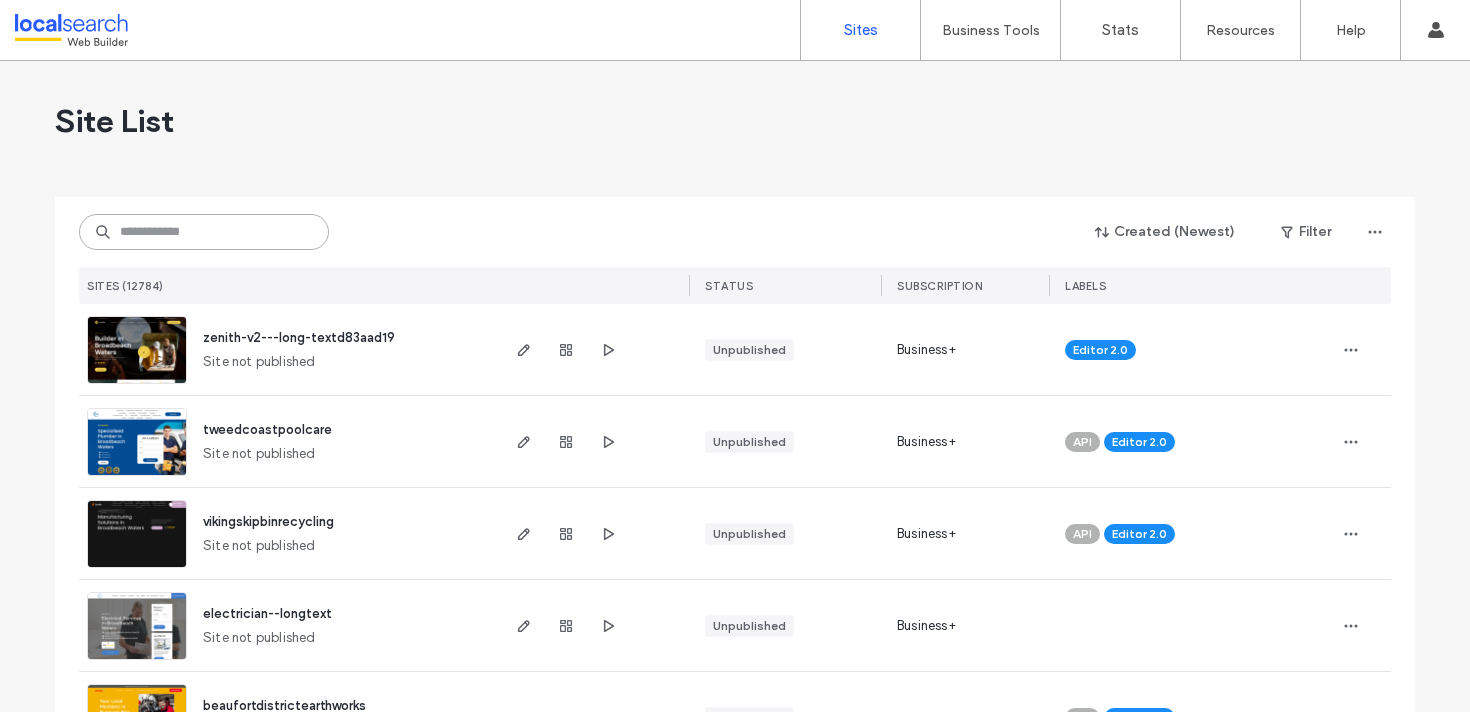 click at bounding box center (204, 232) 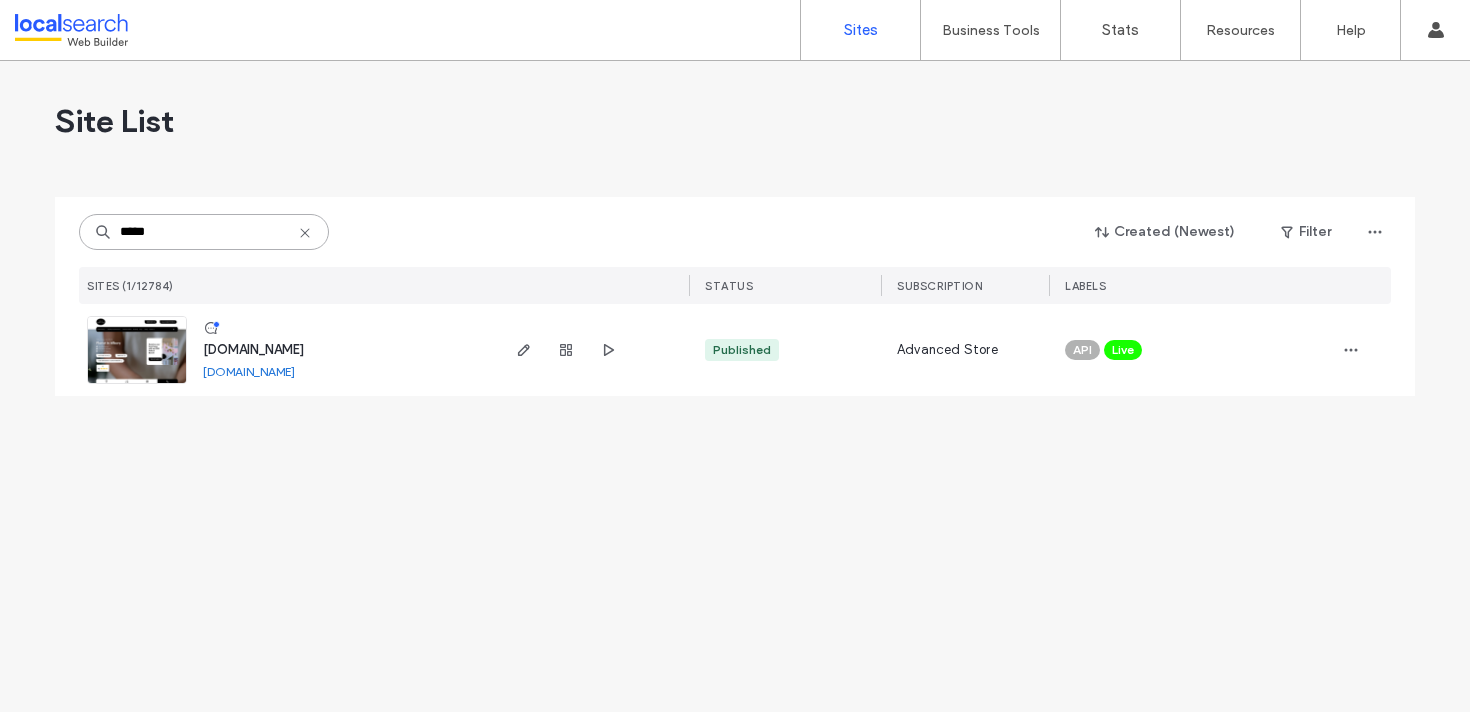 type on "*****" 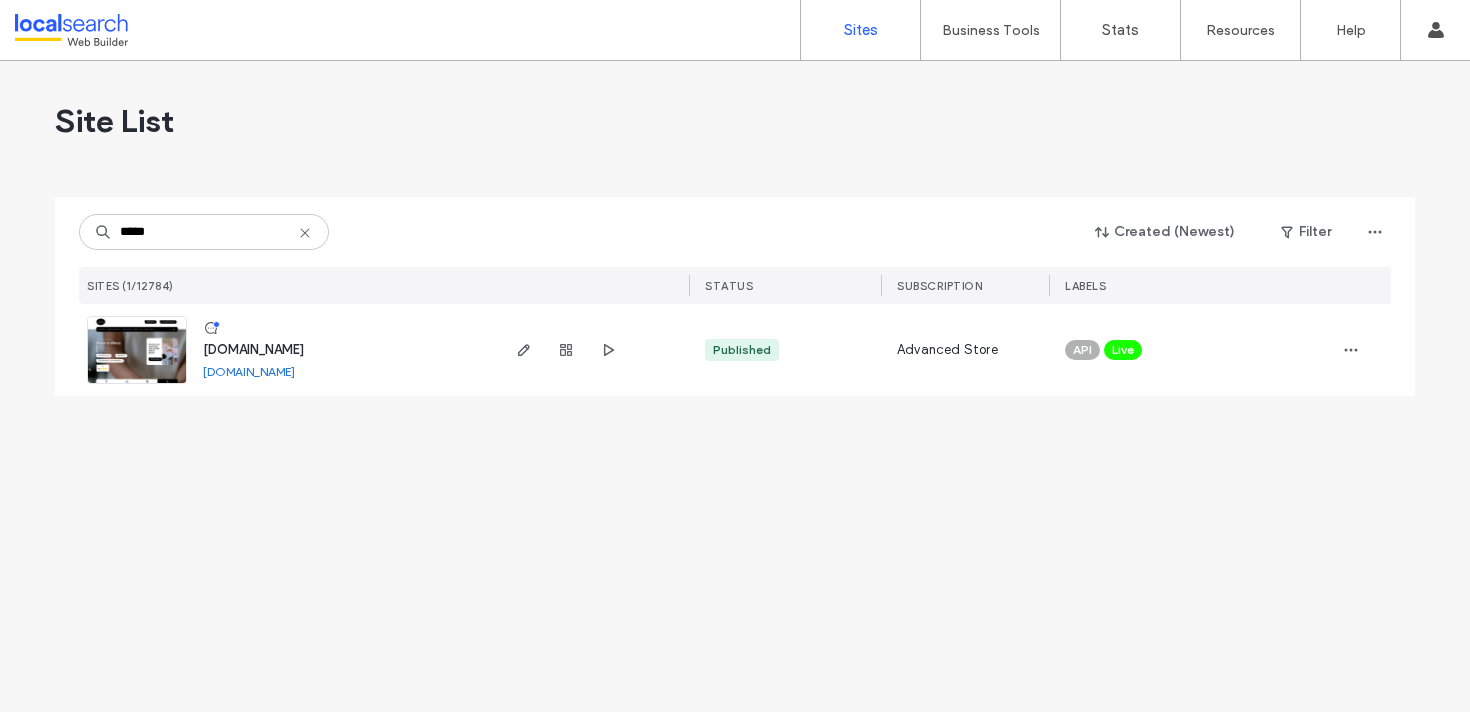 click on "www.hellopoppylane.com.au www.hellopoppylane.com.au" at bounding box center (341, 350) 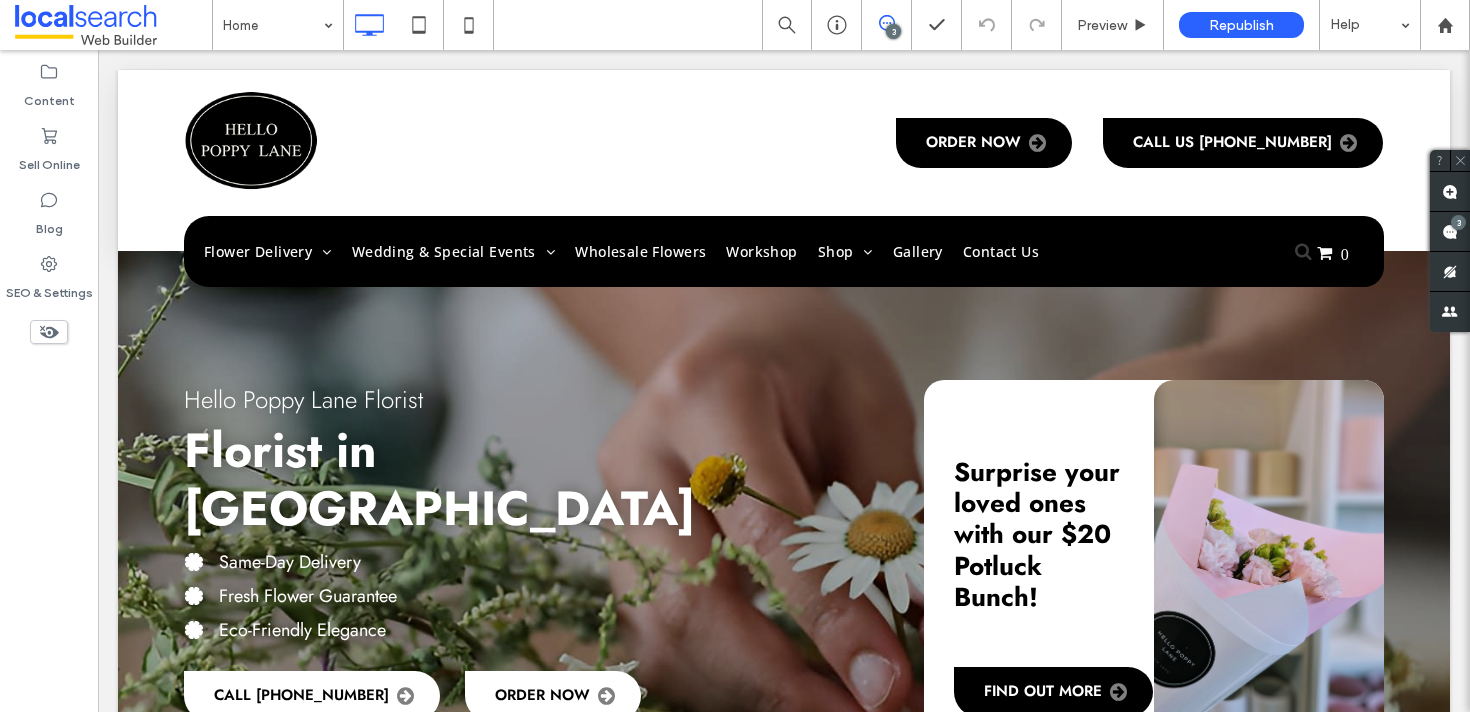 scroll, scrollTop: 0, scrollLeft: 0, axis: both 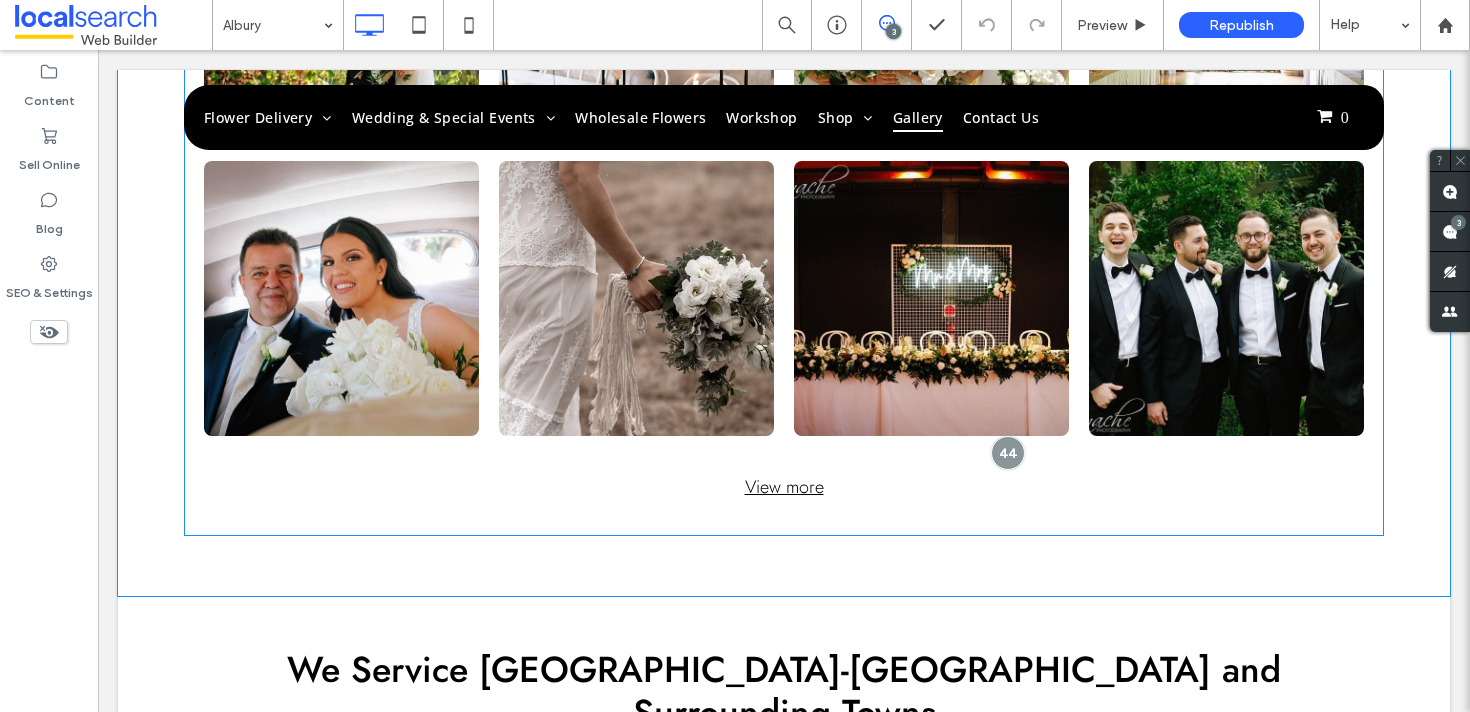 click on "View more" at bounding box center (784, 487) 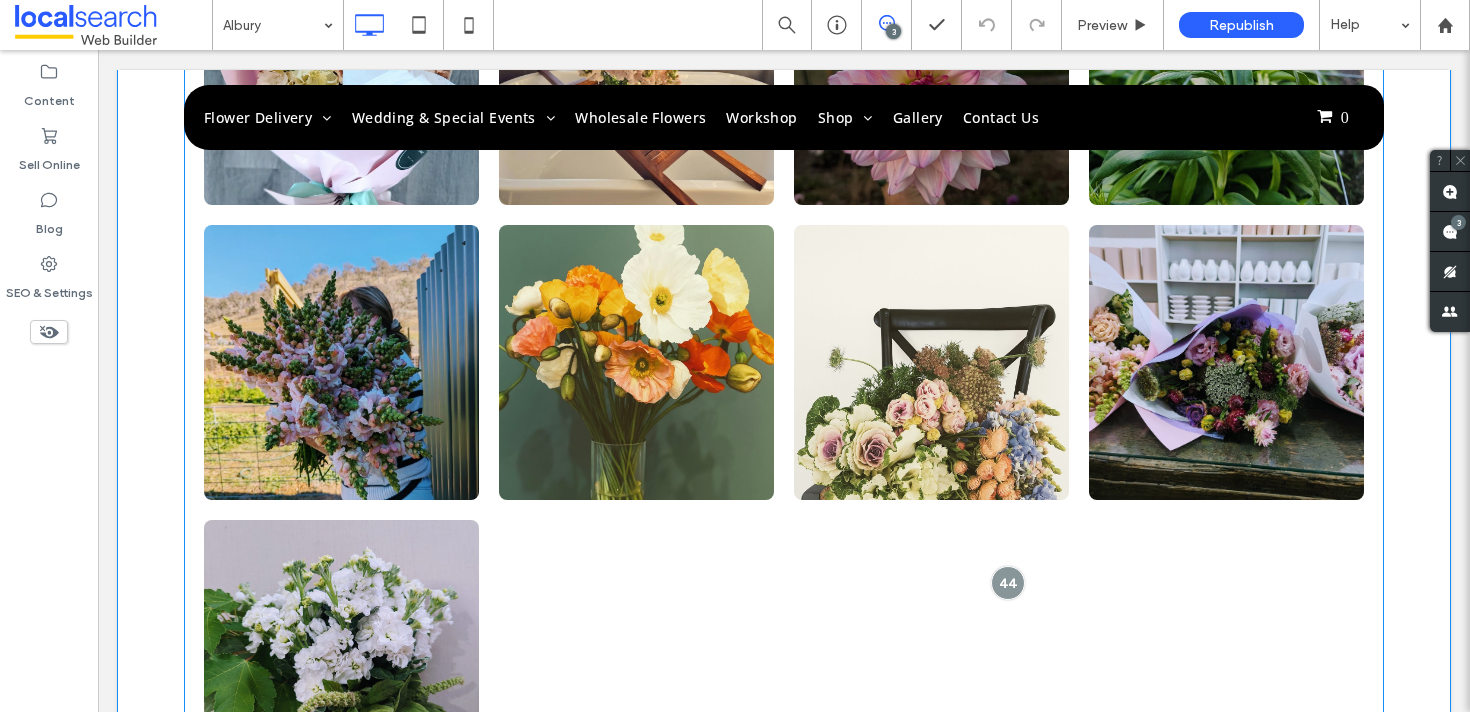 scroll, scrollTop: 6892, scrollLeft: 0, axis: vertical 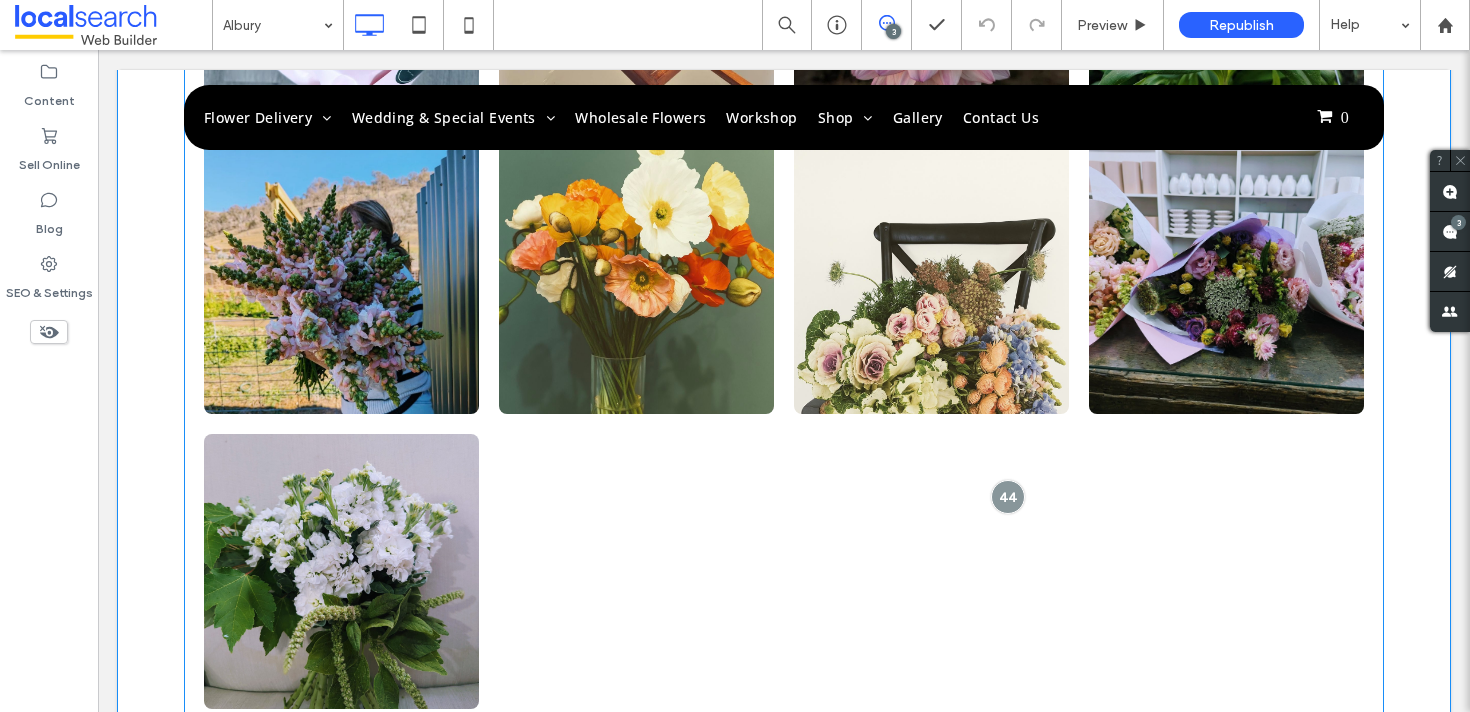 click at bounding box center [931, 276] 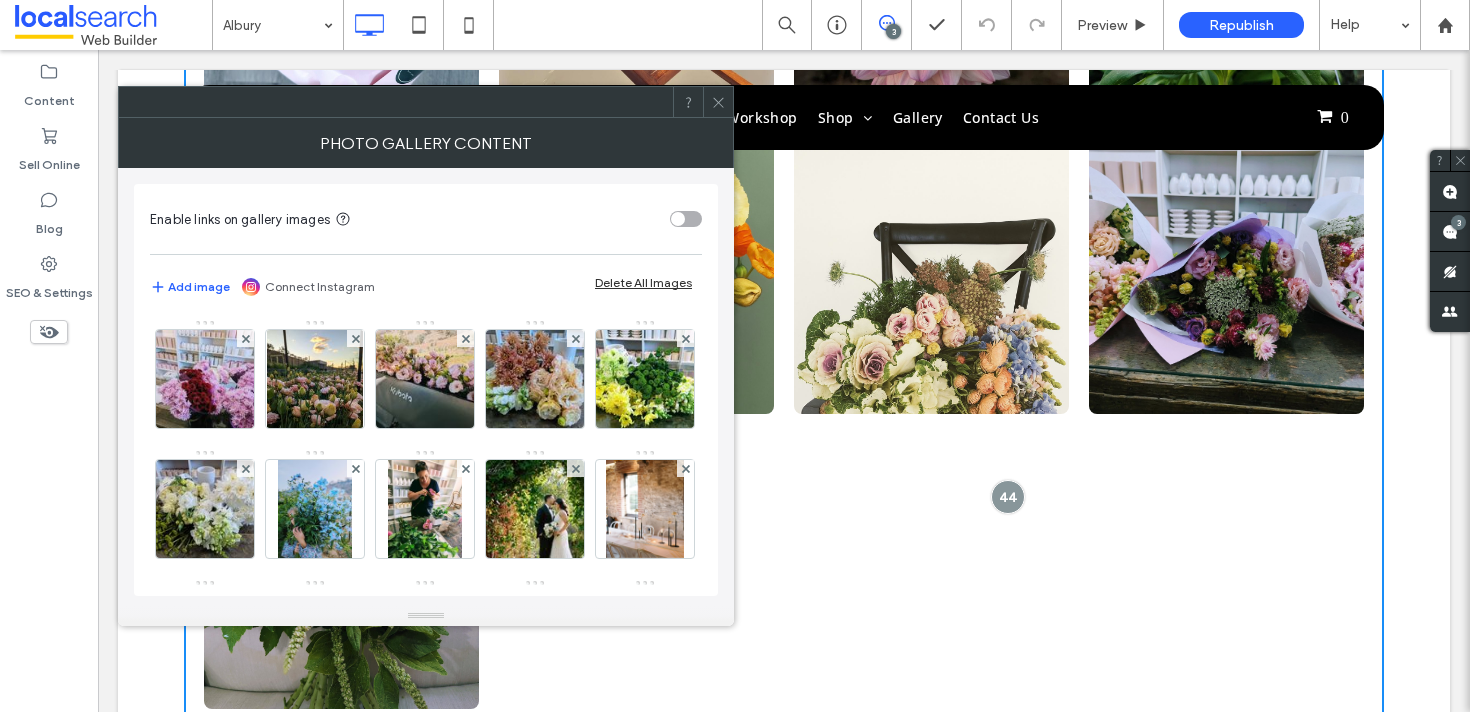 click at bounding box center (718, 102) 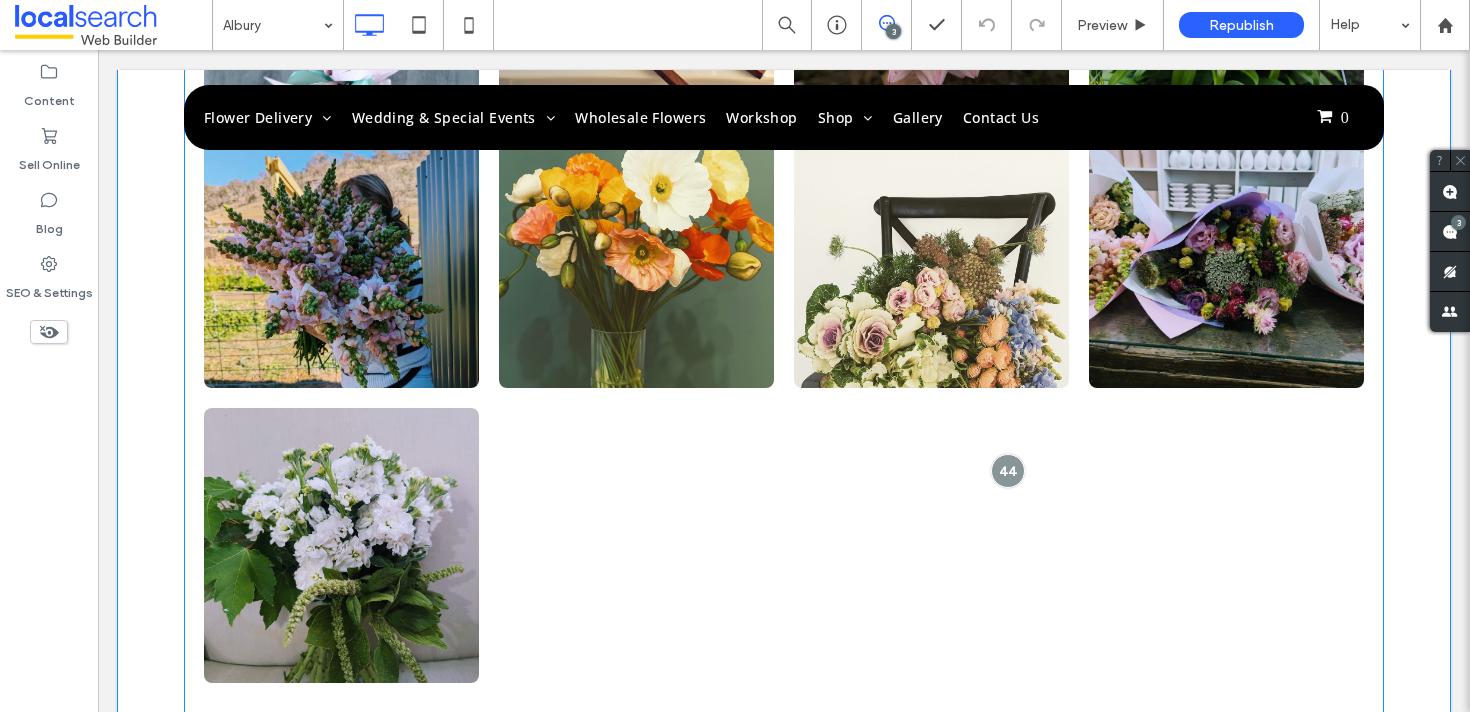 scroll, scrollTop: 6918, scrollLeft: 0, axis: vertical 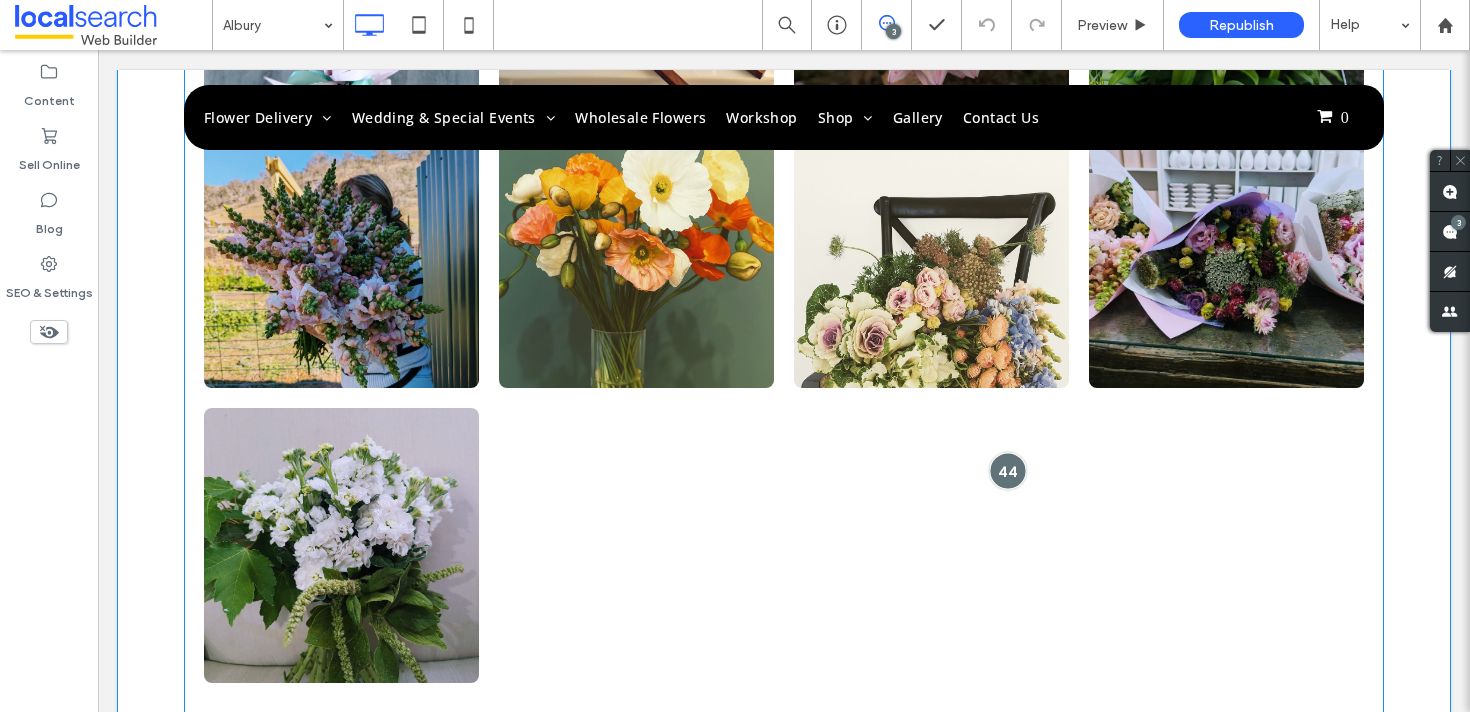 click at bounding box center (1008, 471) 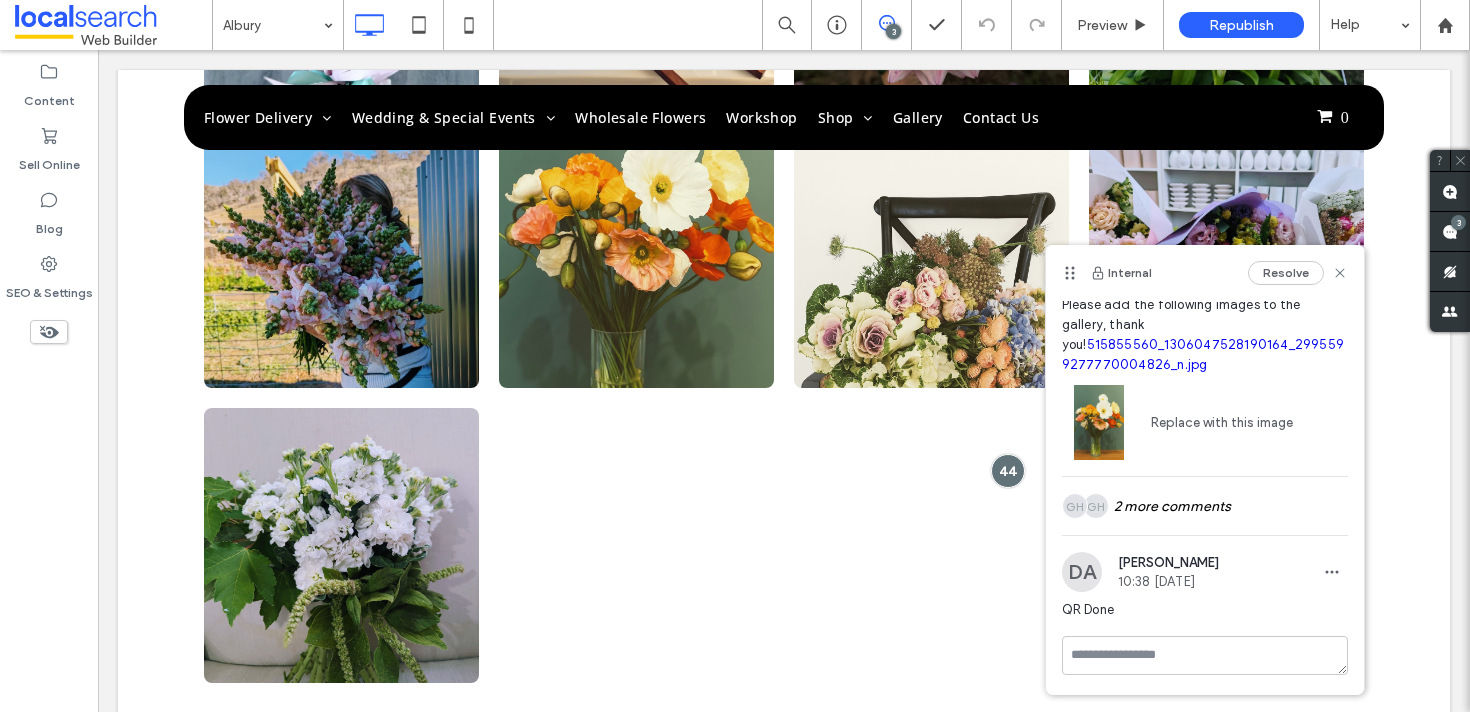 scroll, scrollTop: 75, scrollLeft: 0, axis: vertical 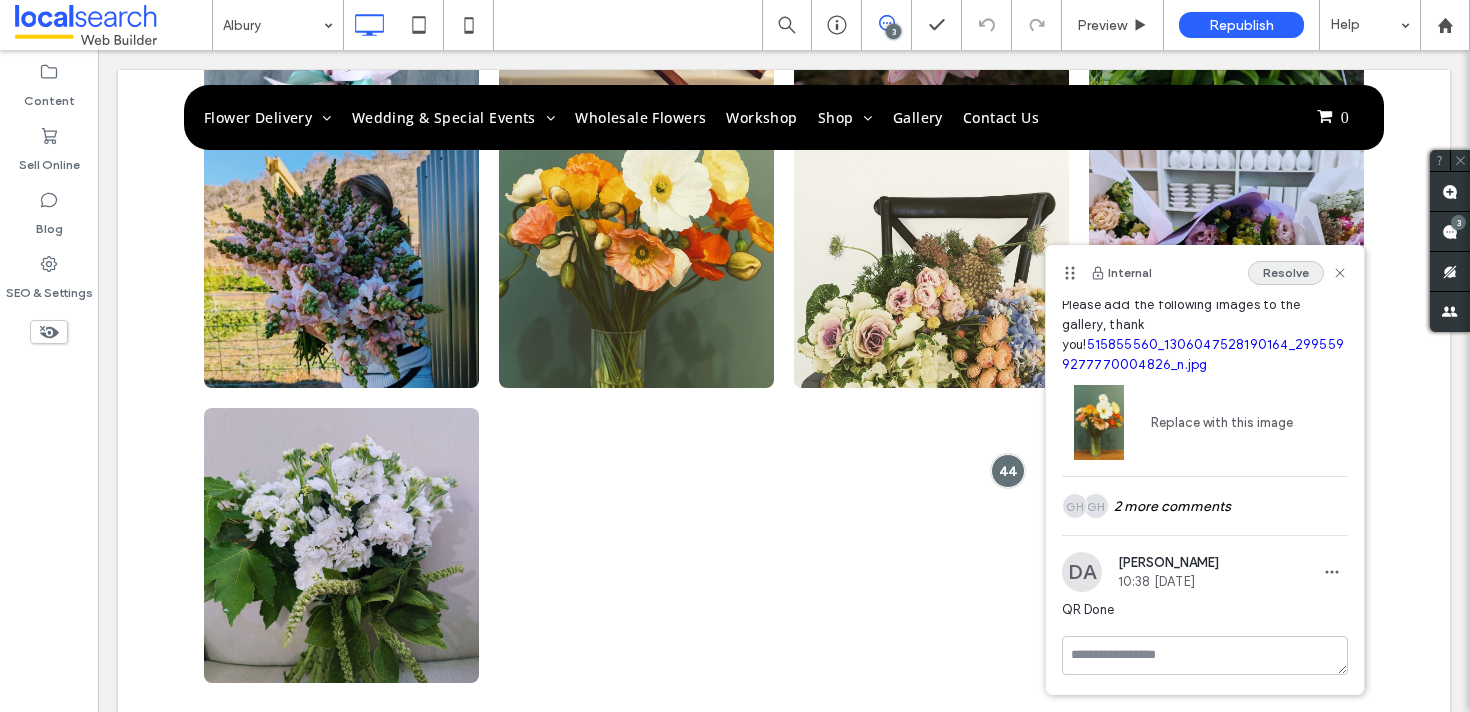 click on "Resolve" at bounding box center [1286, 273] 